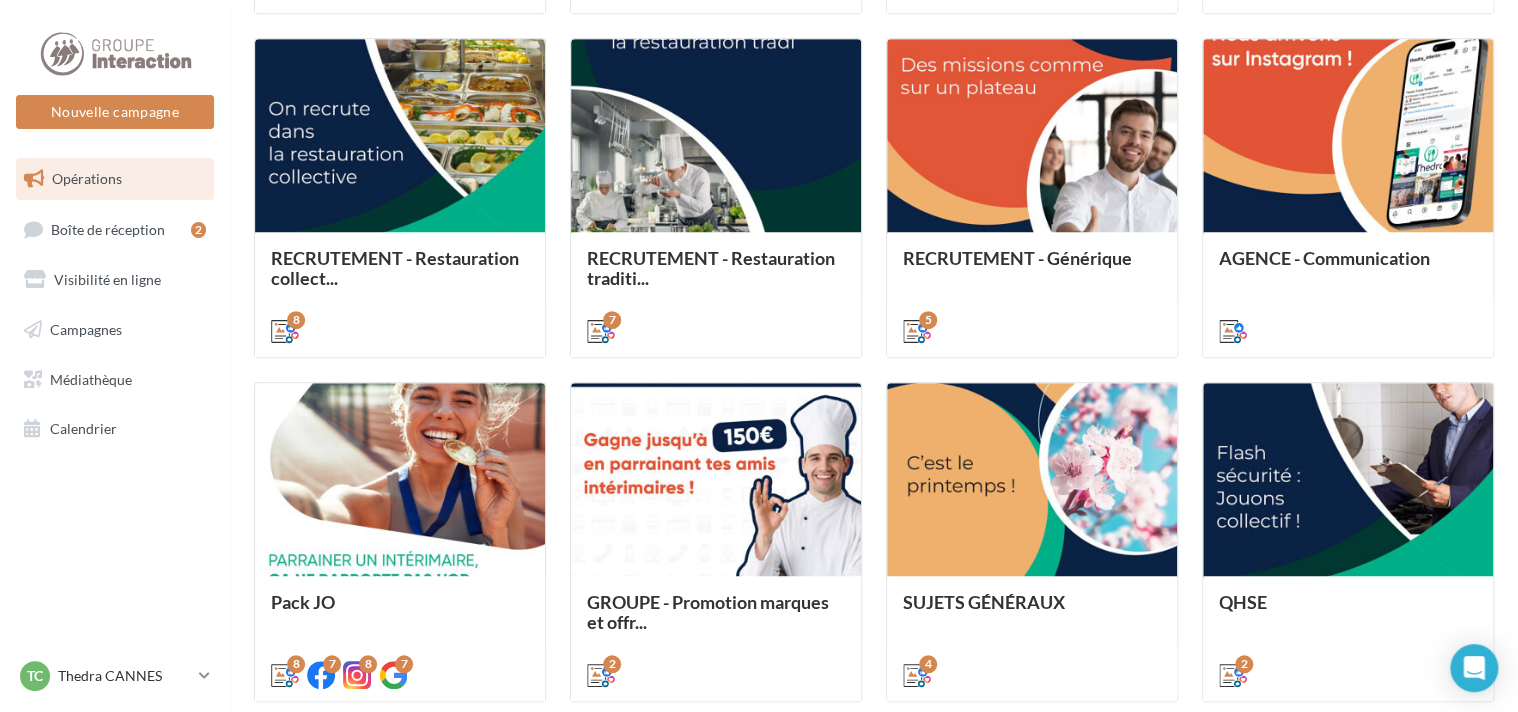scroll, scrollTop: 652, scrollLeft: 0, axis: vertical 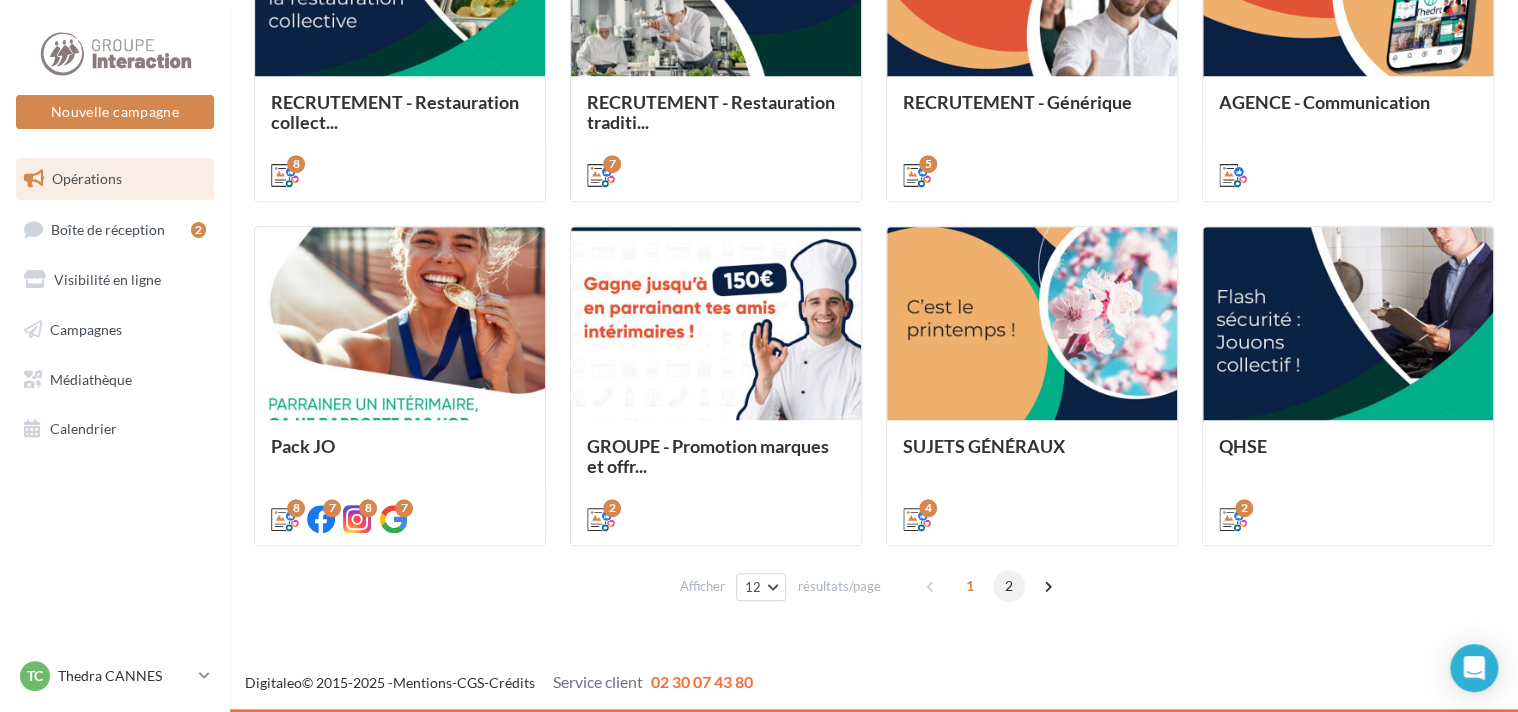 click on "2" at bounding box center (1009, 586) 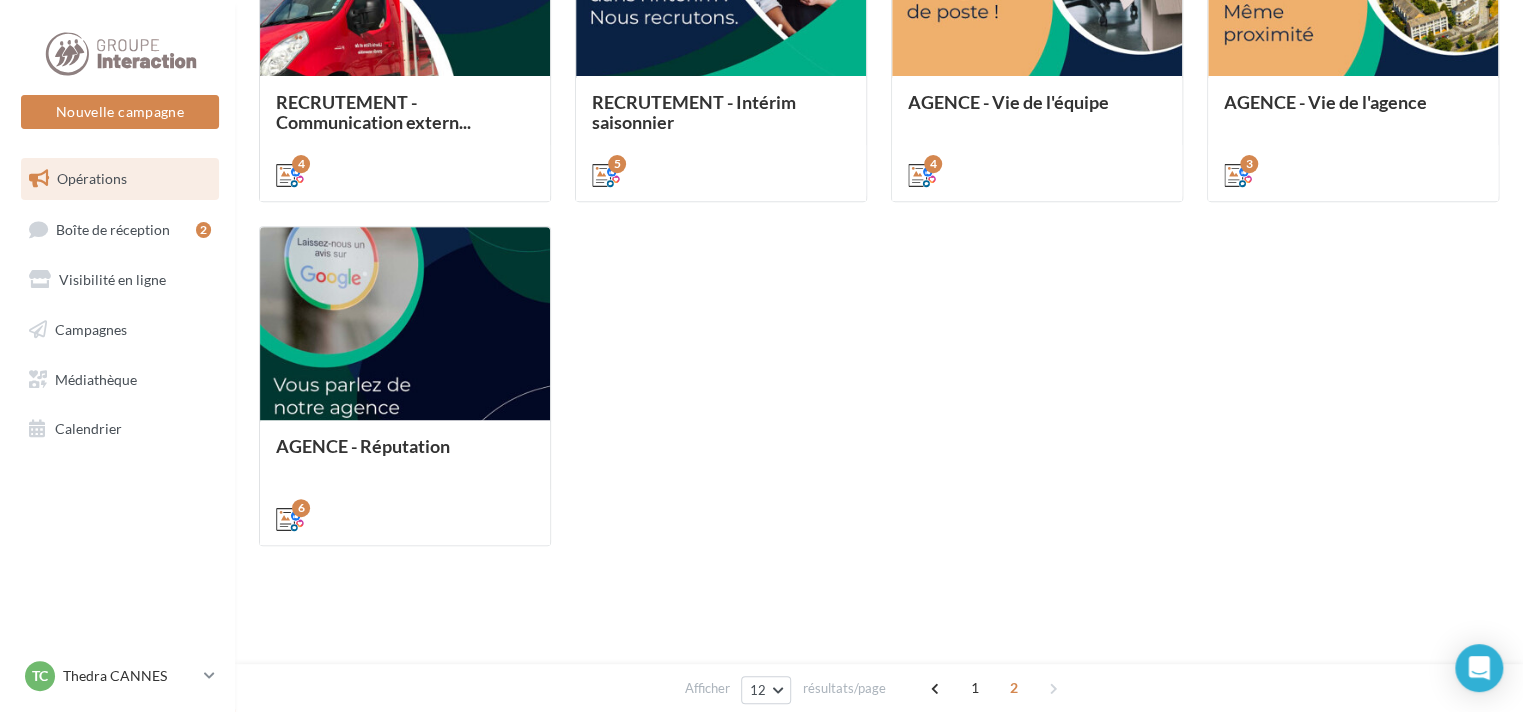 scroll, scrollTop: 110, scrollLeft: 0, axis: vertical 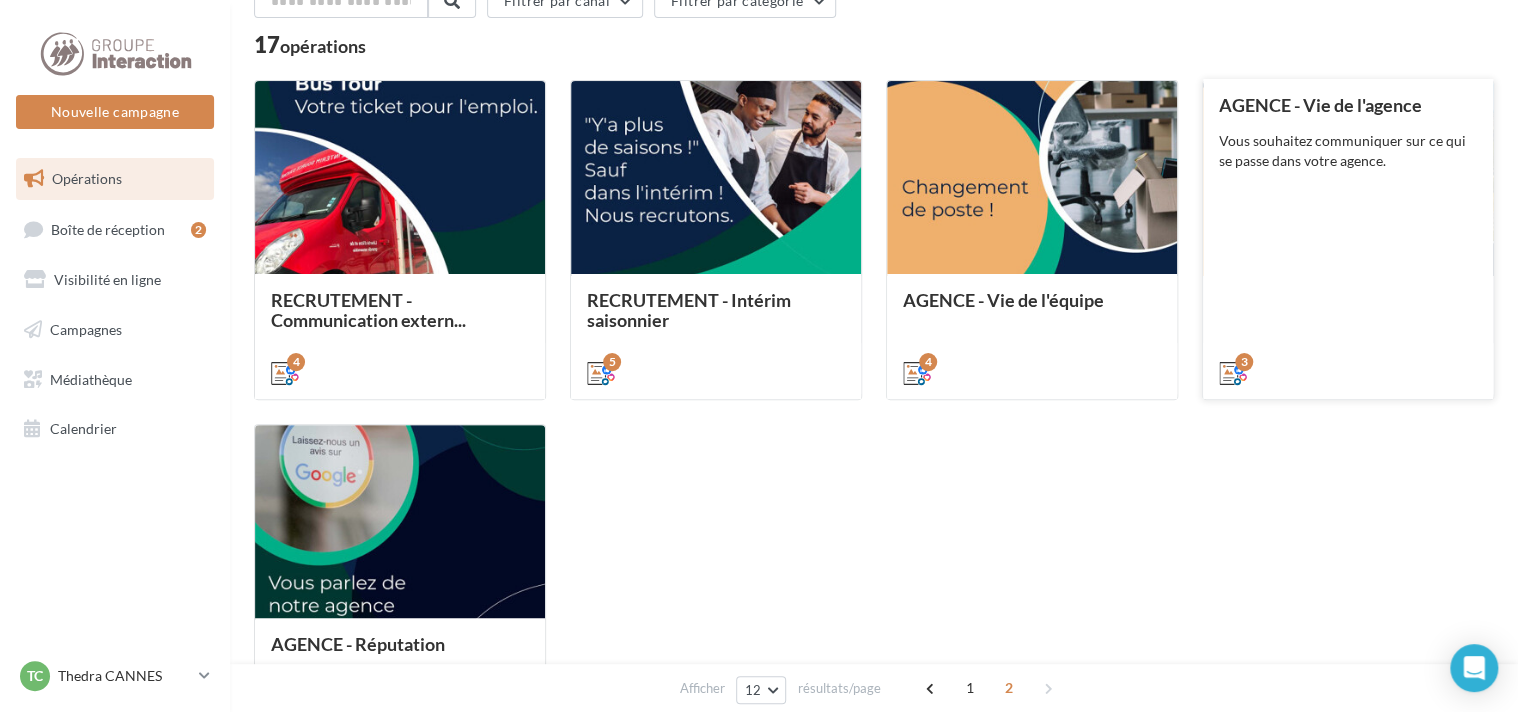 click on "Vous souhaitez communiquer sur ce qui se passe dans votre agence." at bounding box center [1348, 151] 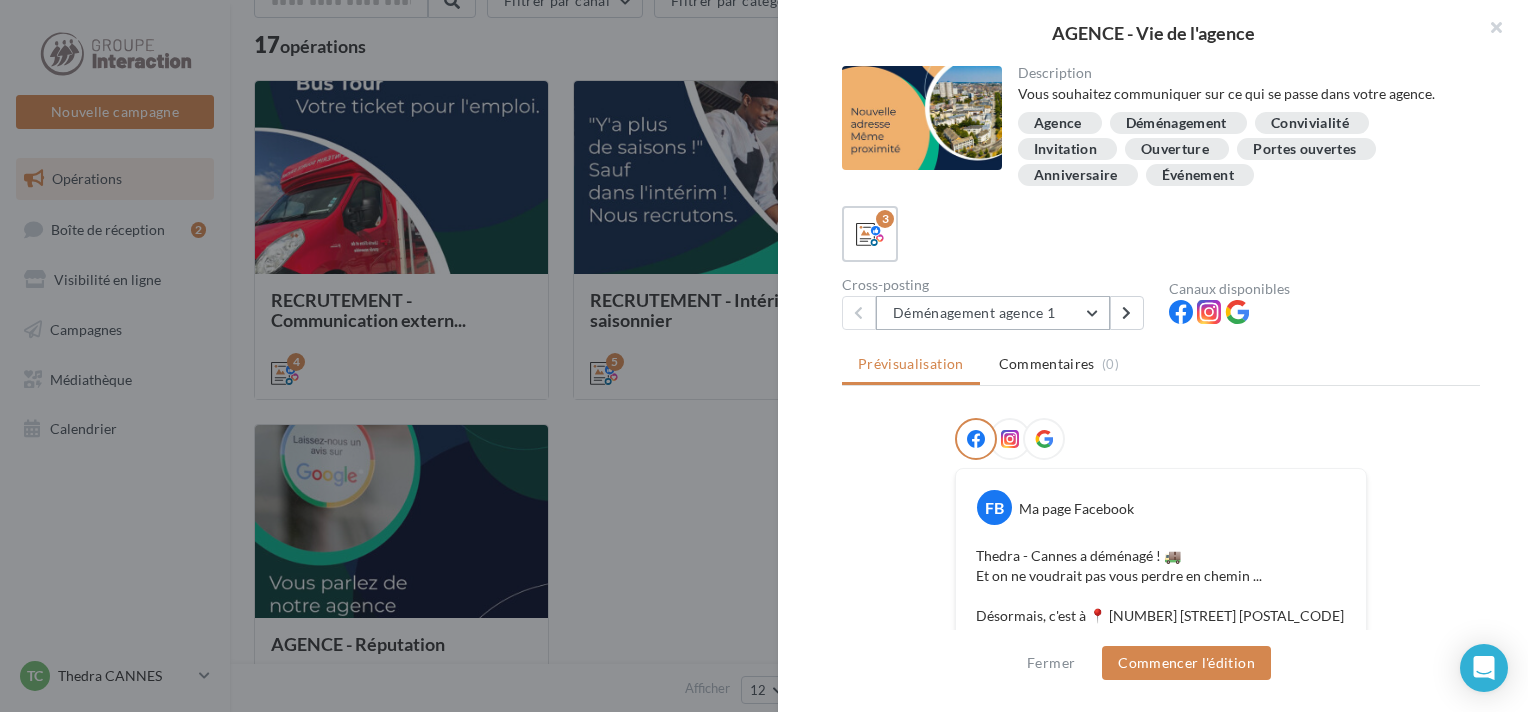 click on "Déménagement agence 1" at bounding box center [993, 313] 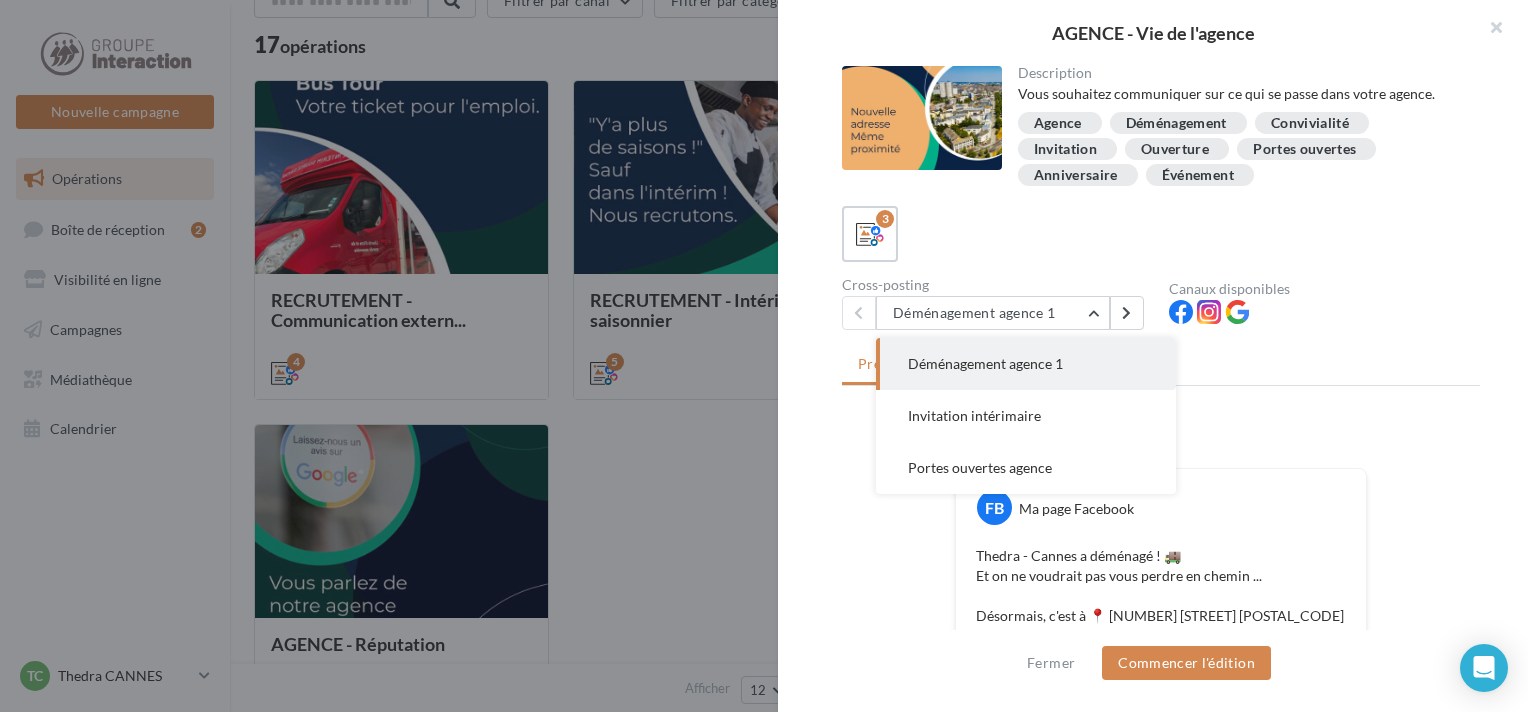 click on "3" at bounding box center [1161, 234] 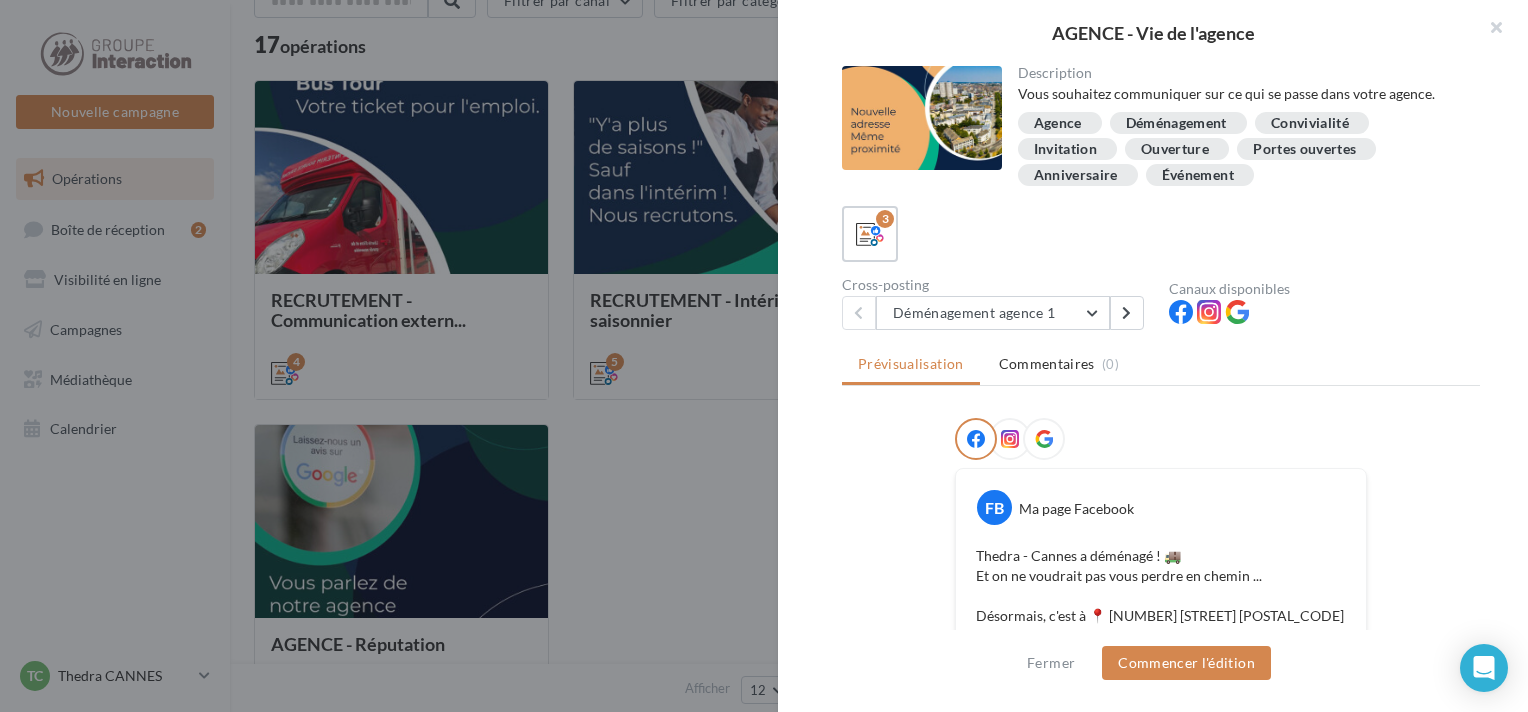 click on "Agence" at bounding box center [1060, 123] 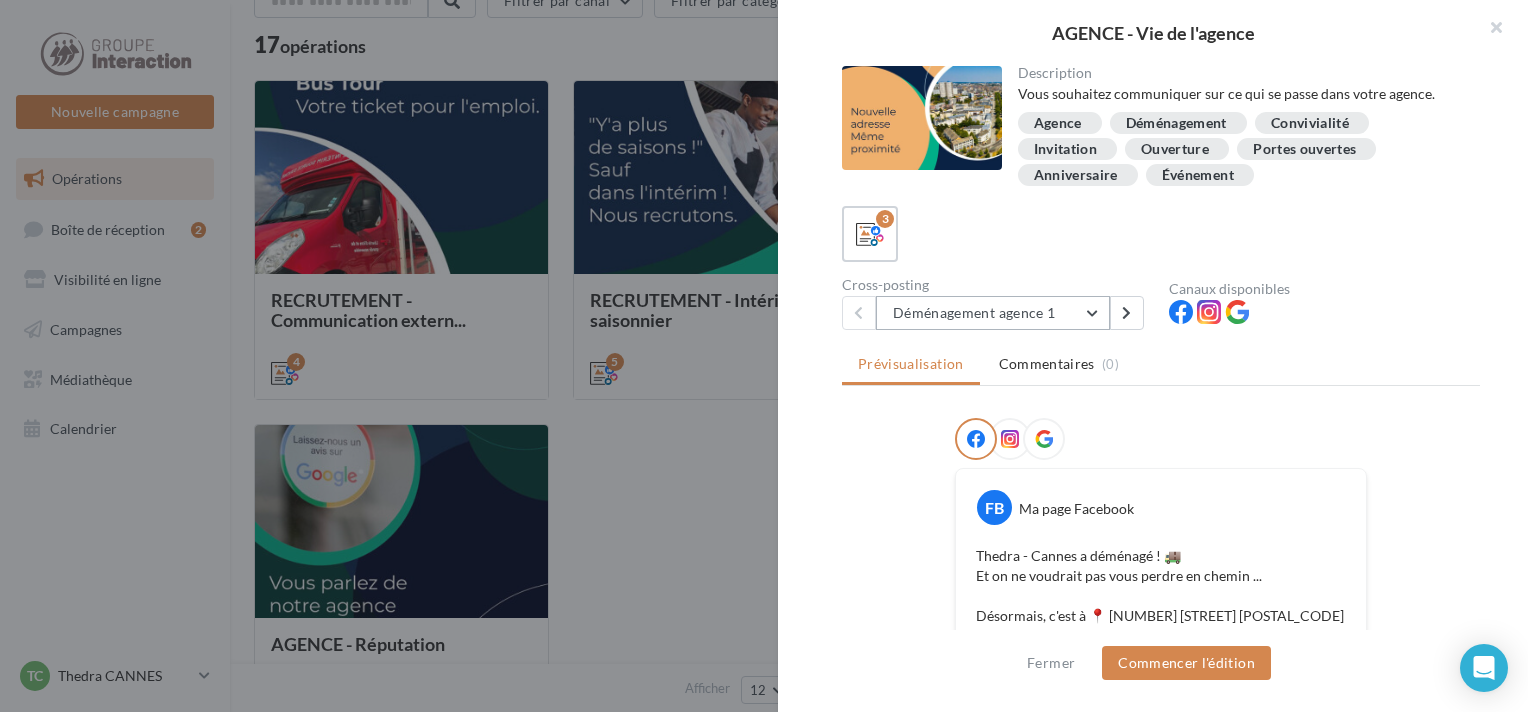 click on "Déménagement agence 1" at bounding box center (993, 313) 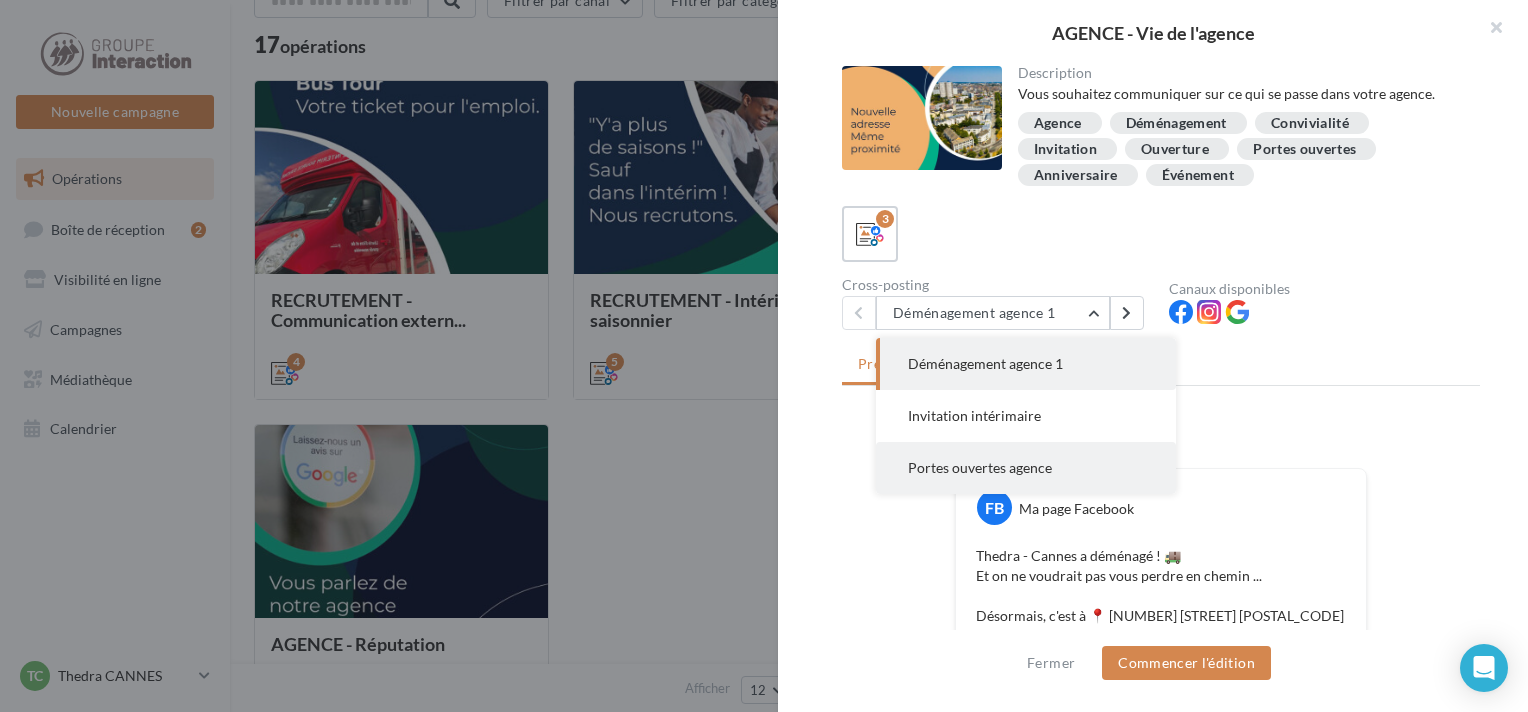 click on "Portes ouvertes agence" at bounding box center [1026, 468] 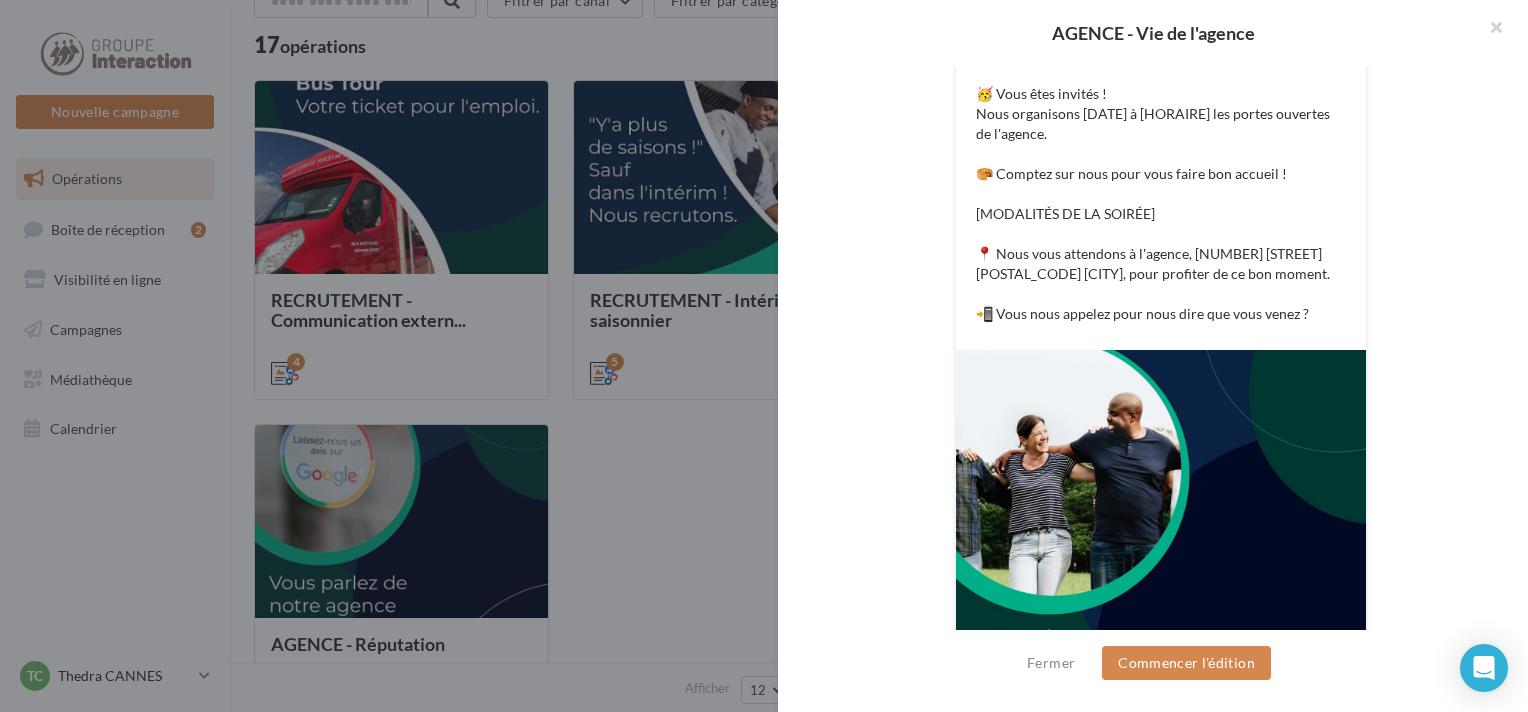 scroll, scrollTop: 0, scrollLeft: 0, axis: both 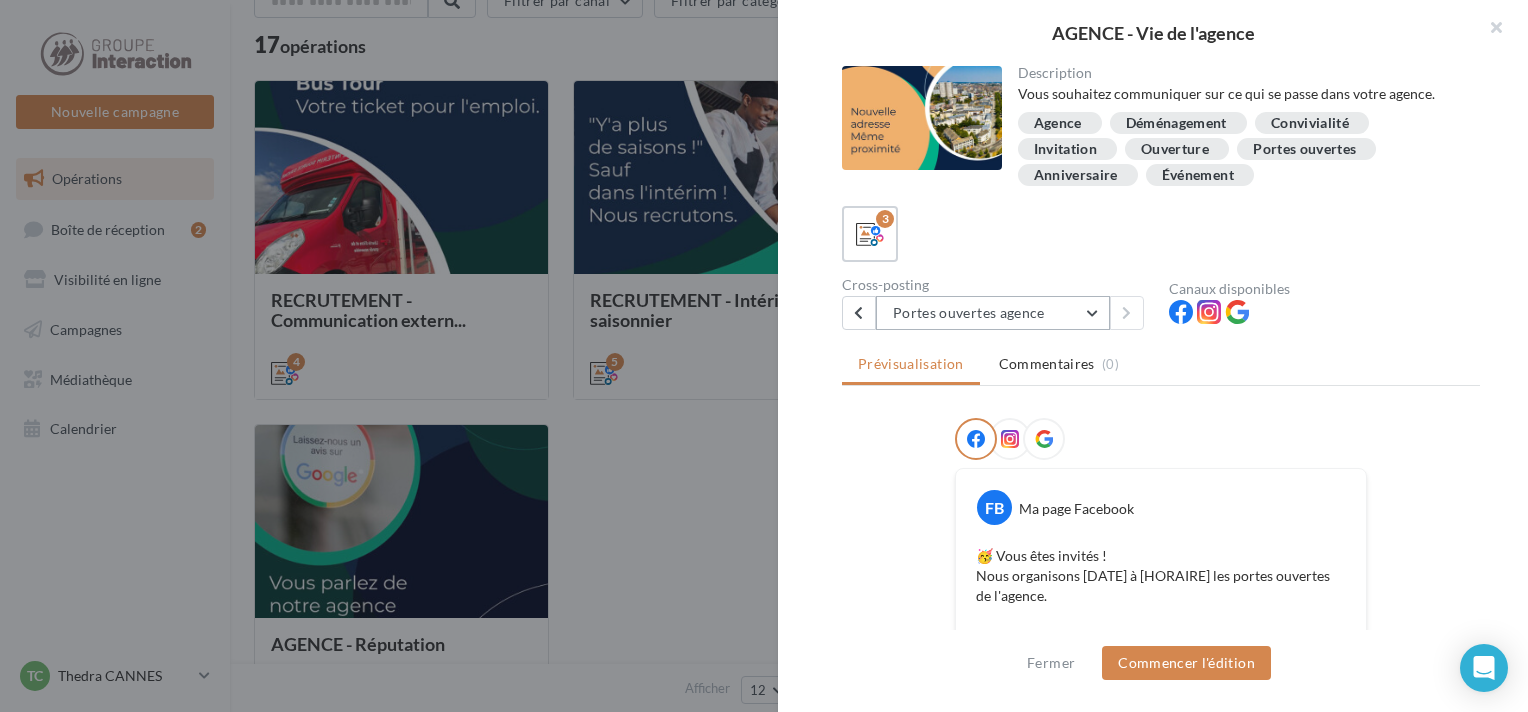 click on "Portes ouvertes agence" at bounding box center (993, 313) 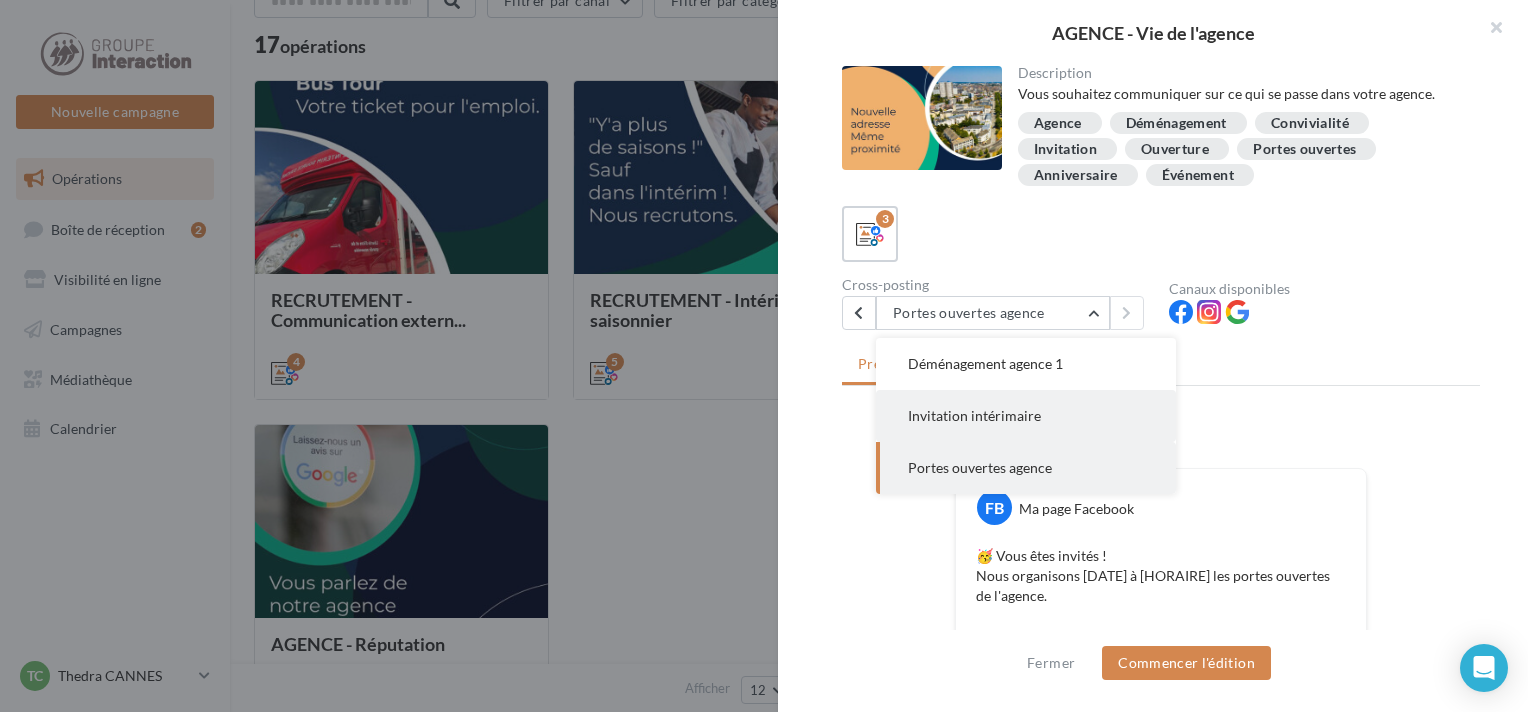 click on "Invitation intérimaire" at bounding box center [1026, 416] 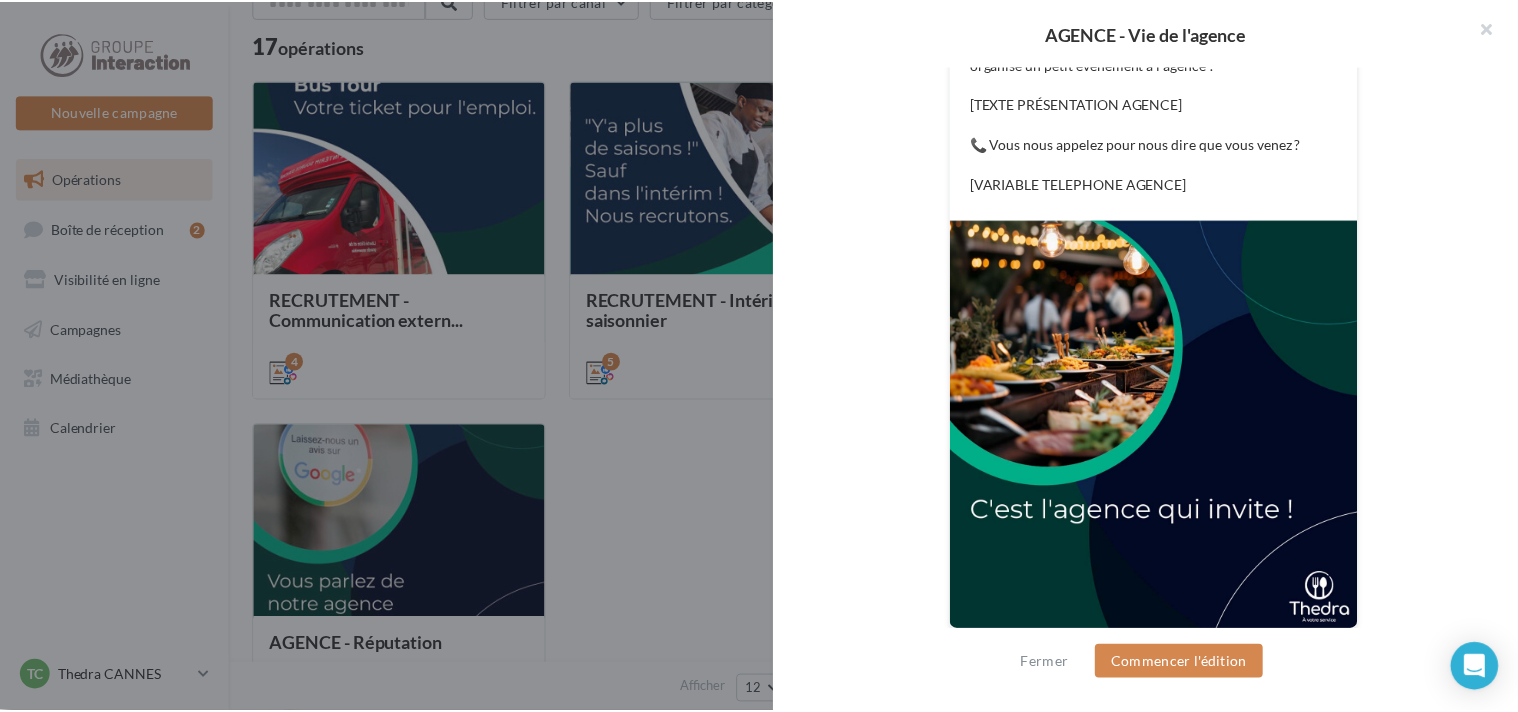 scroll, scrollTop: 0, scrollLeft: 0, axis: both 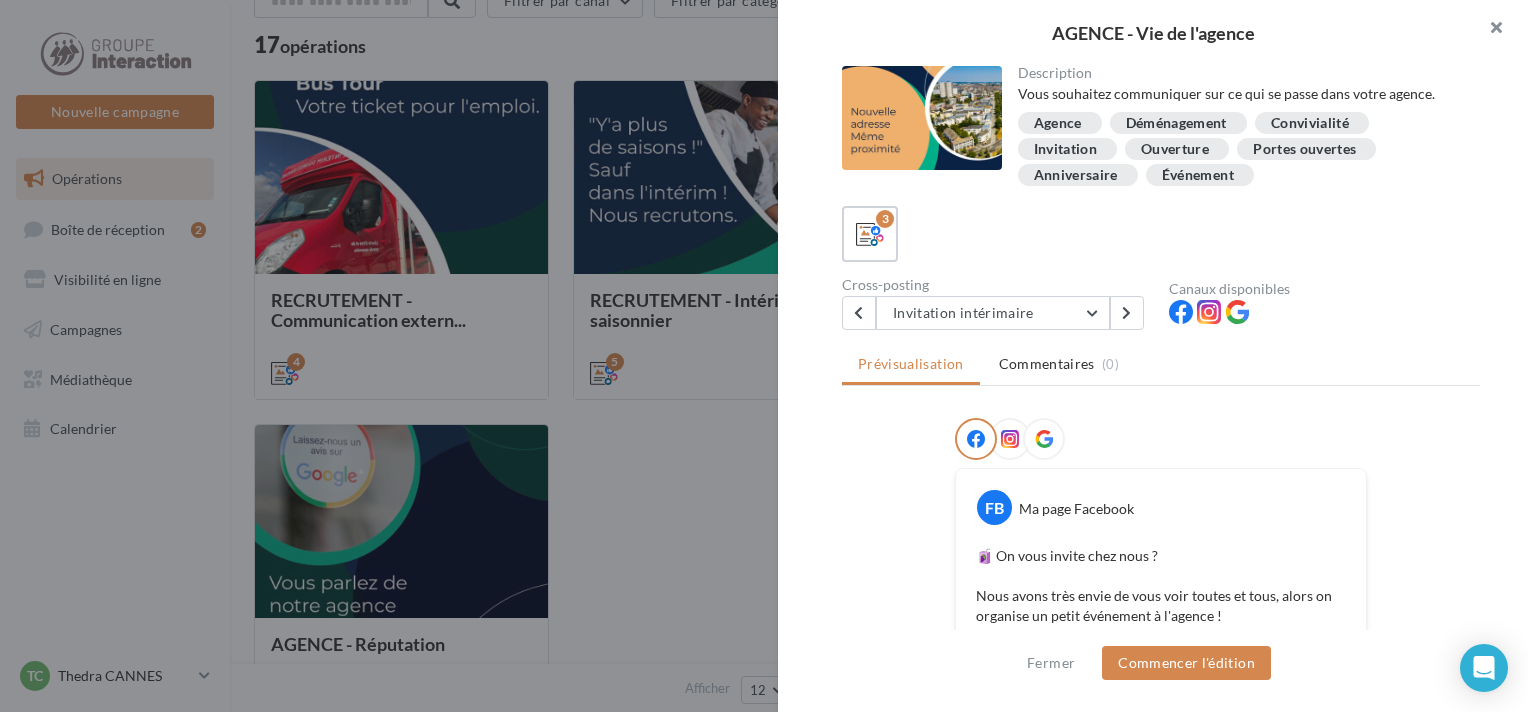 click at bounding box center [1488, 30] 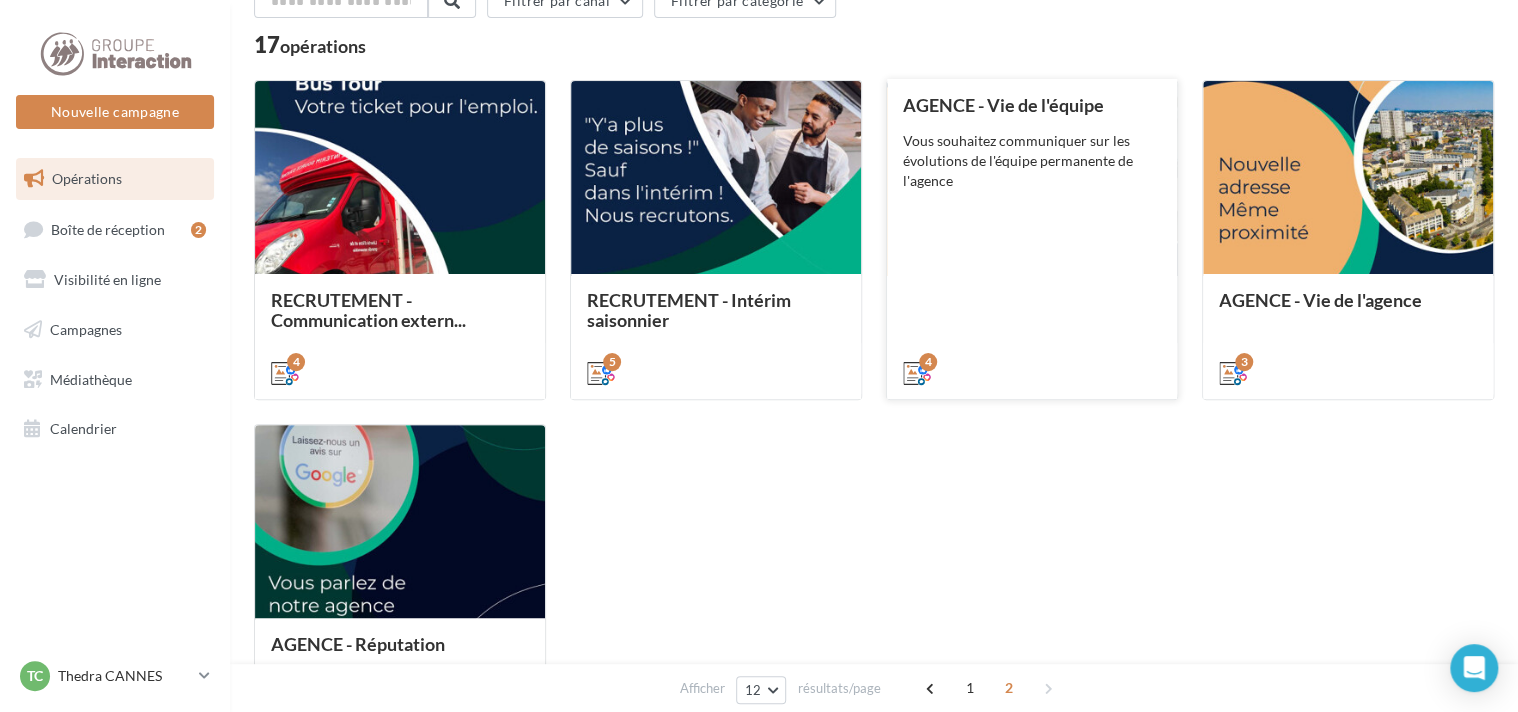 click on "AGENCE - Vie de l'équipe        Vous souhaitez communiquer sur les évolutions de l'équipe permanente de l'agence" at bounding box center (1032, 238) 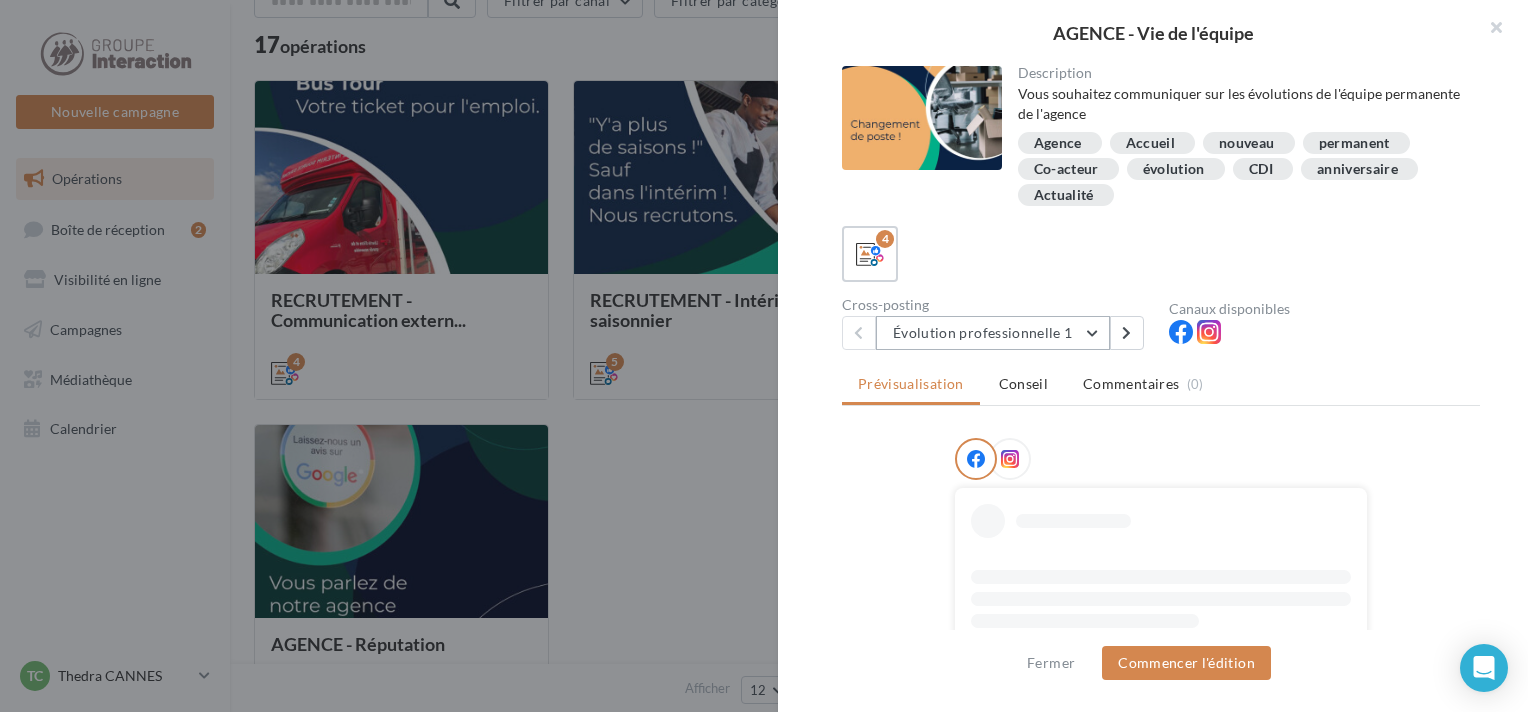 click on "Évolution professionnelle 1" at bounding box center (993, 333) 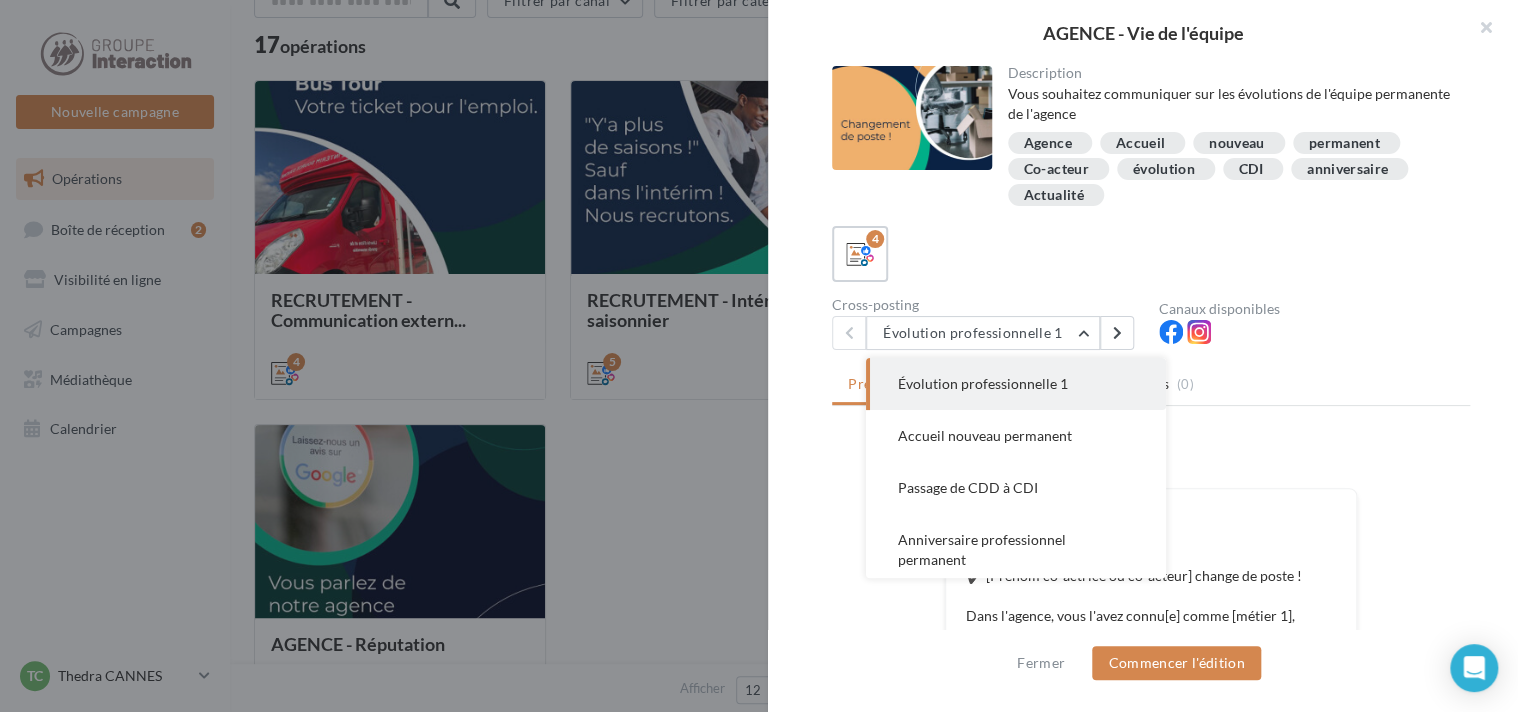 click on "AGENCE - Vie de l'équipe
Description
Vous souhaitez communiquer sur les évolutions de l'équipe permanente de l'agence
Agence
Accueil
nouveau
permanent
Co-acteur
évolution
CDI
anniversaire
Actualité
4
Cross-posting
Évolution professionnelle 1
Évolution professionnelle 1     Accueil nouveau permanent     Passage de CDD à CDI     Anniversaire professionnel permanent
Canaux disponibles
Prévisualisation" at bounding box center (759, 356) 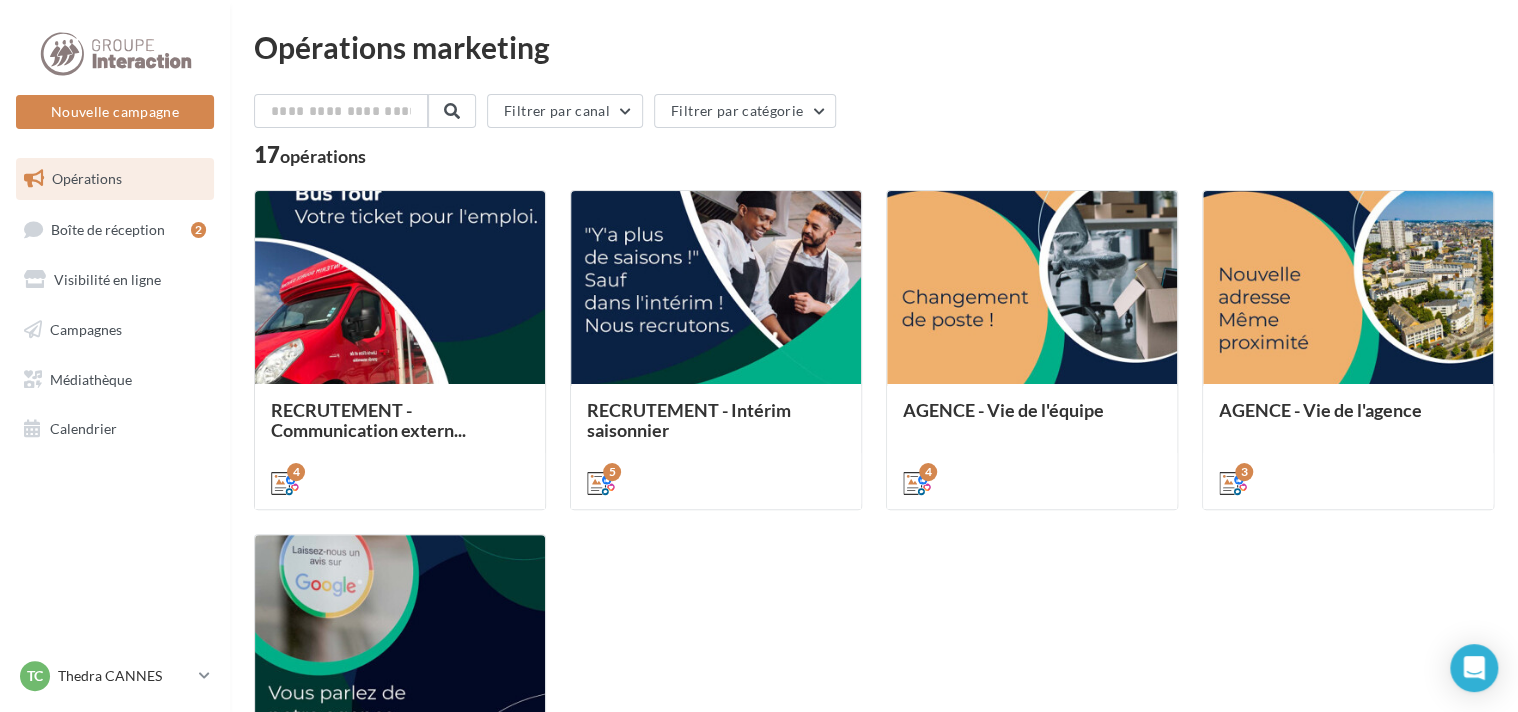 scroll, scrollTop: 308, scrollLeft: 0, axis: vertical 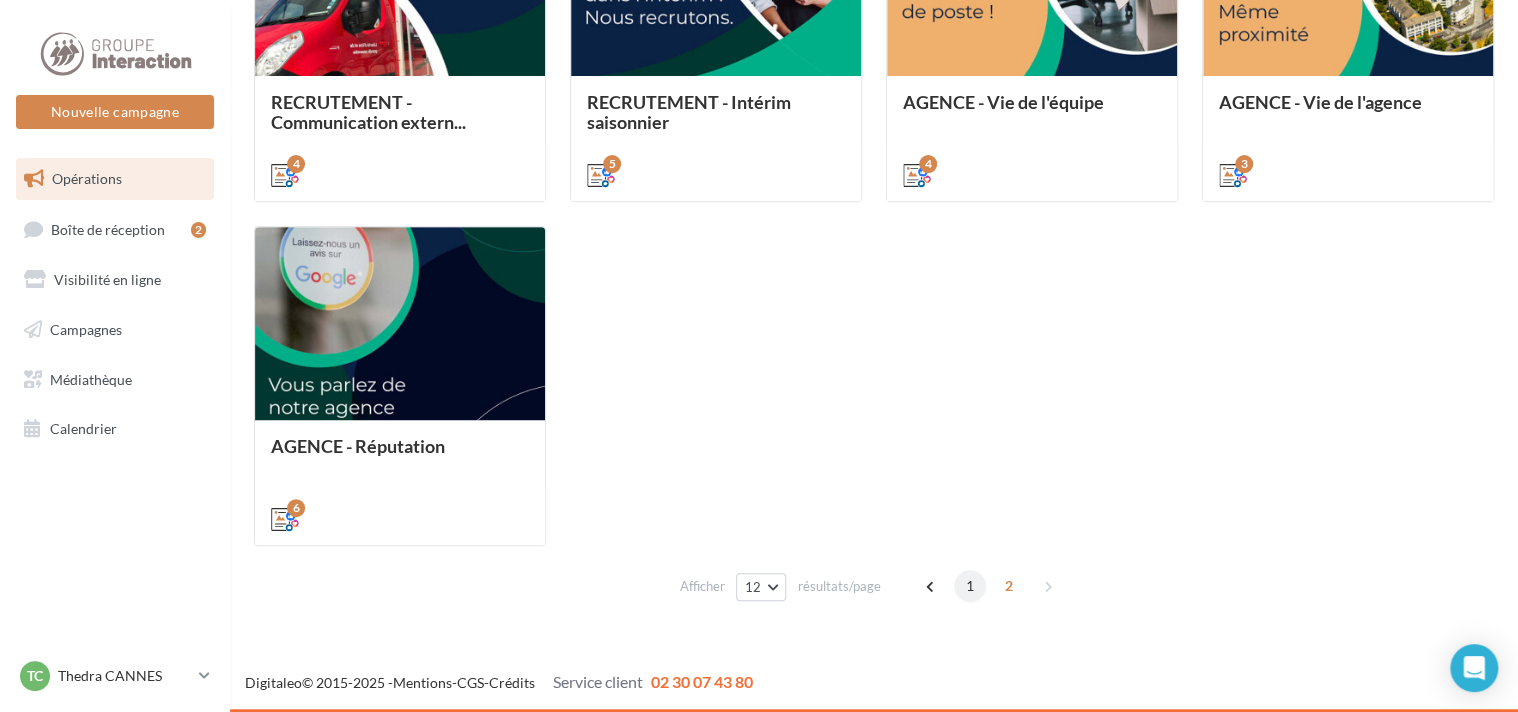 click on "1" at bounding box center [970, 586] 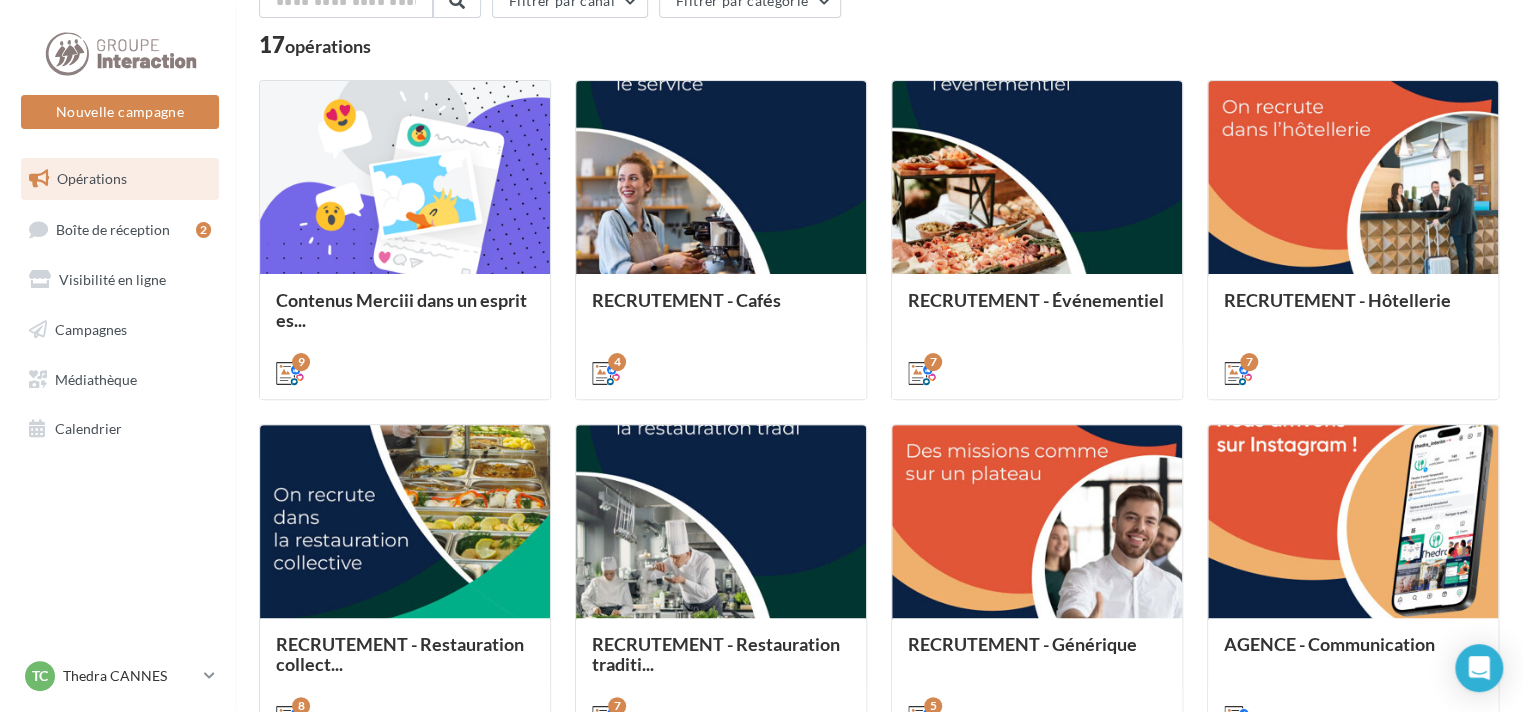 scroll, scrollTop: 652, scrollLeft: 0, axis: vertical 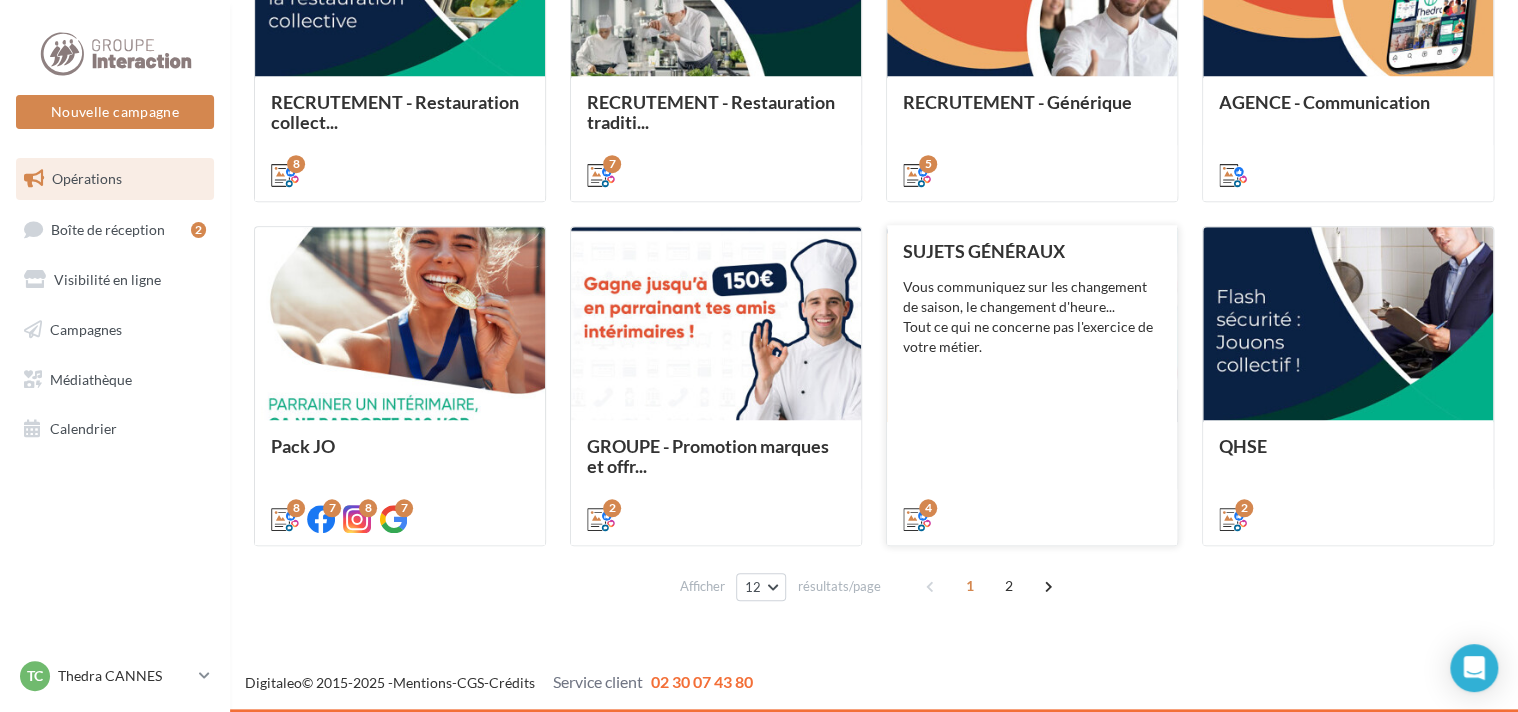 click on "SUJETS GÉNÉRAUX        Vous communiquez sur les changement de saison, le changement d'heure...
Tout ce qui ne concerne pas l'exercice de votre métier." at bounding box center (1032, 384) 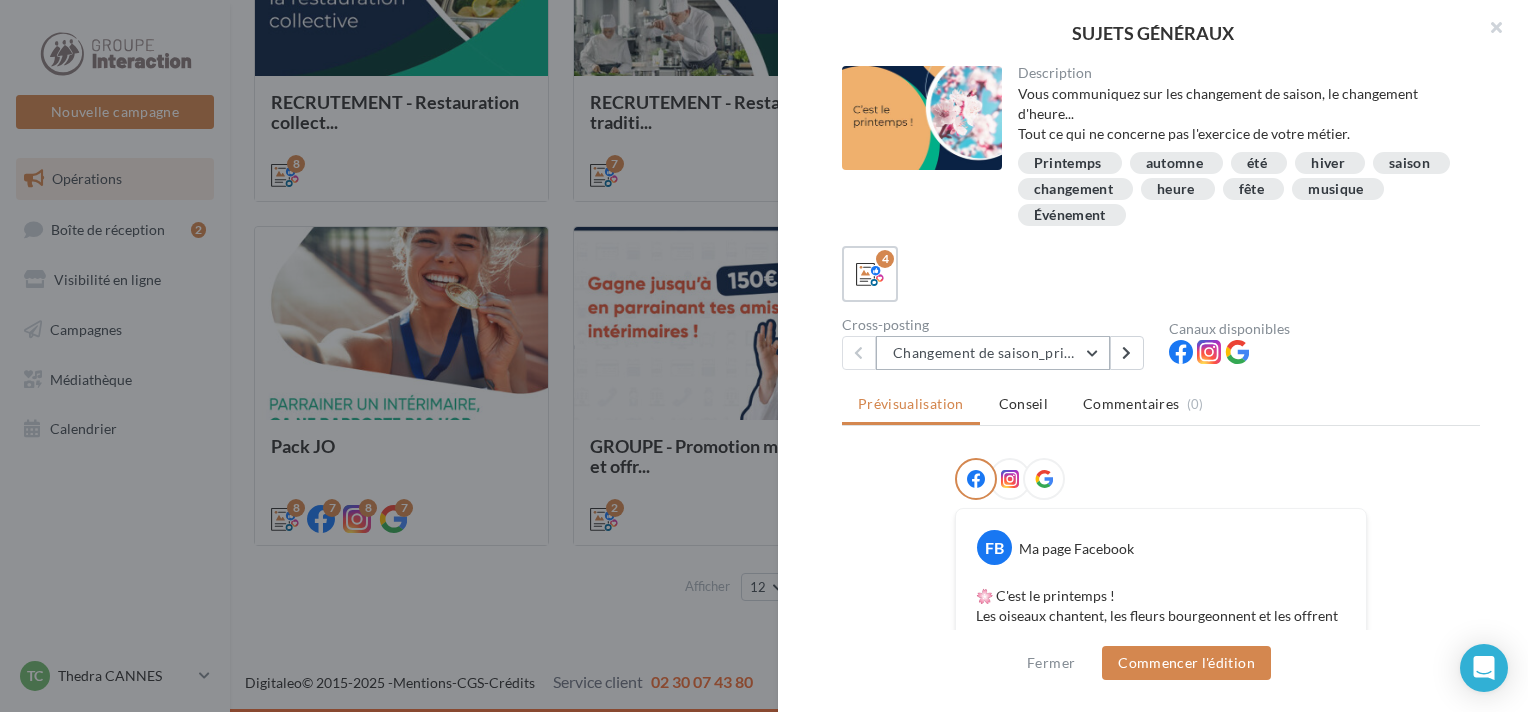 click on "Changement de saison_printemps" at bounding box center [993, 353] 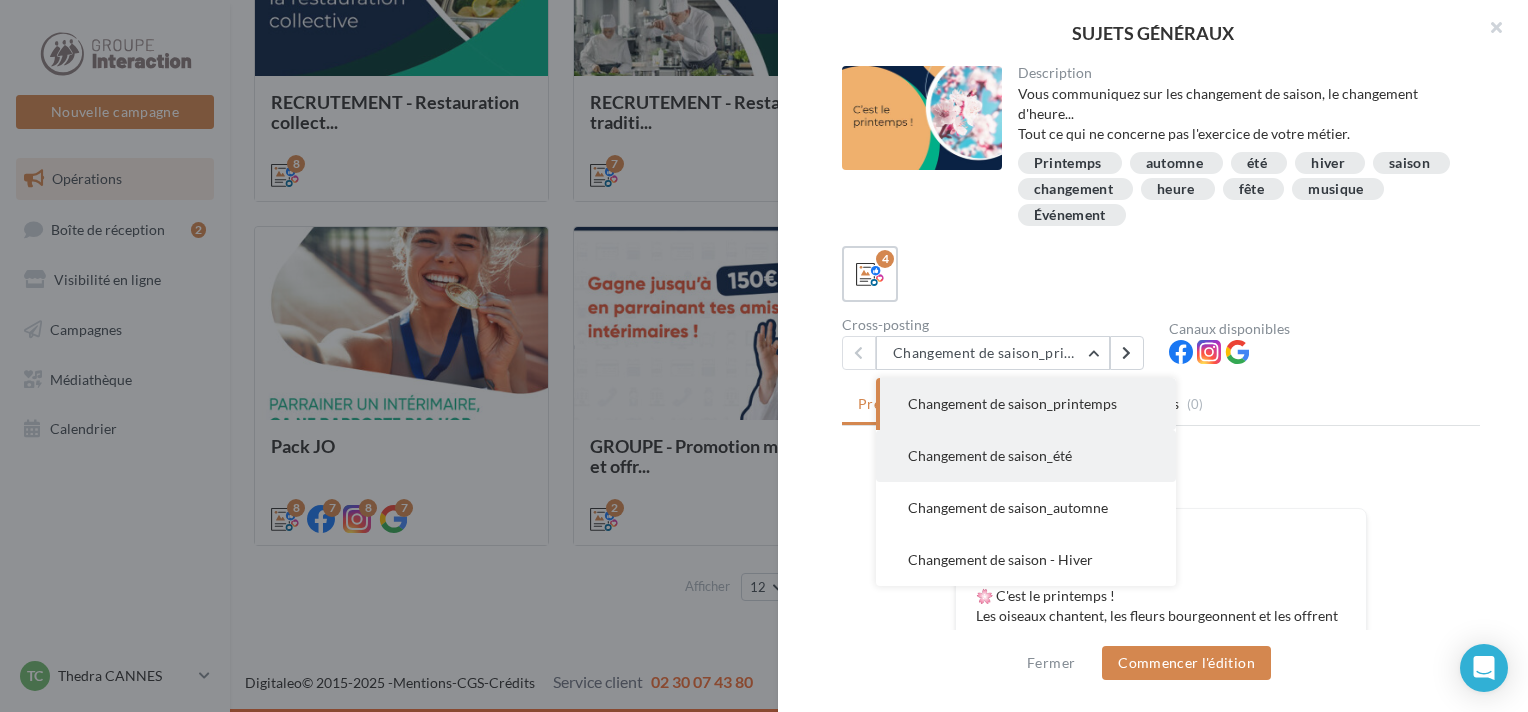 click on "Changement de saison_été" at bounding box center (1026, 456) 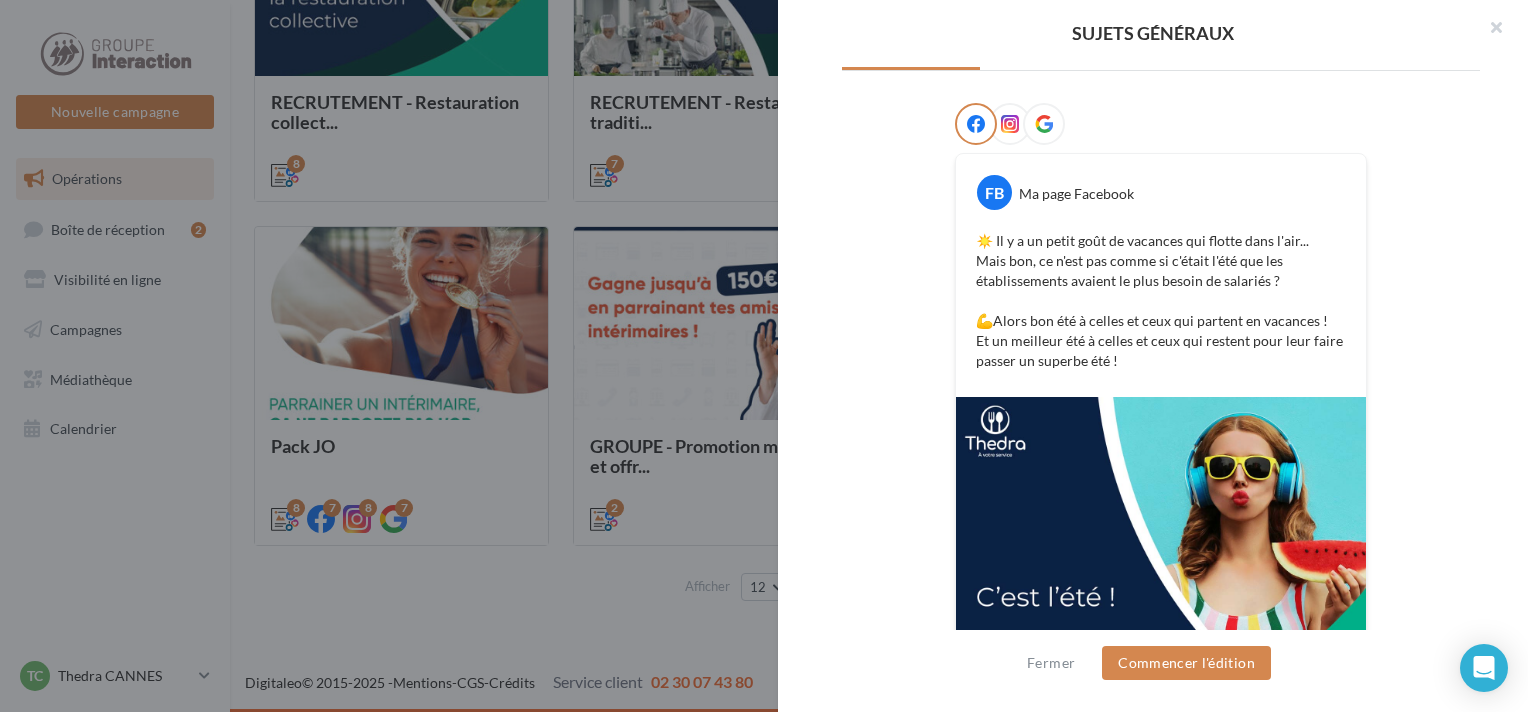 scroll, scrollTop: 353, scrollLeft: 0, axis: vertical 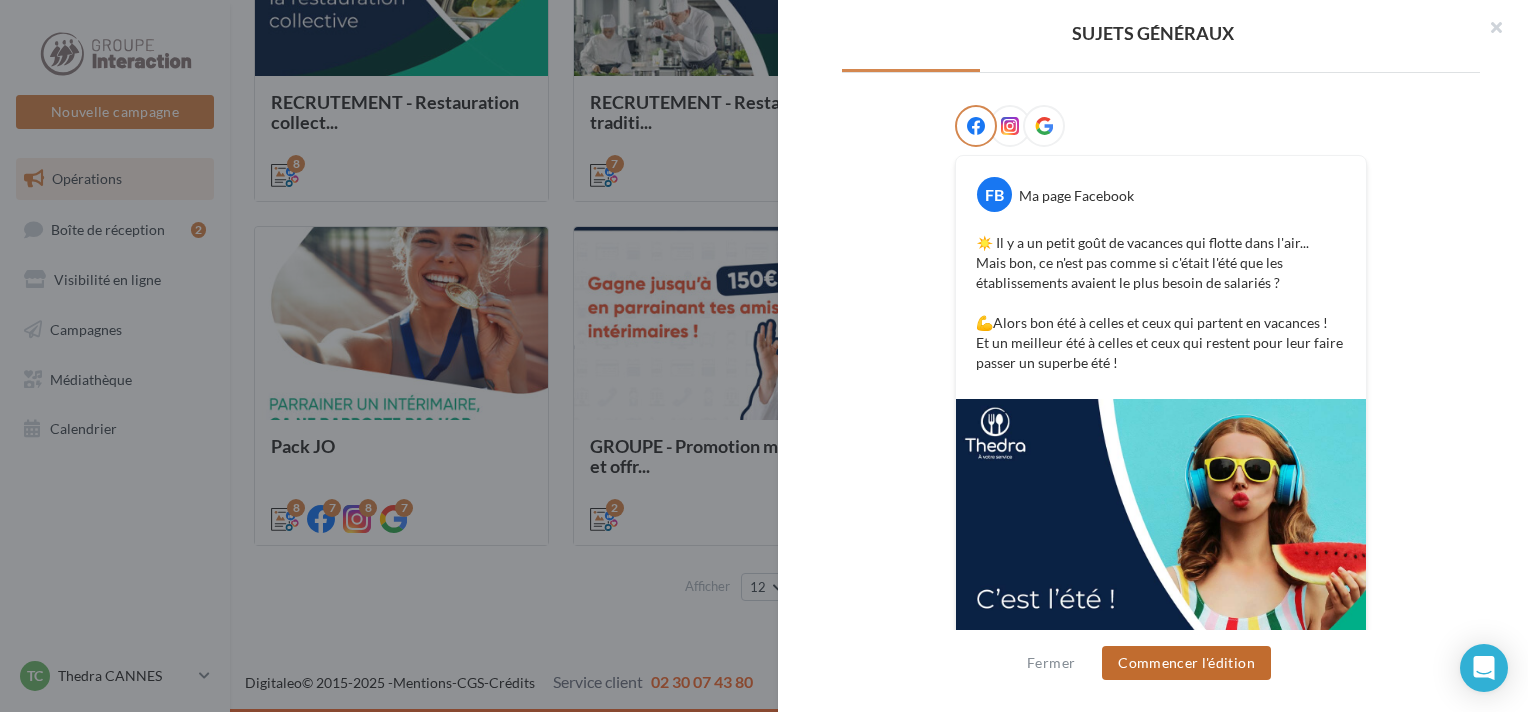 click on "Commencer l'édition" at bounding box center (1186, 663) 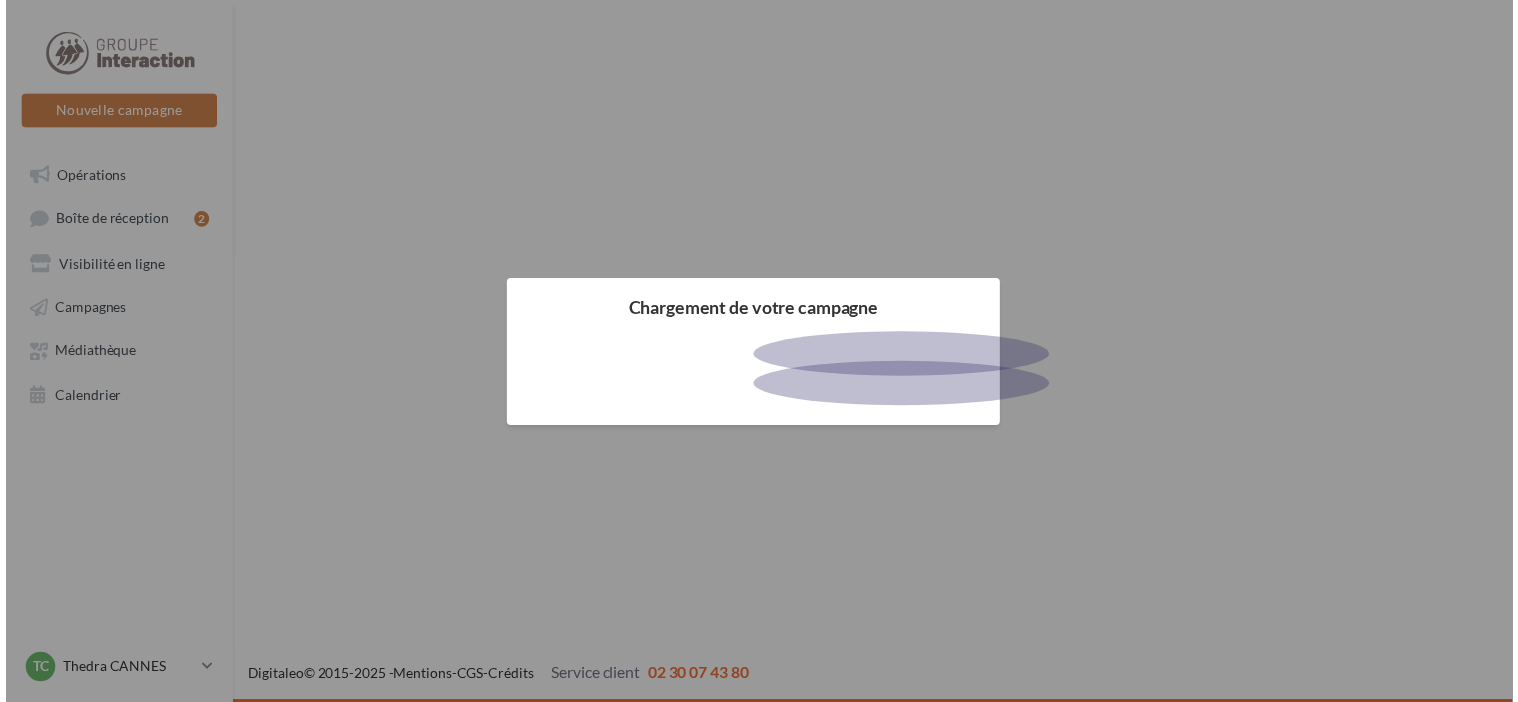 scroll, scrollTop: 0, scrollLeft: 0, axis: both 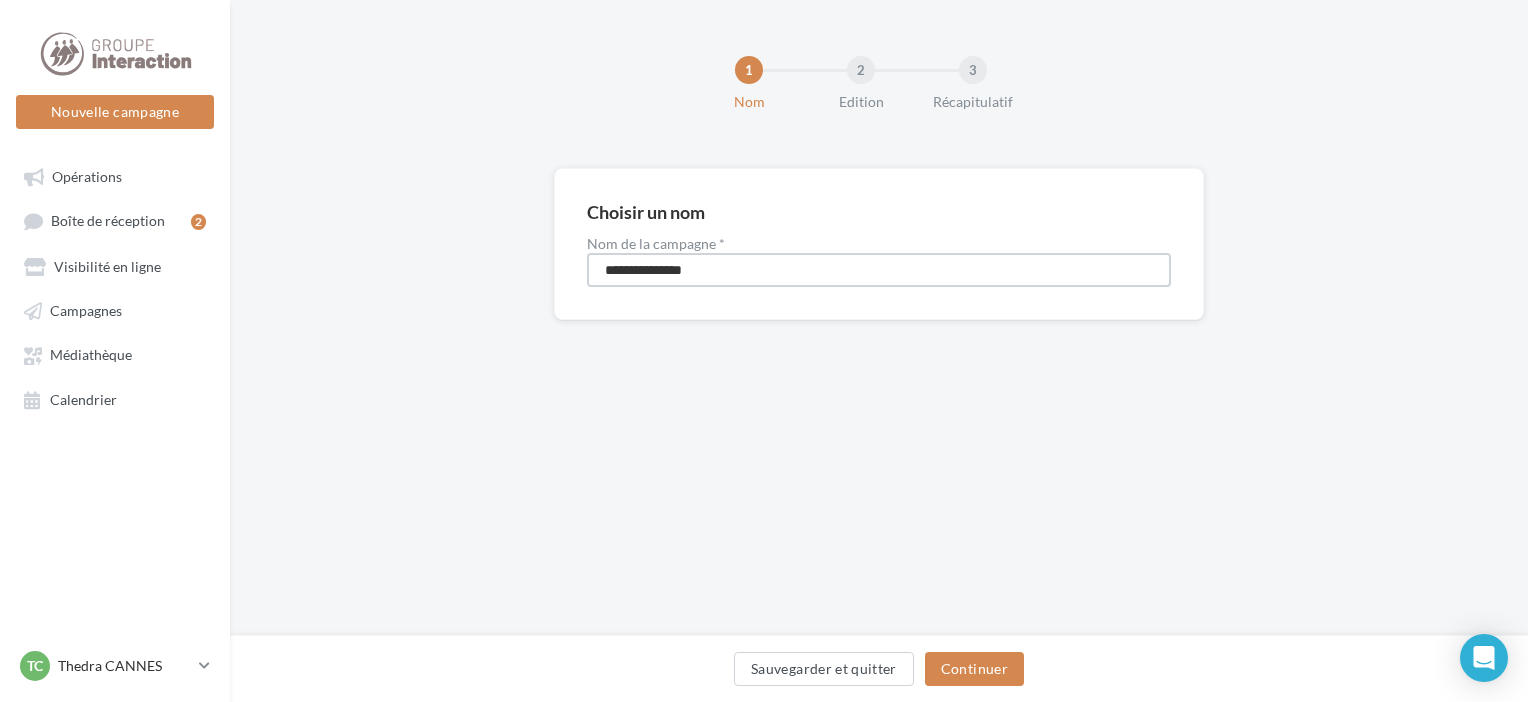 click on "**********" at bounding box center [879, 270] 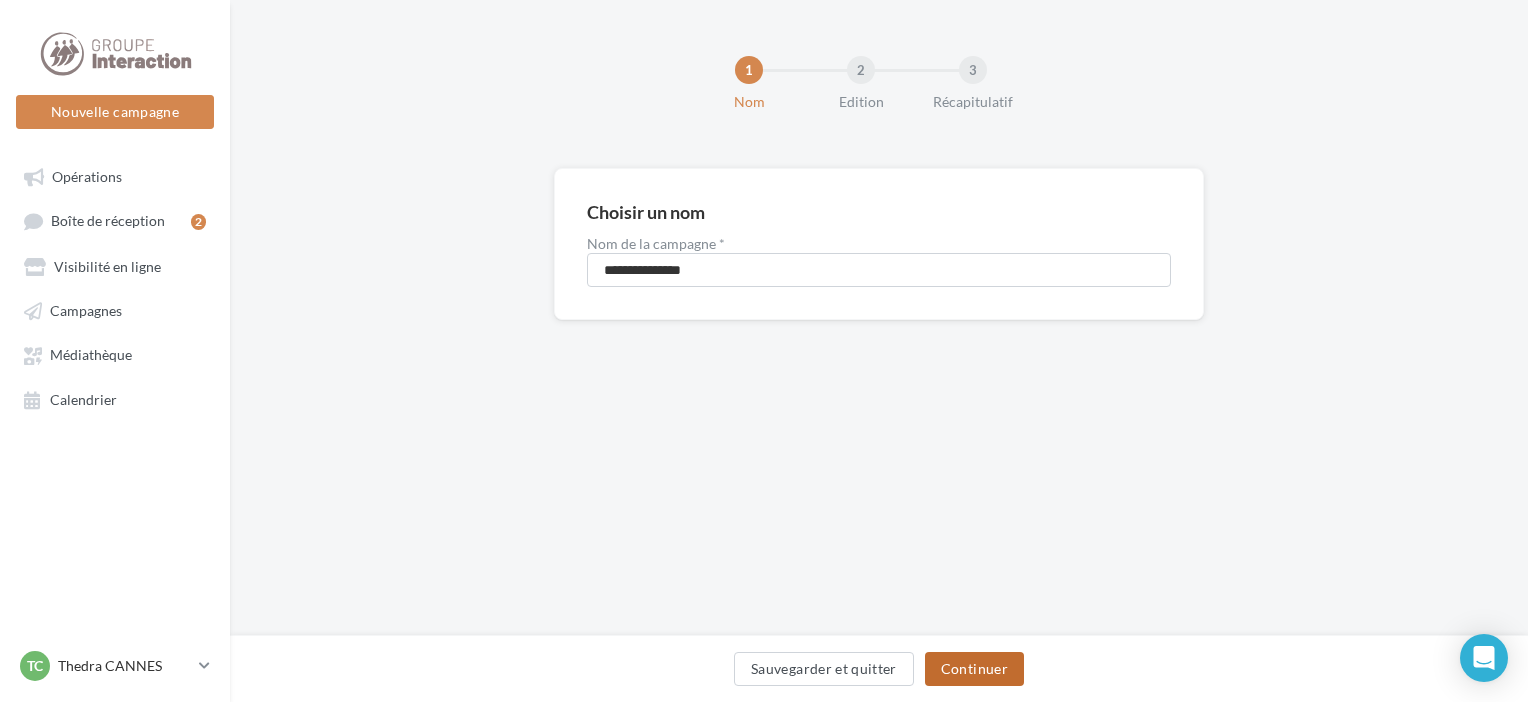 click on "Continuer" at bounding box center (974, 669) 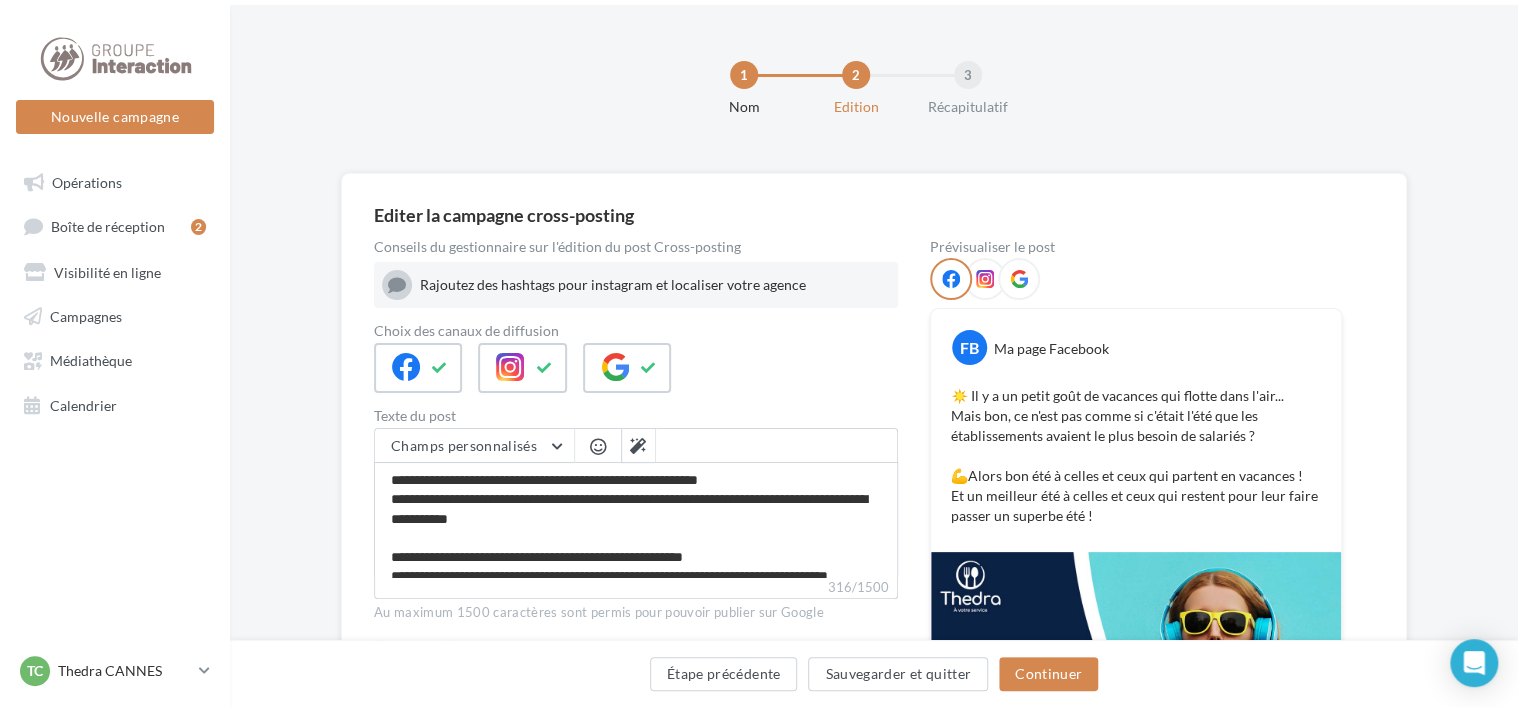 scroll, scrollTop: 36, scrollLeft: 0, axis: vertical 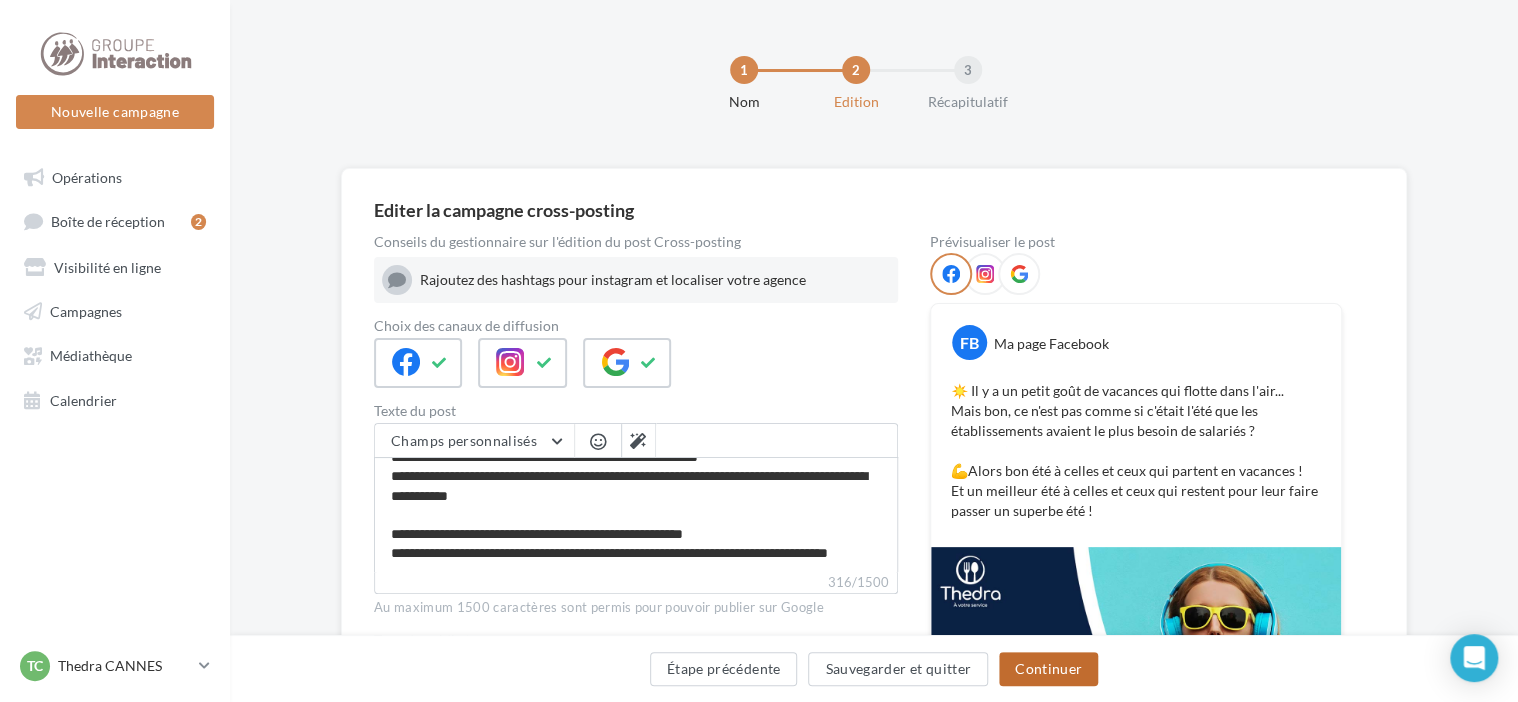 click on "Continuer" at bounding box center [1048, 669] 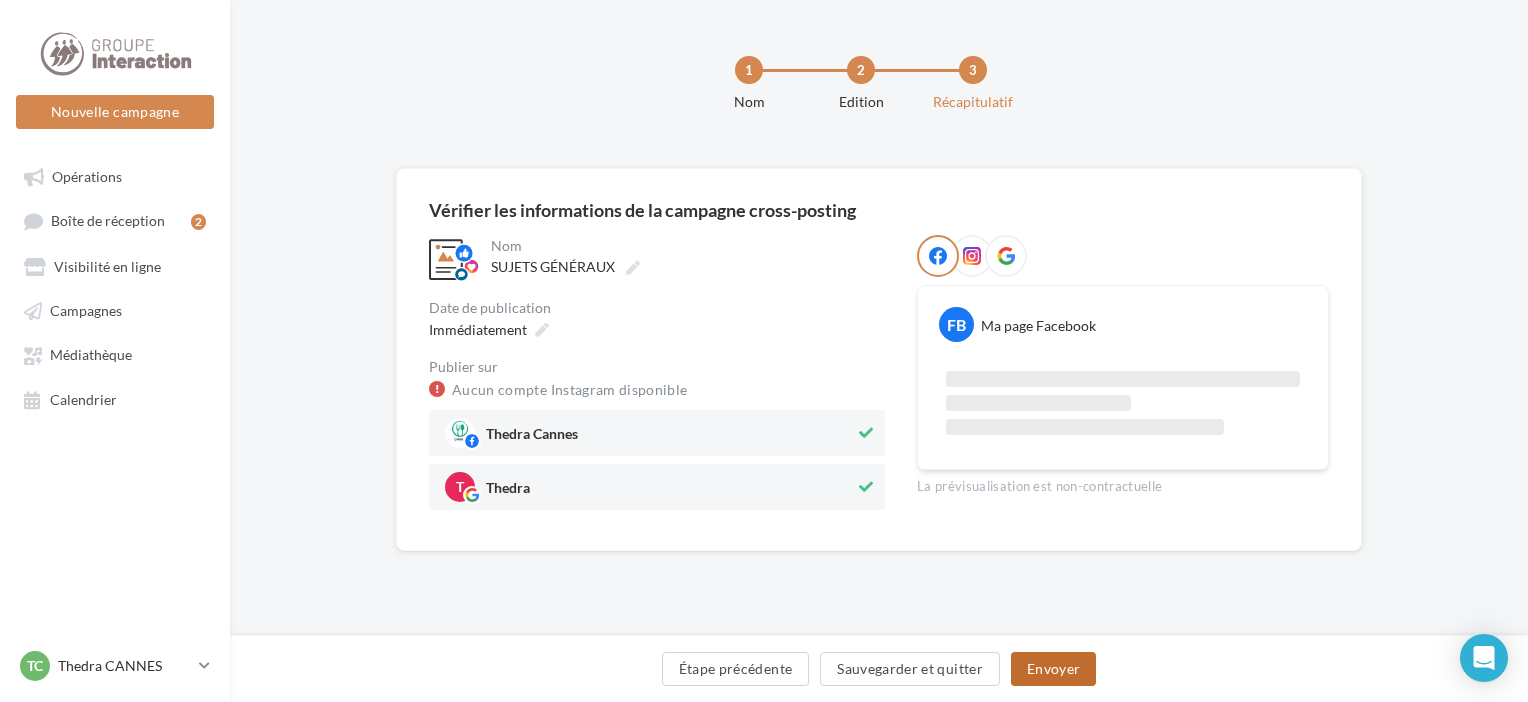 click on "Envoyer" at bounding box center [1053, 669] 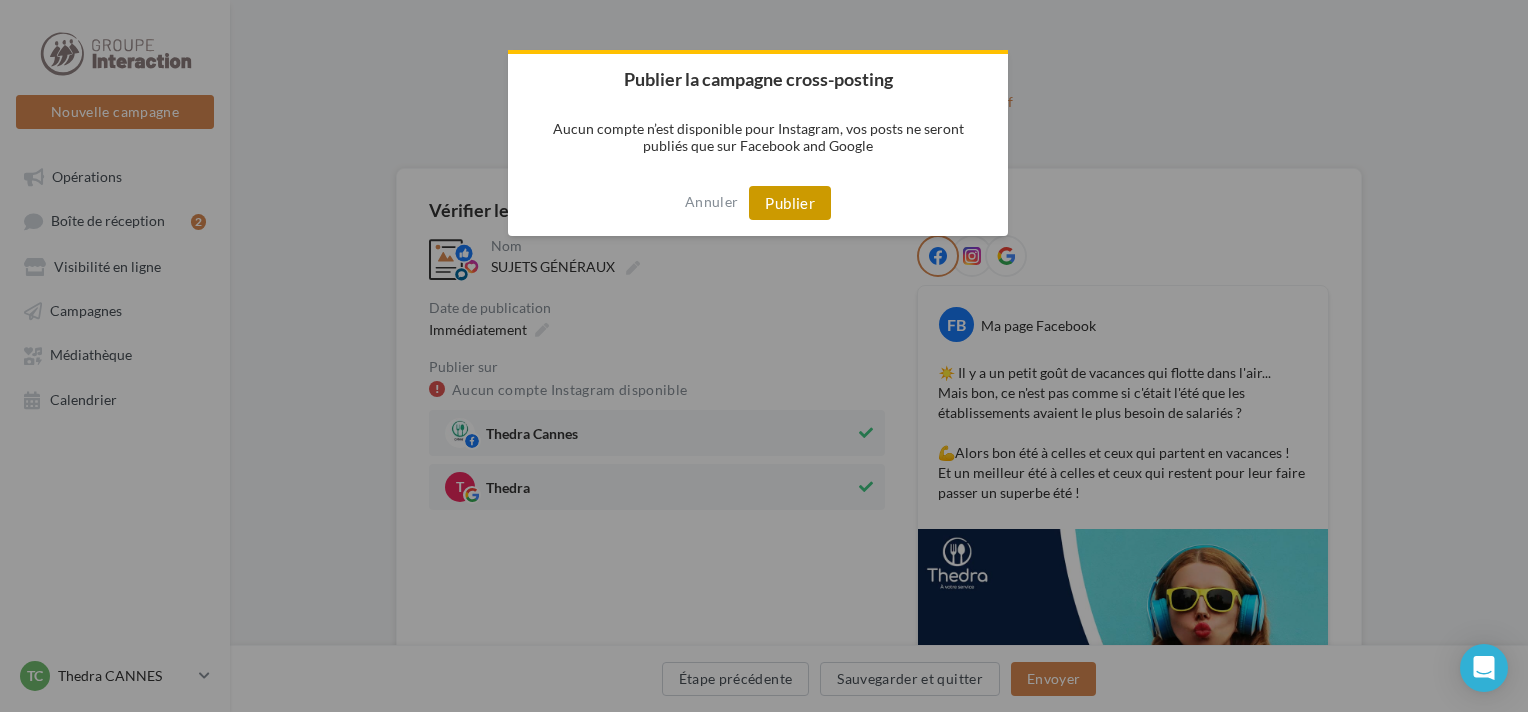 click on "Publier" at bounding box center (790, 203) 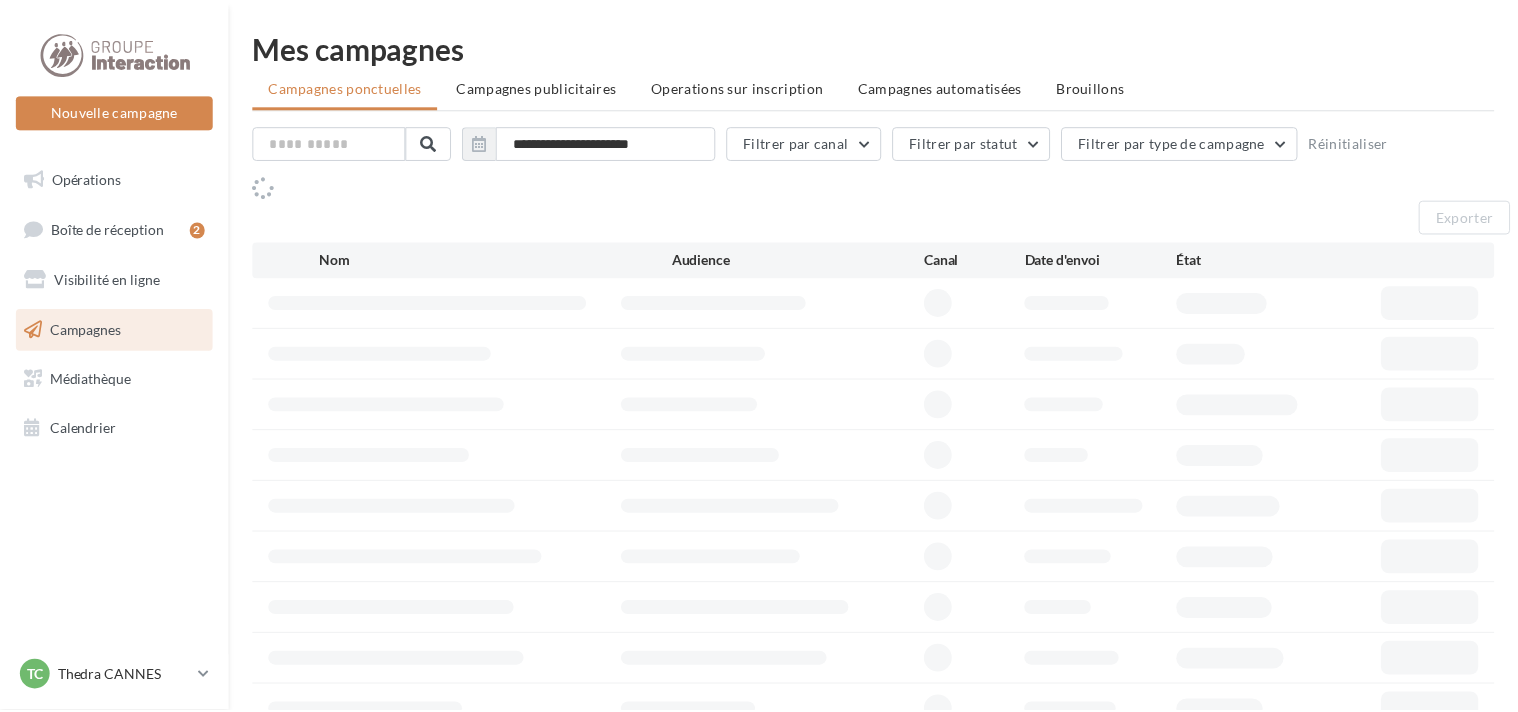 scroll, scrollTop: 0, scrollLeft: 0, axis: both 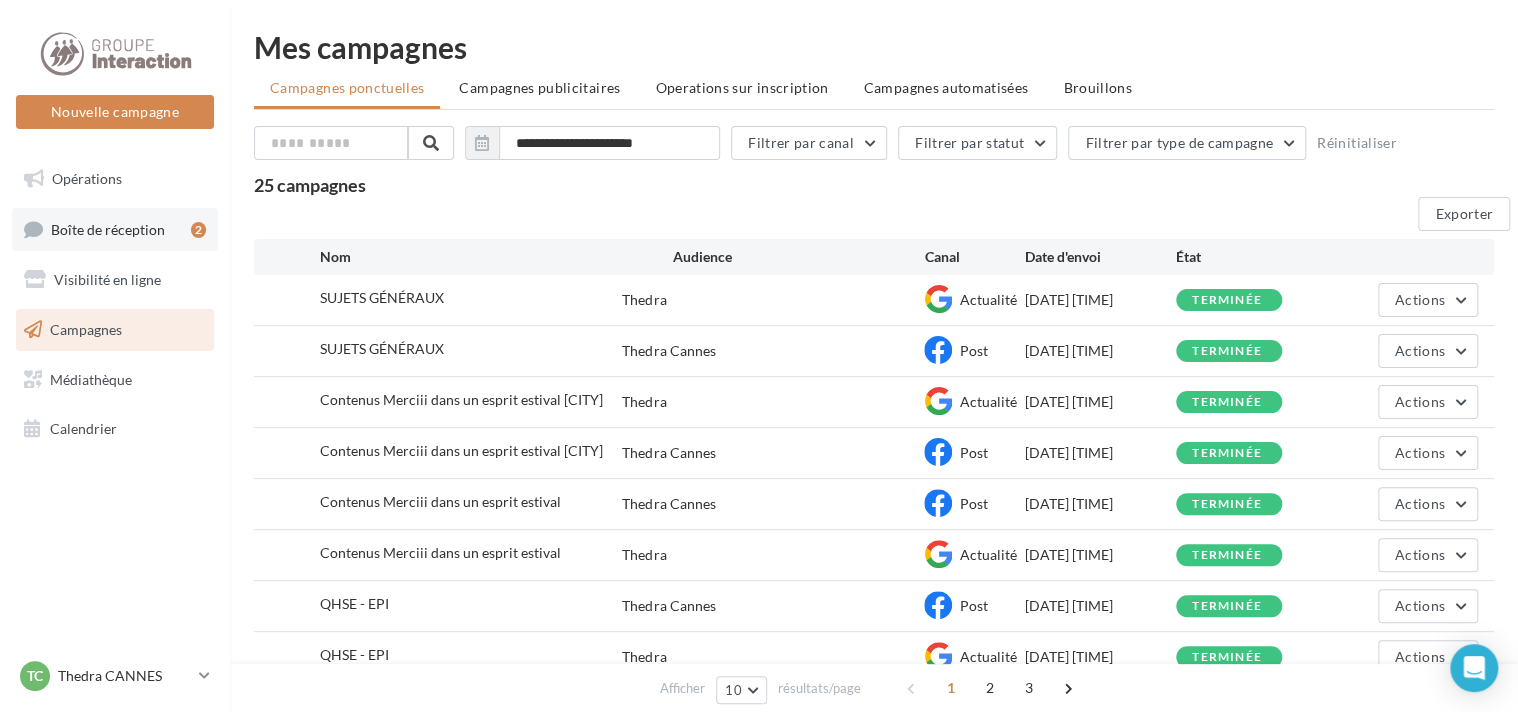 click on "Boîte de réception" at bounding box center [108, 228] 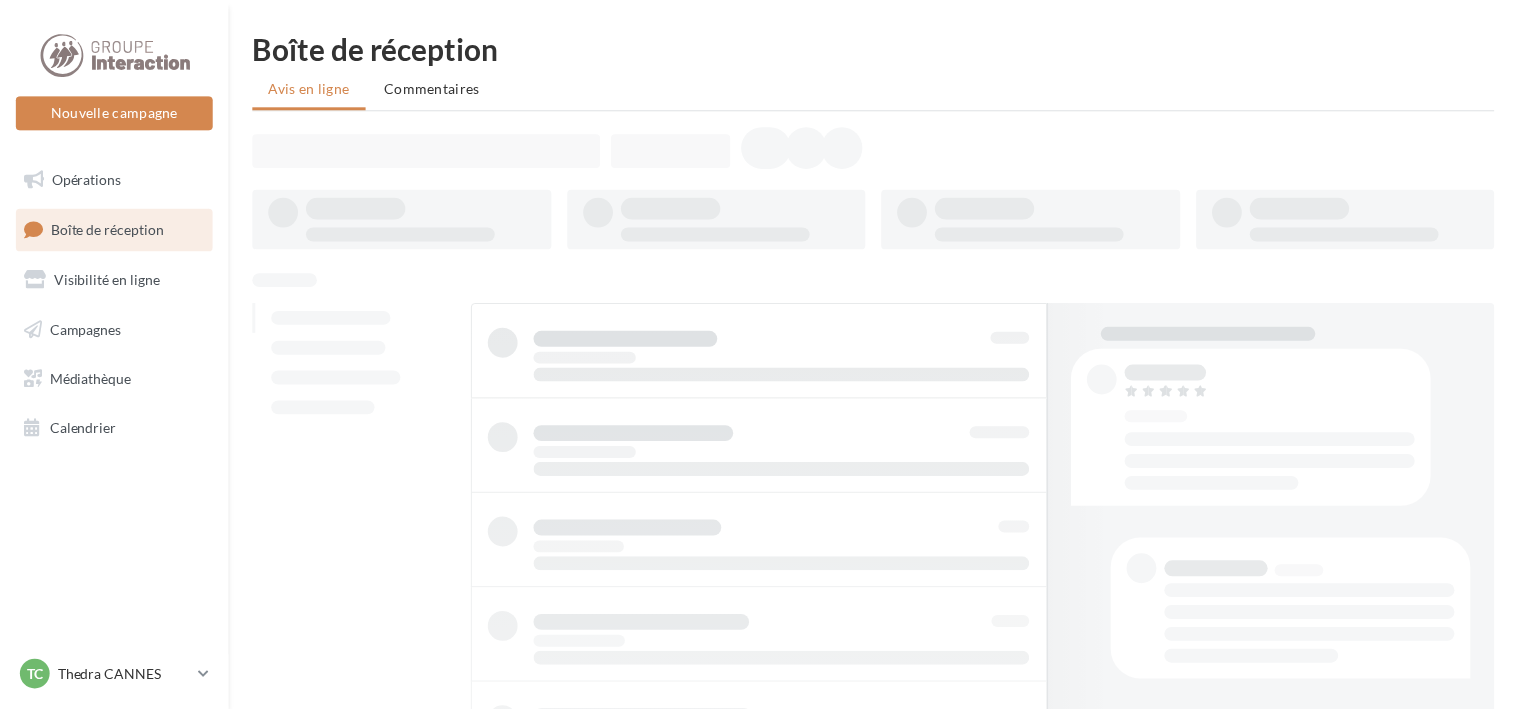 scroll, scrollTop: 0, scrollLeft: 0, axis: both 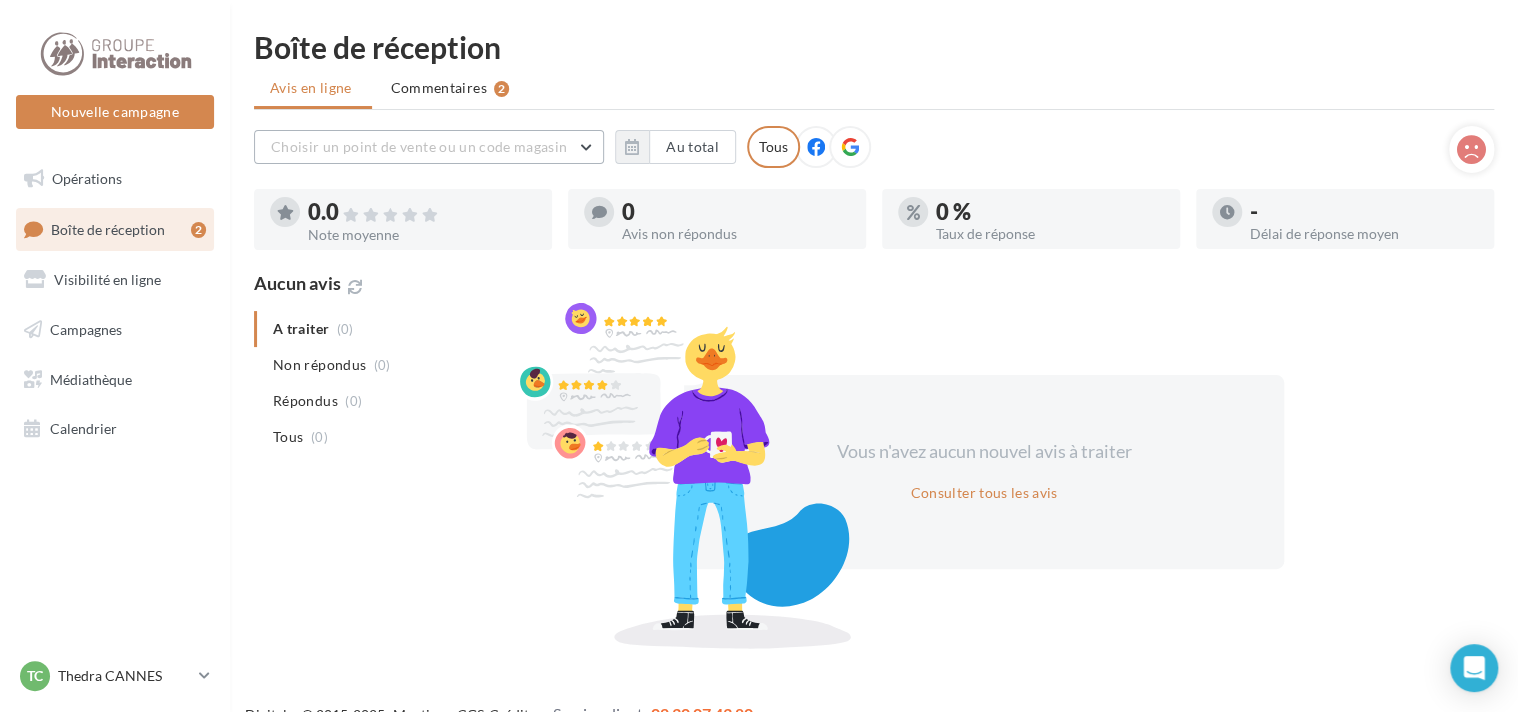 click on "Choisir un point de vente ou un code magasin" at bounding box center [429, 147] 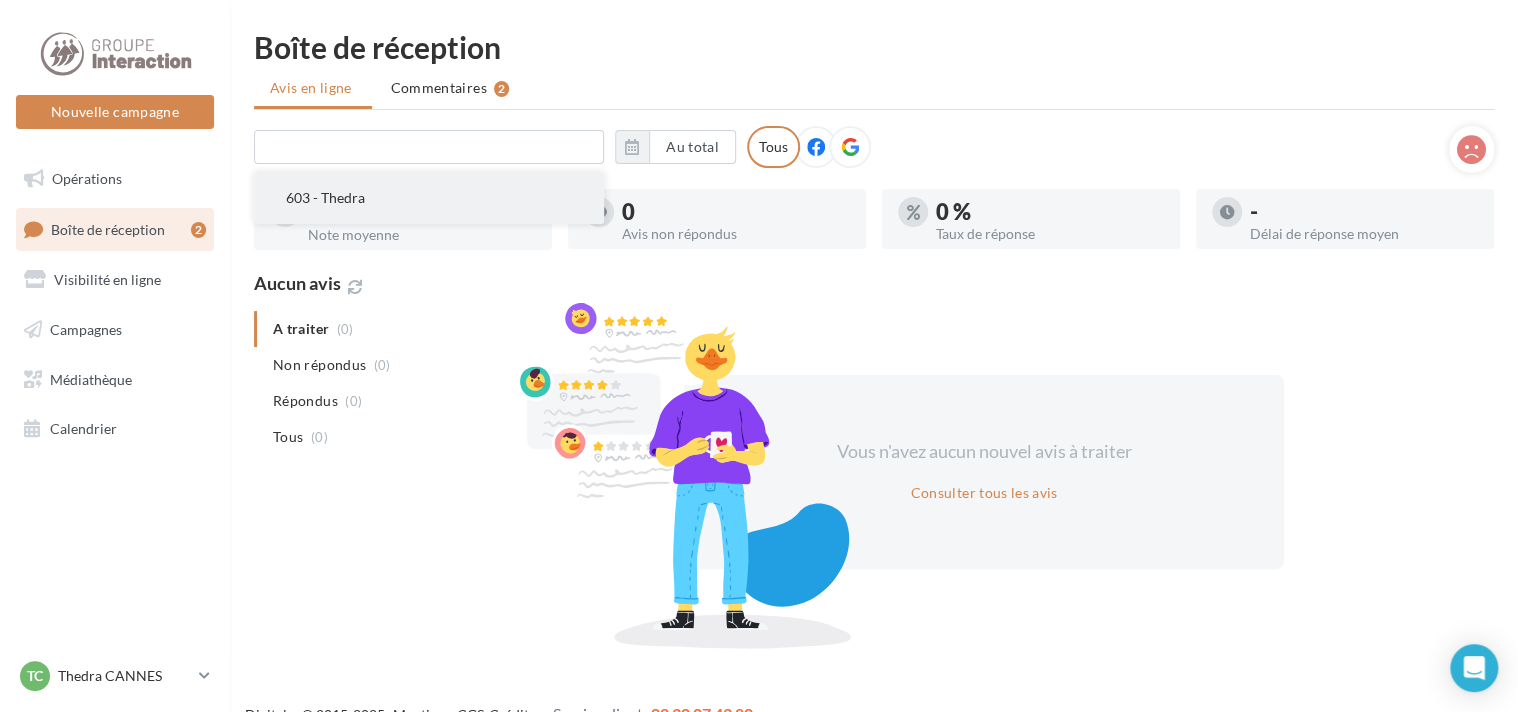 click on "603 - Thedra" at bounding box center (429, 198) 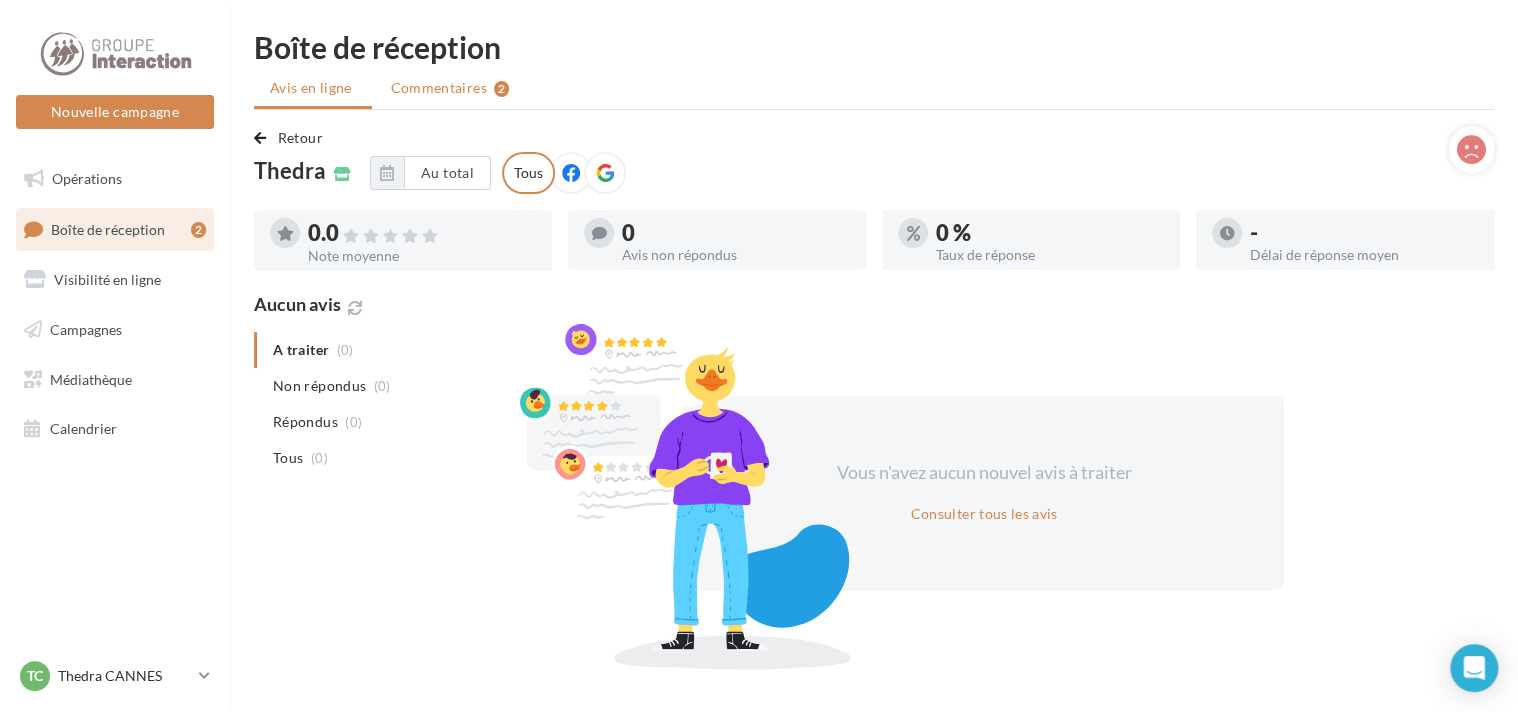 click on "Commentaires" at bounding box center (439, 88) 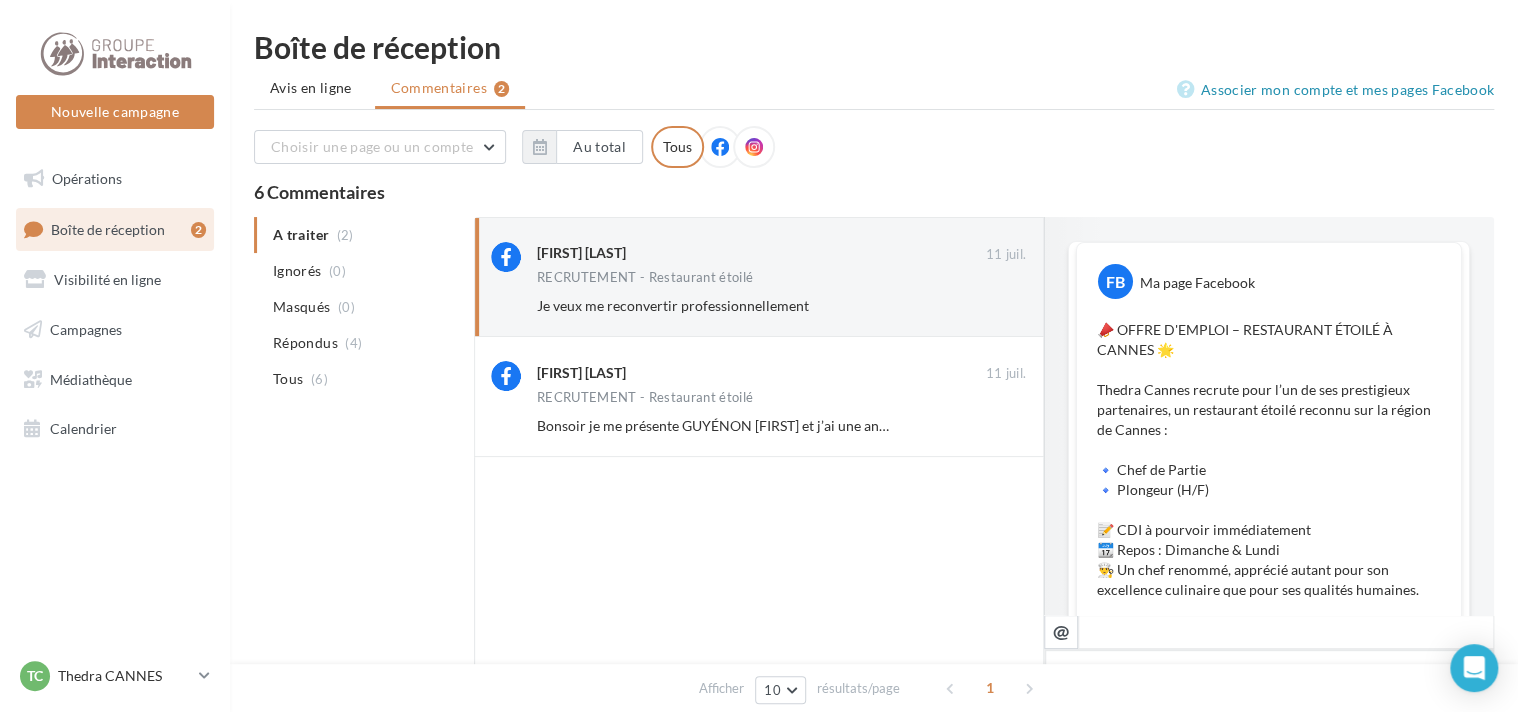 scroll, scrollTop: 1108, scrollLeft: 0, axis: vertical 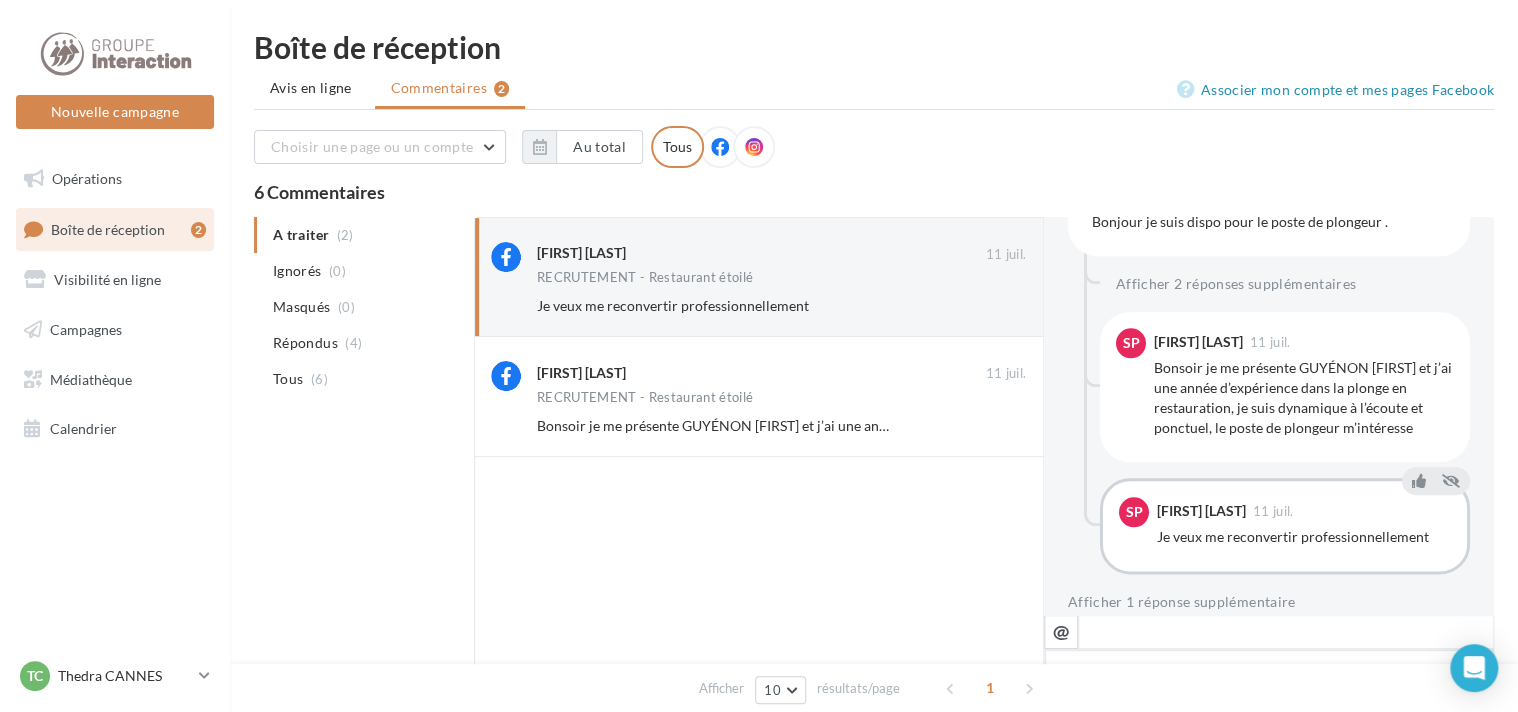 type on "*" 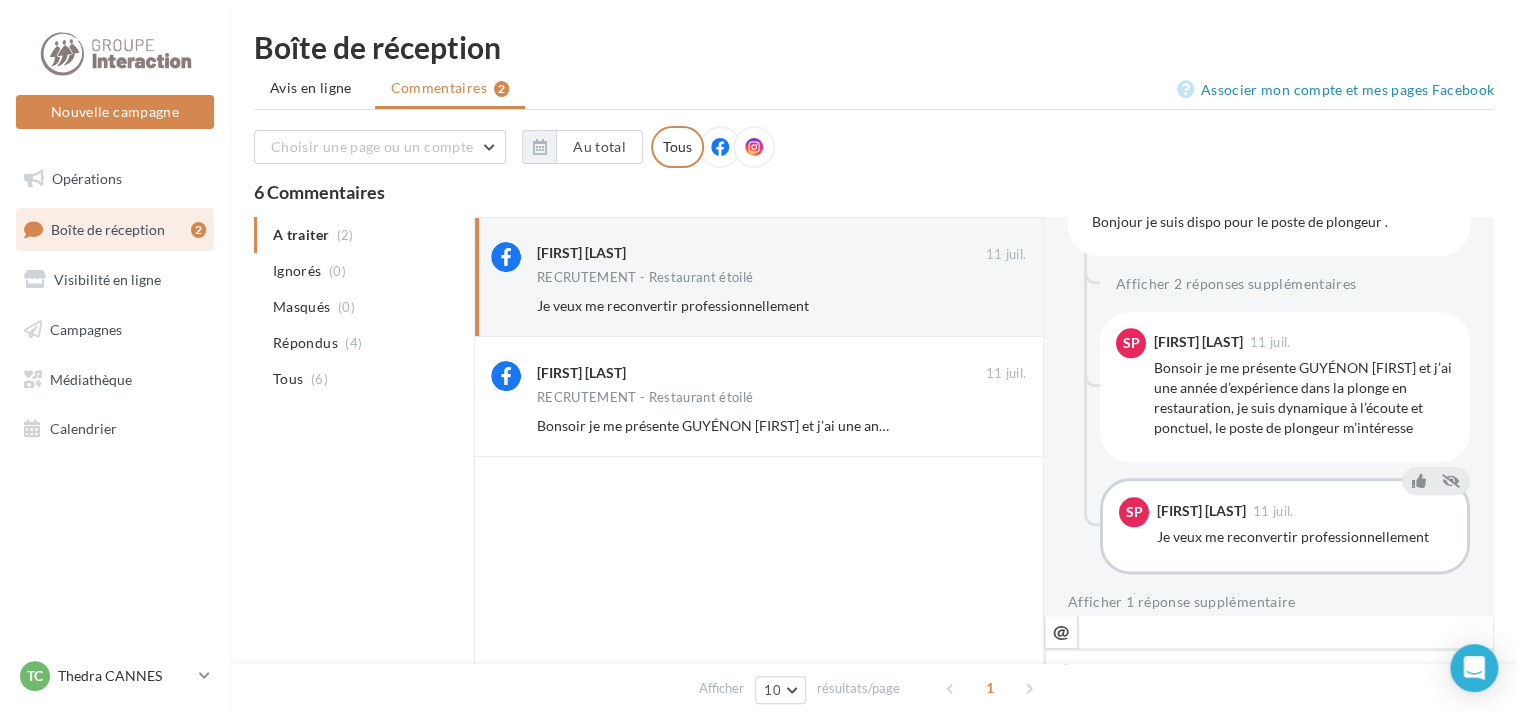 type on "**" 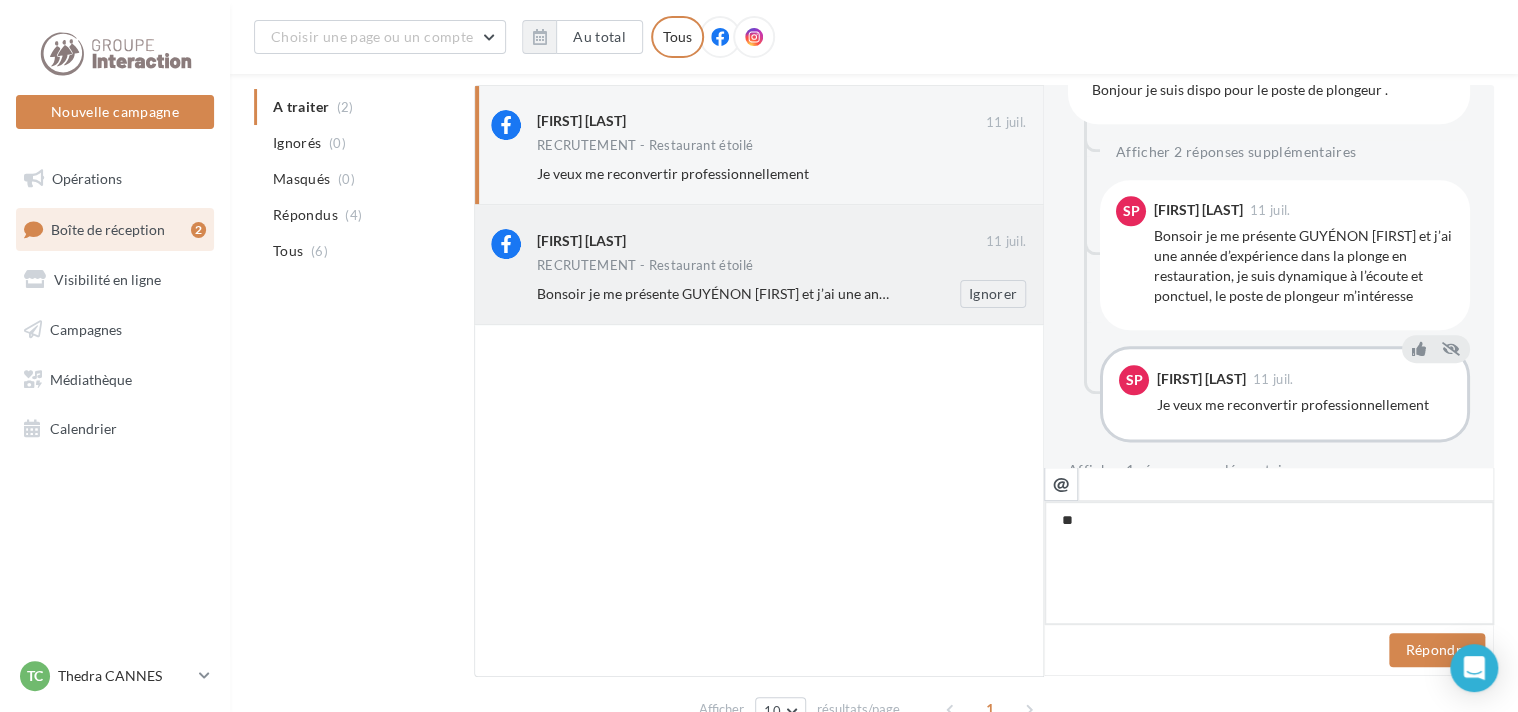 scroll, scrollTop: 254, scrollLeft: 0, axis: vertical 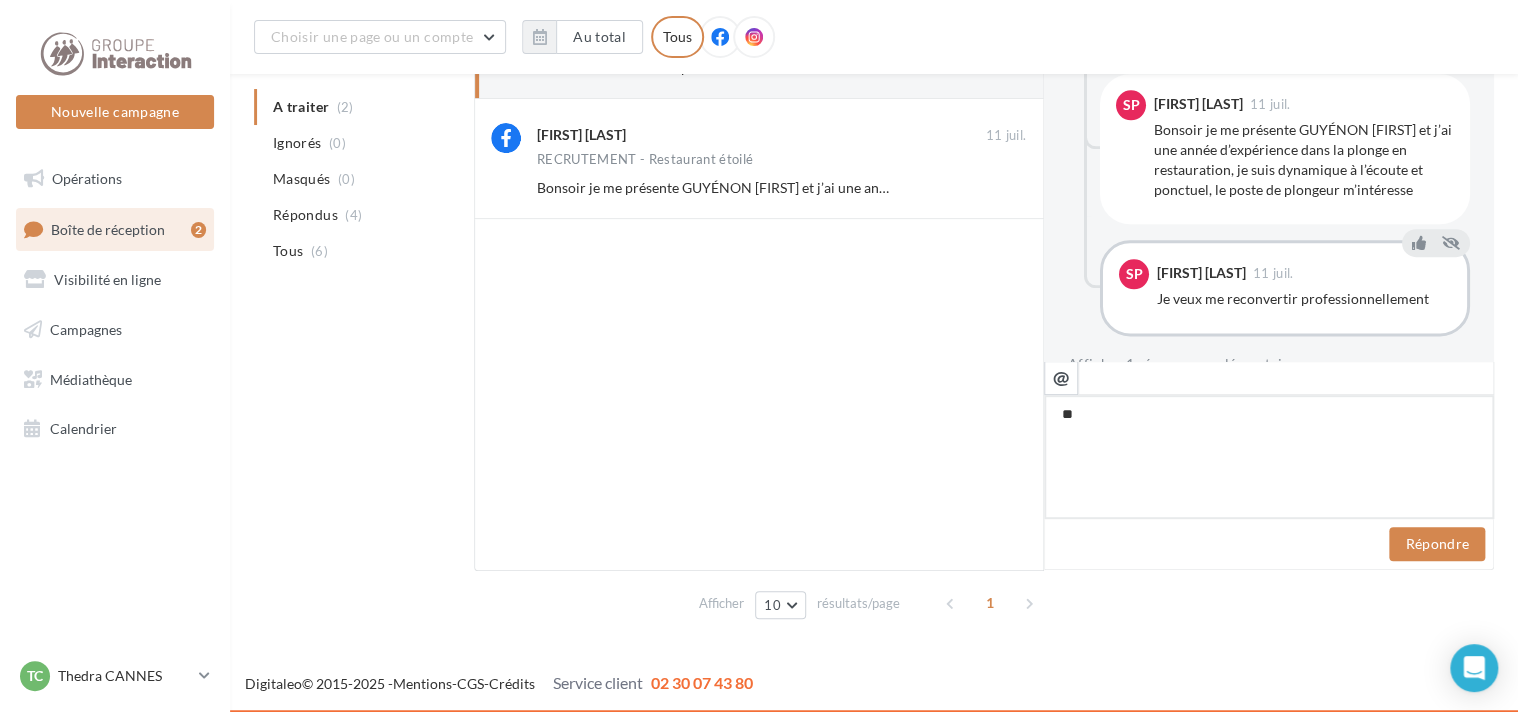 type on "**" 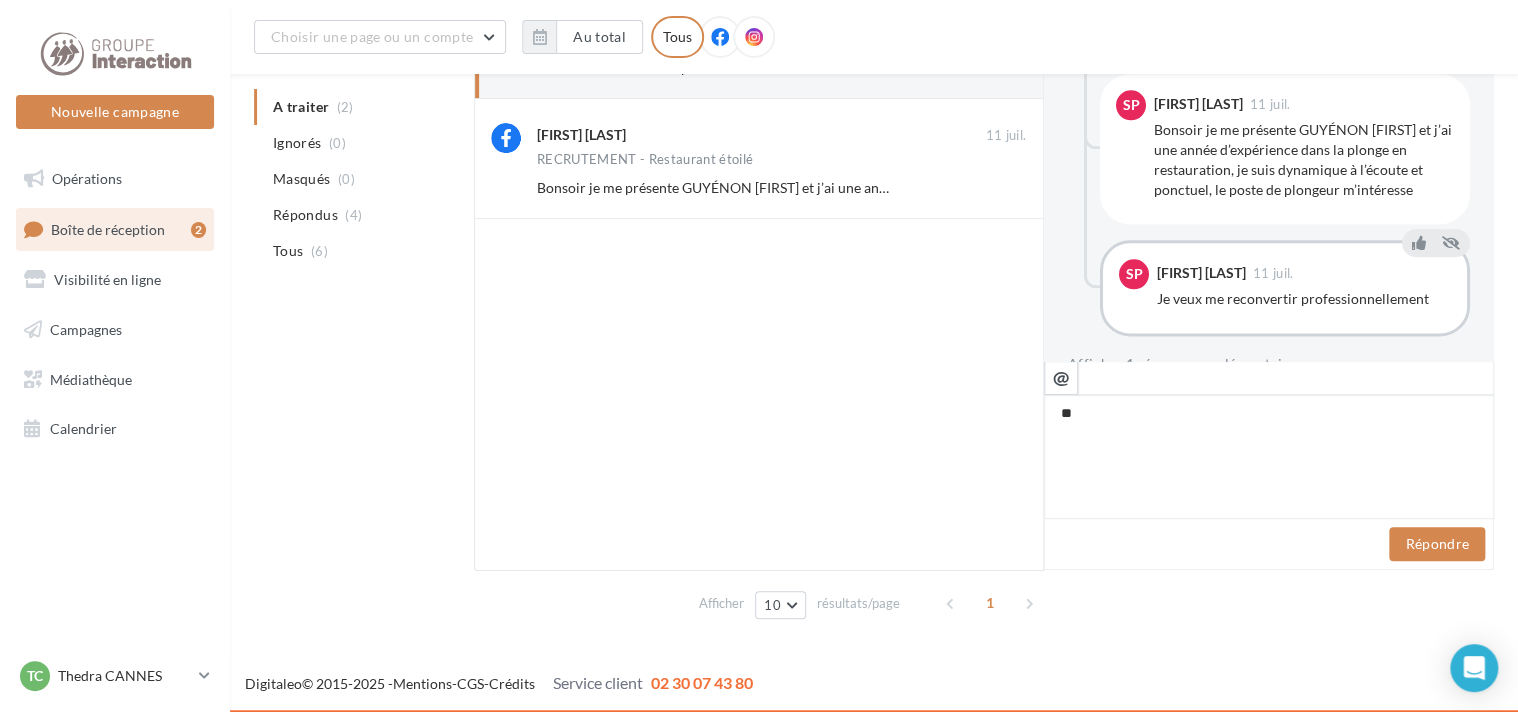 click at bounding box center [1286, 378] 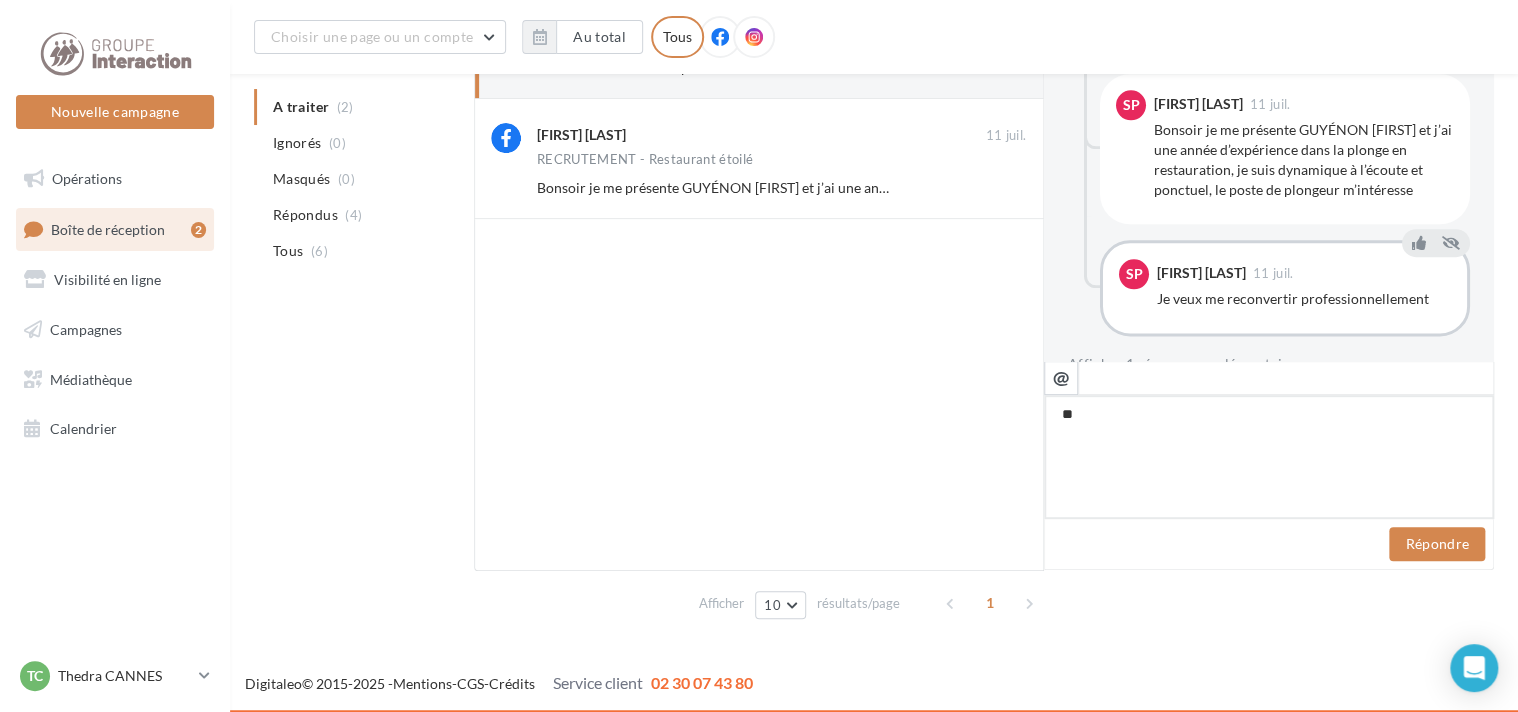 click on "**" at bounding box center (1269, 457) 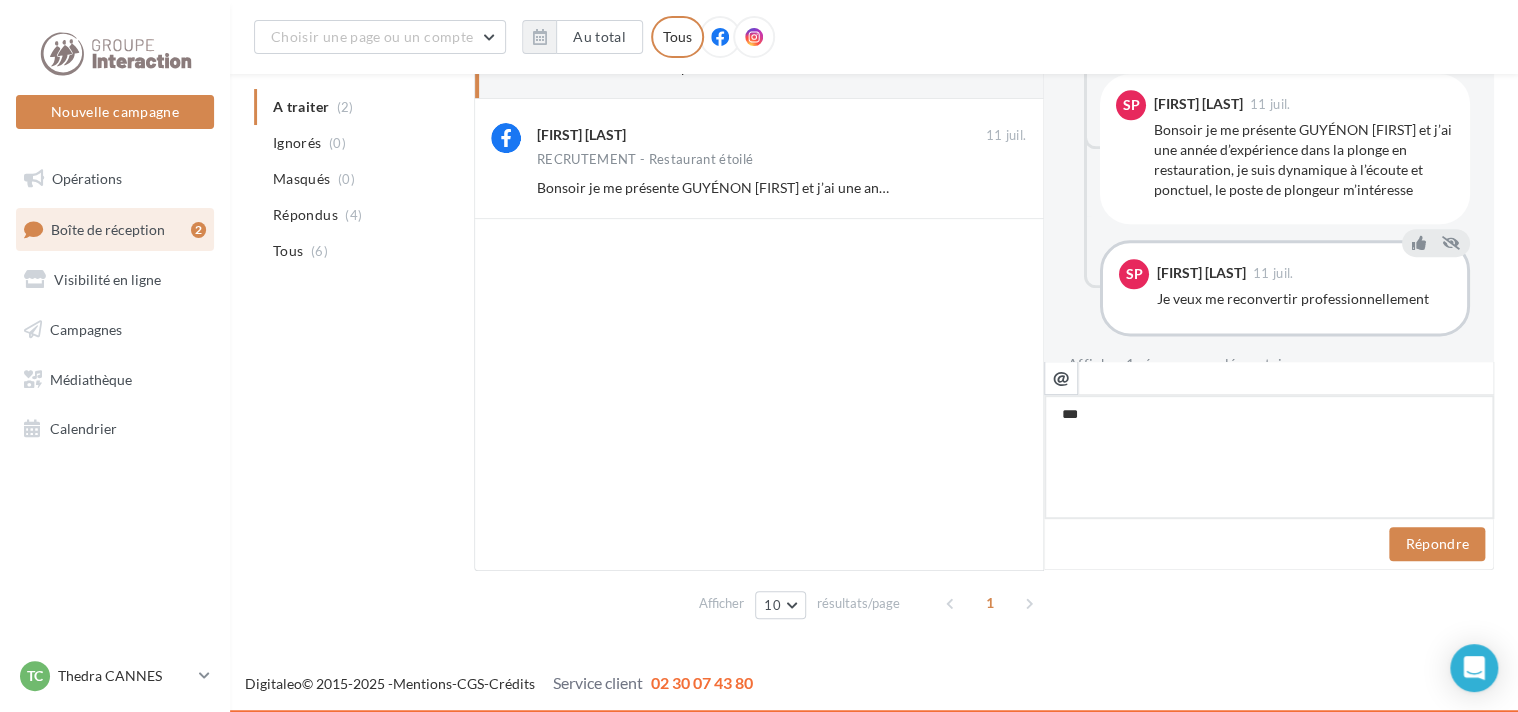 type on "****" 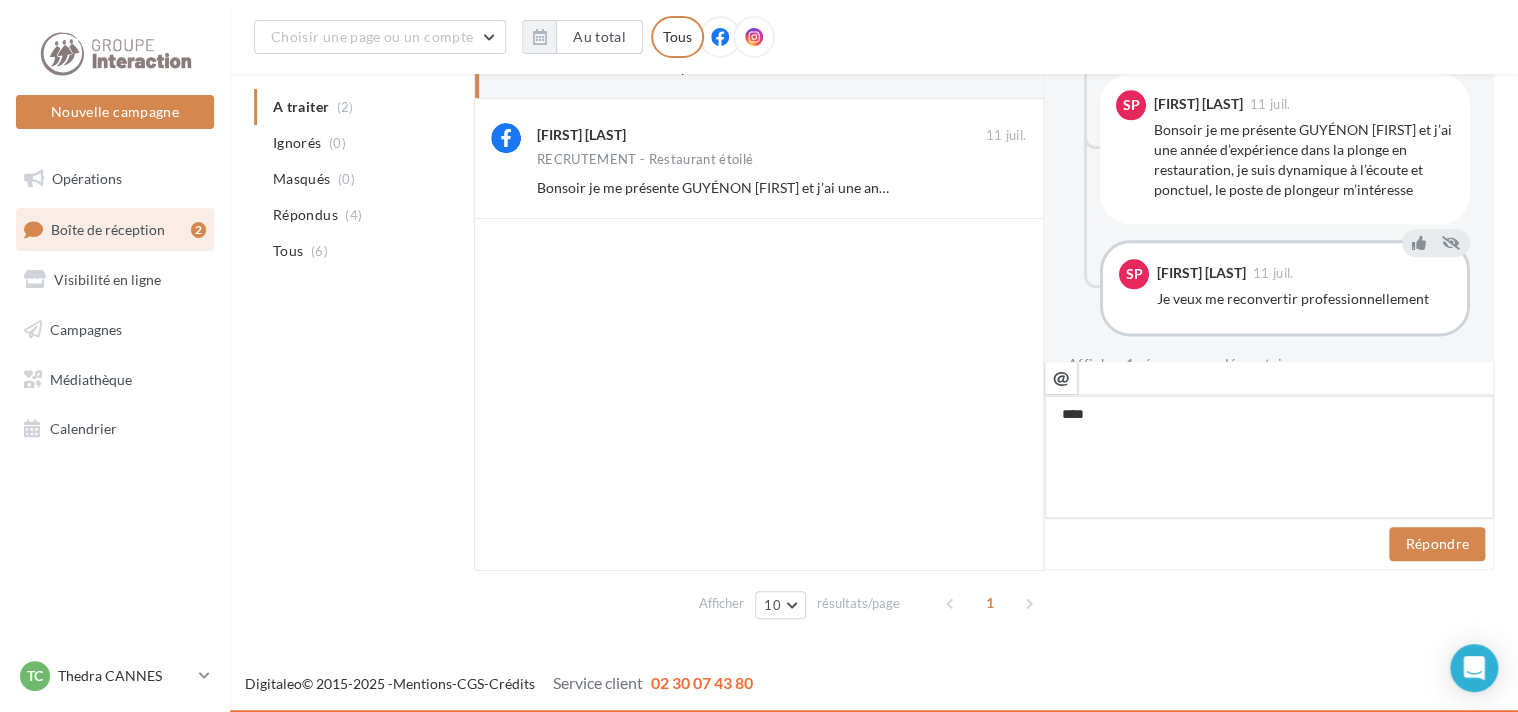 type on "*****" 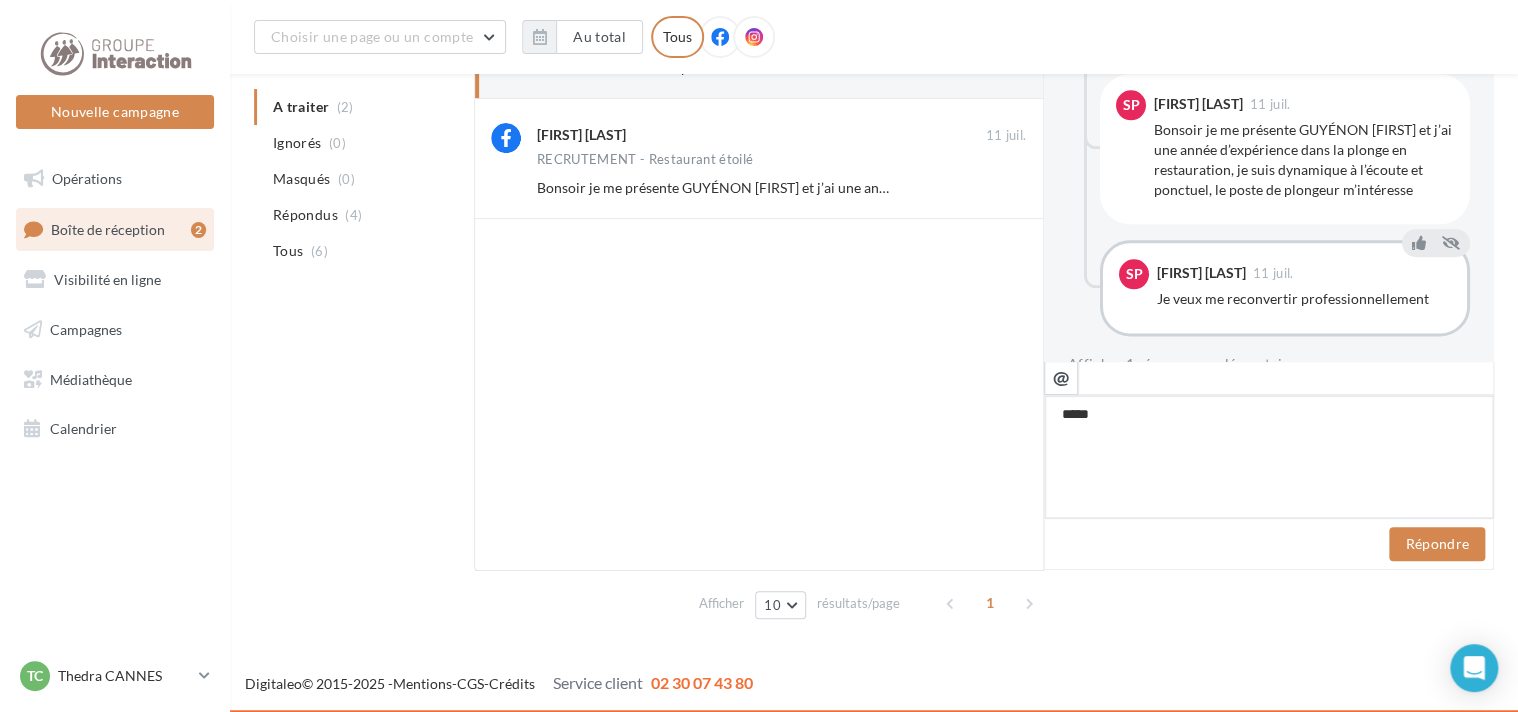 type on "******" 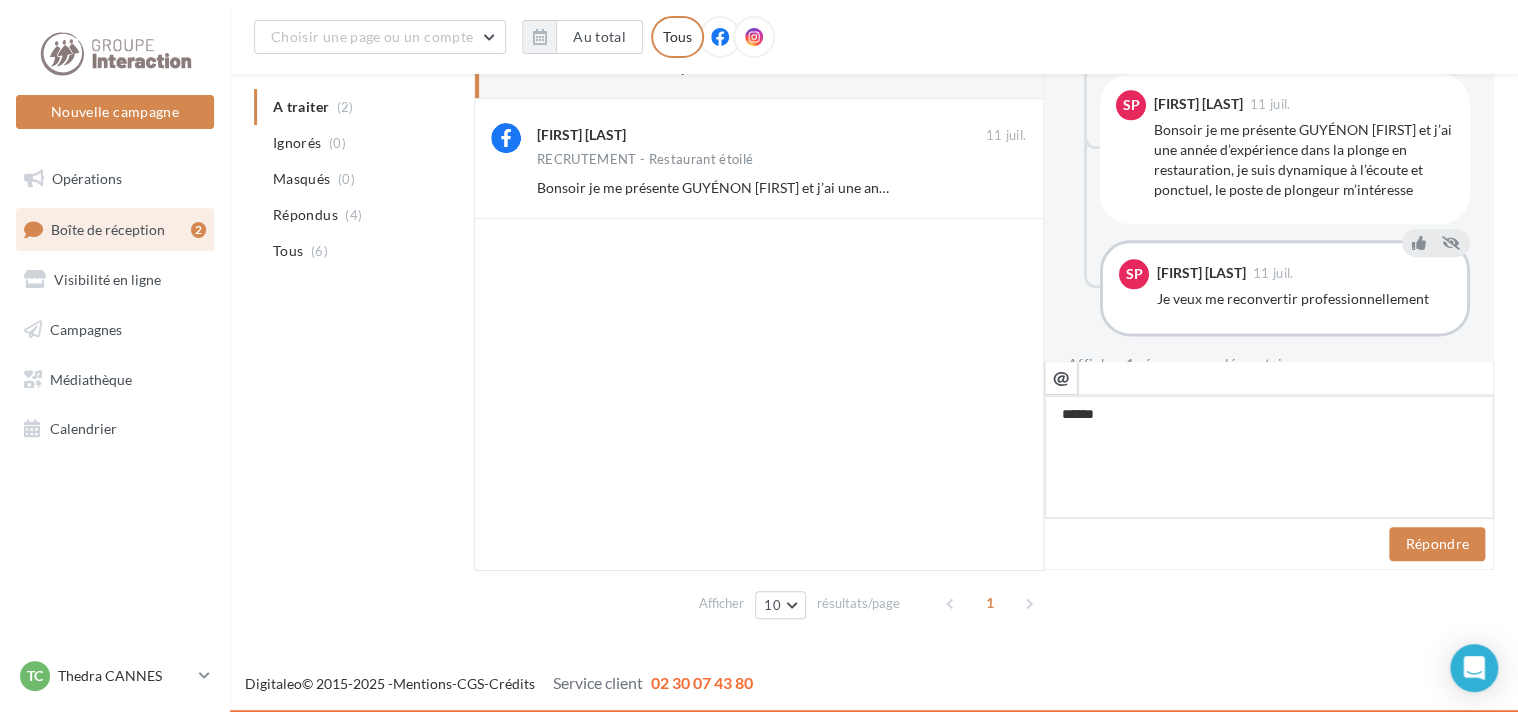 type on "******" 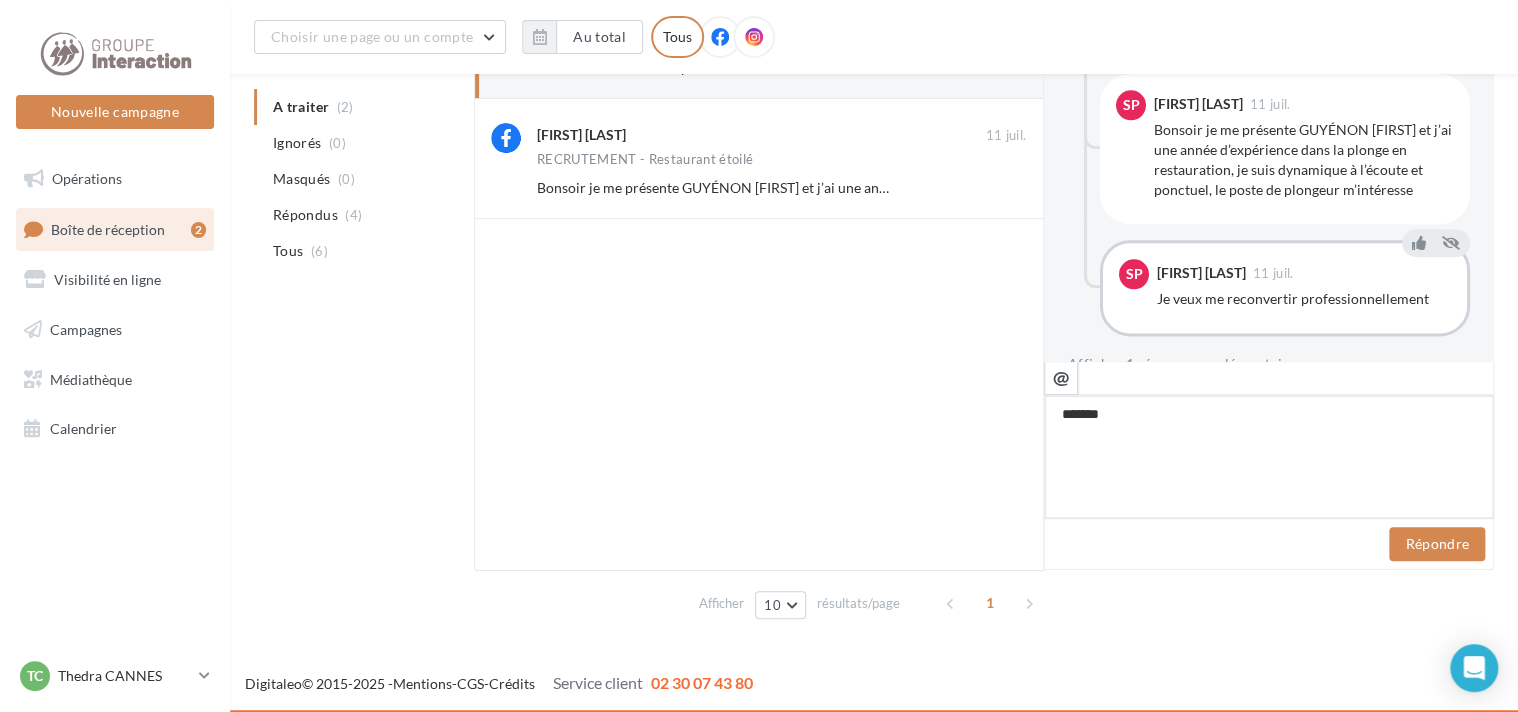 type on "********" 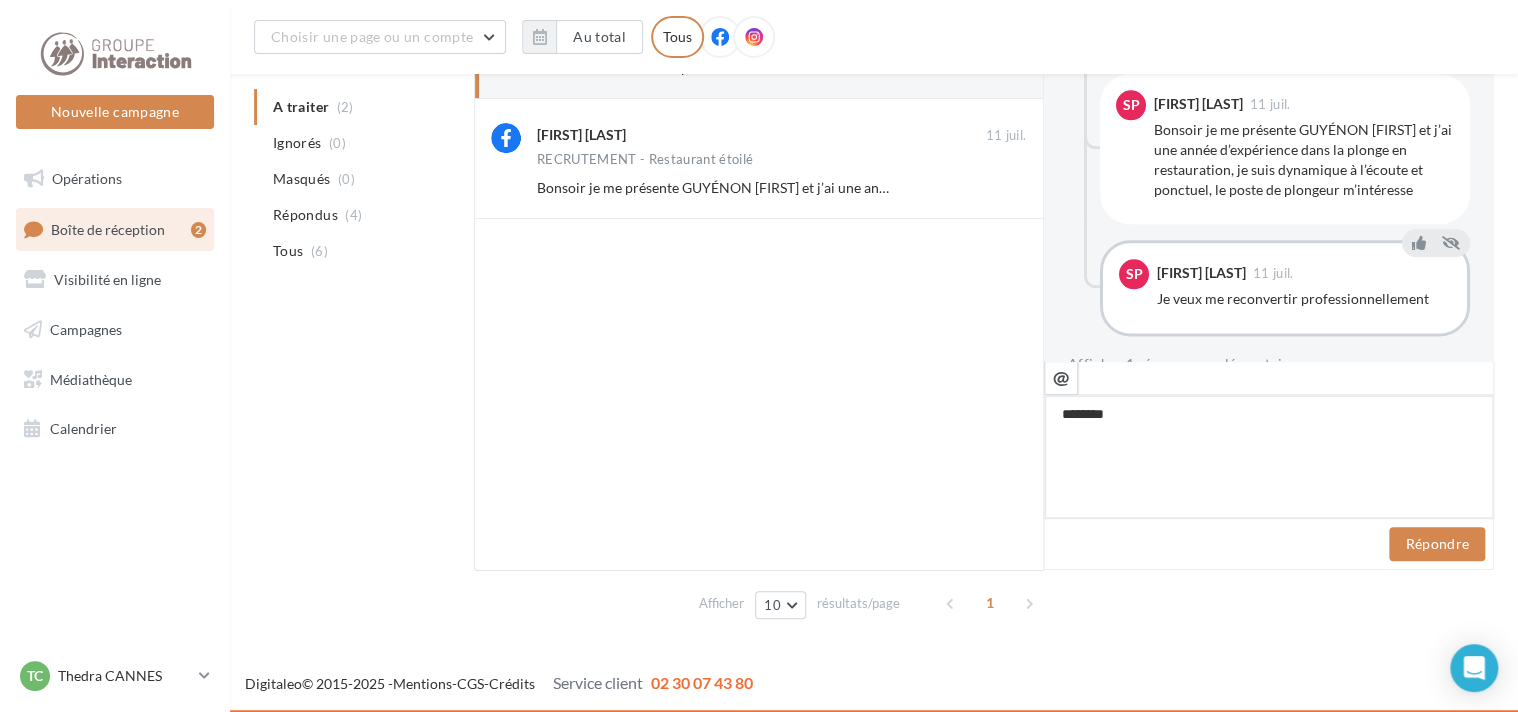 type on "*********" 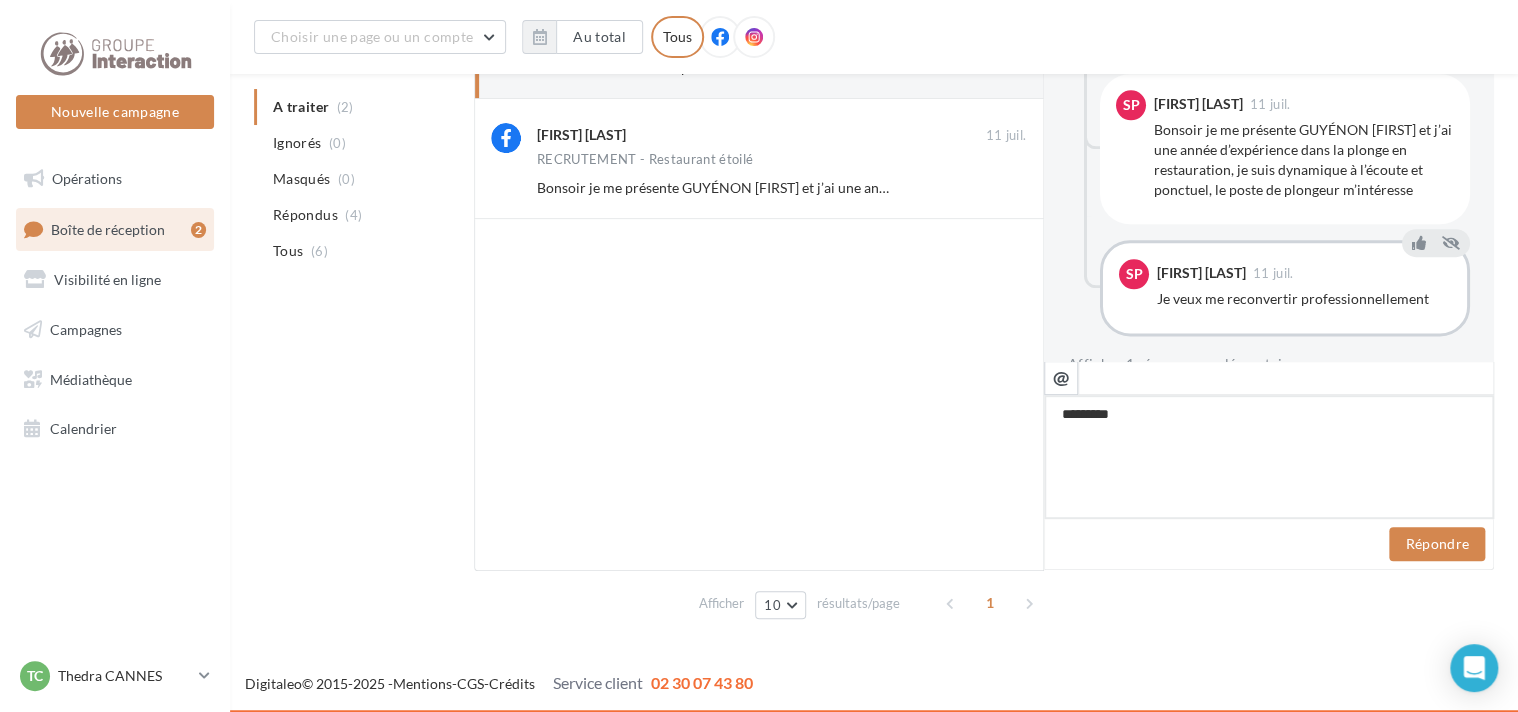 type on "**********" 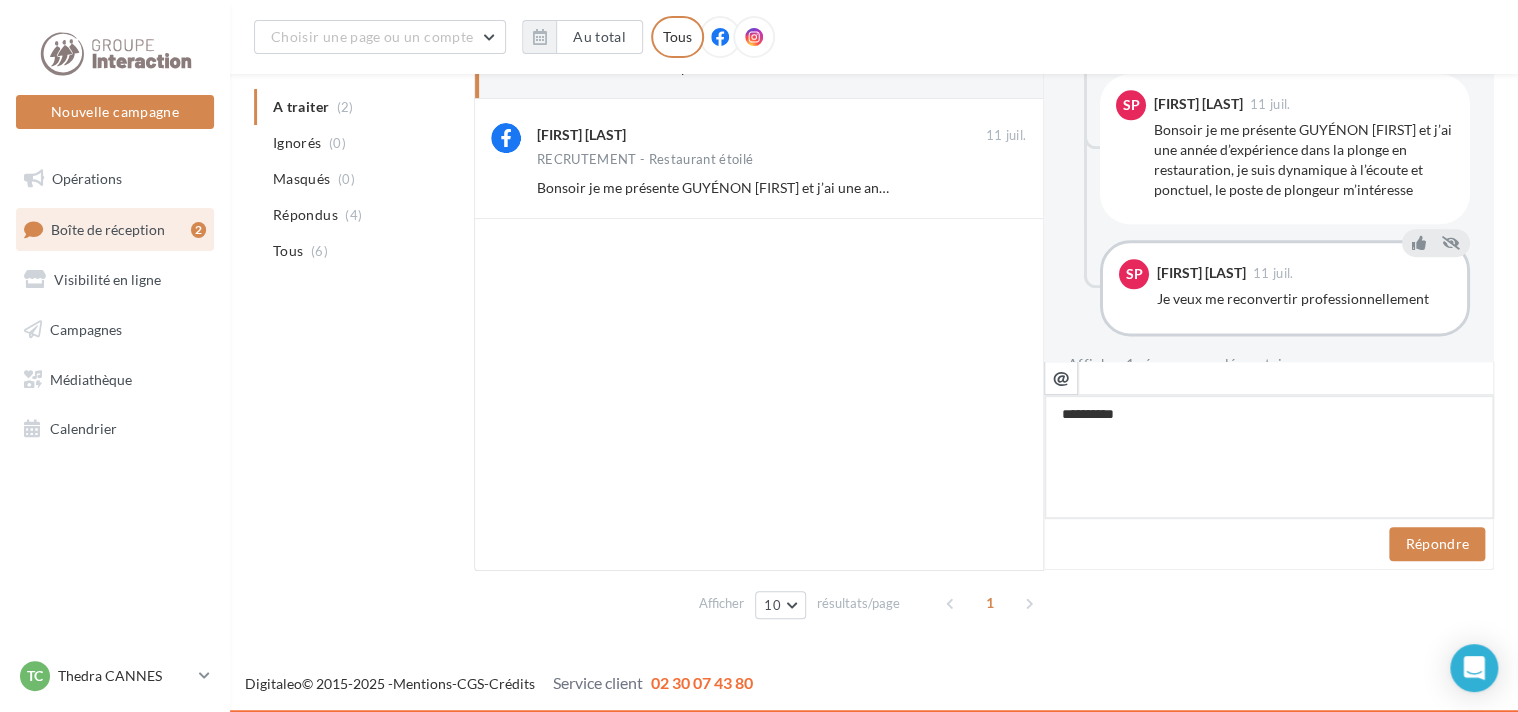 type on "*********" 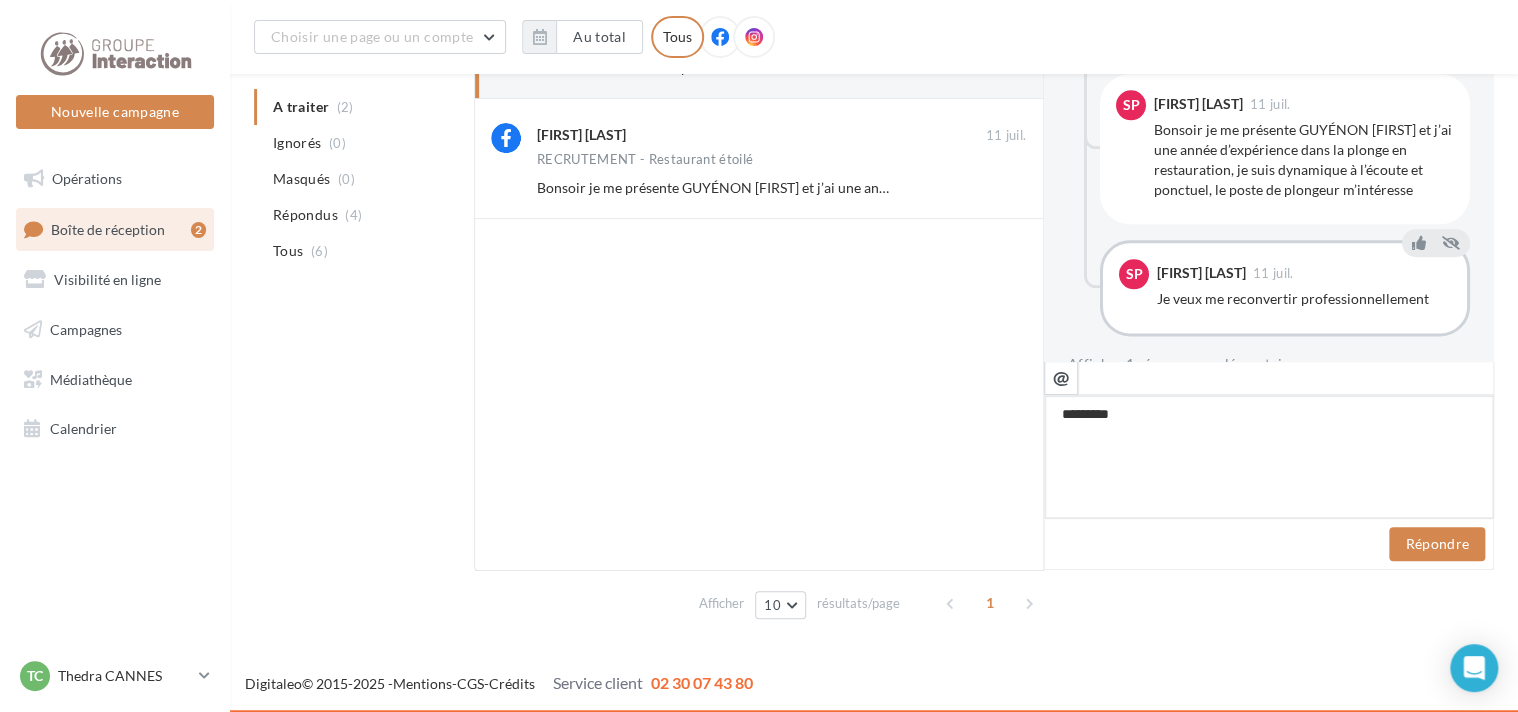 type on "**********" 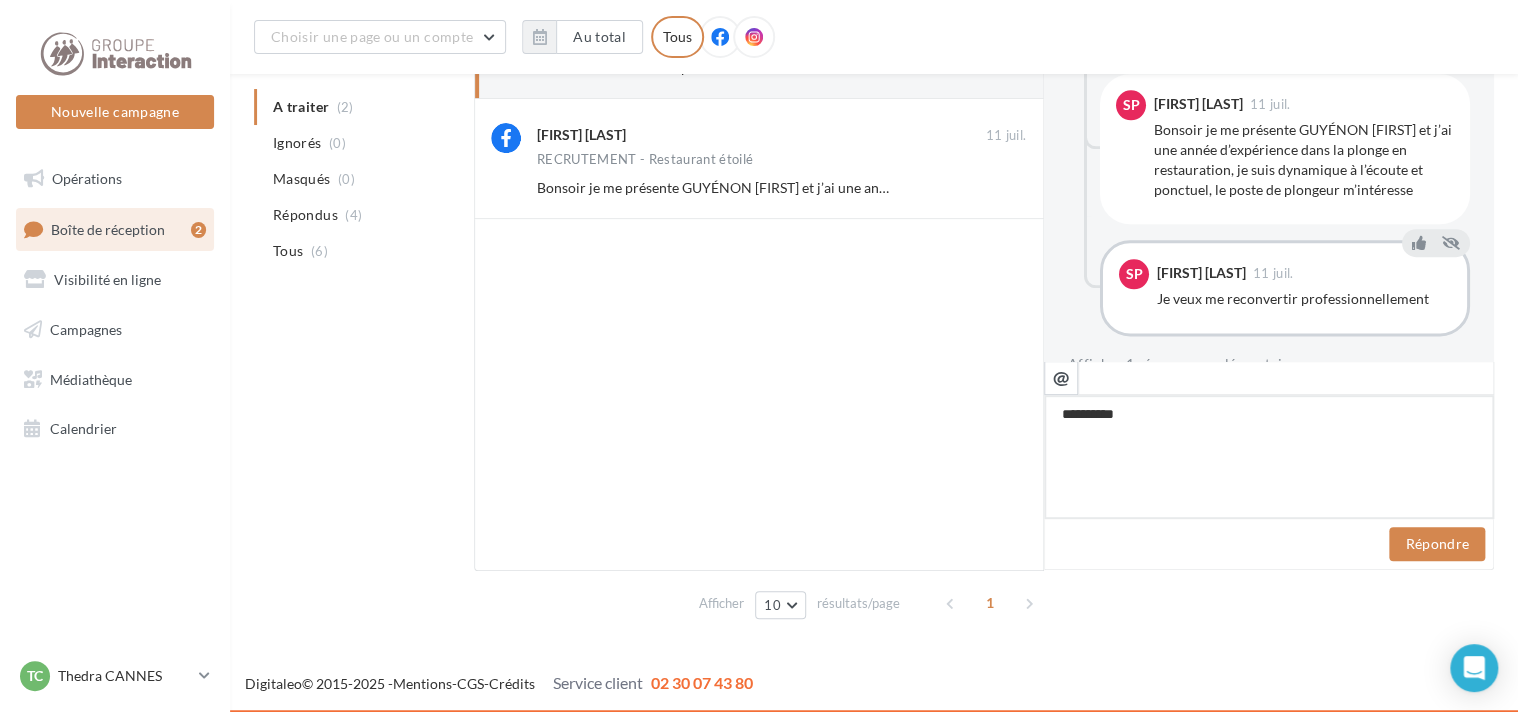 type on "**********" 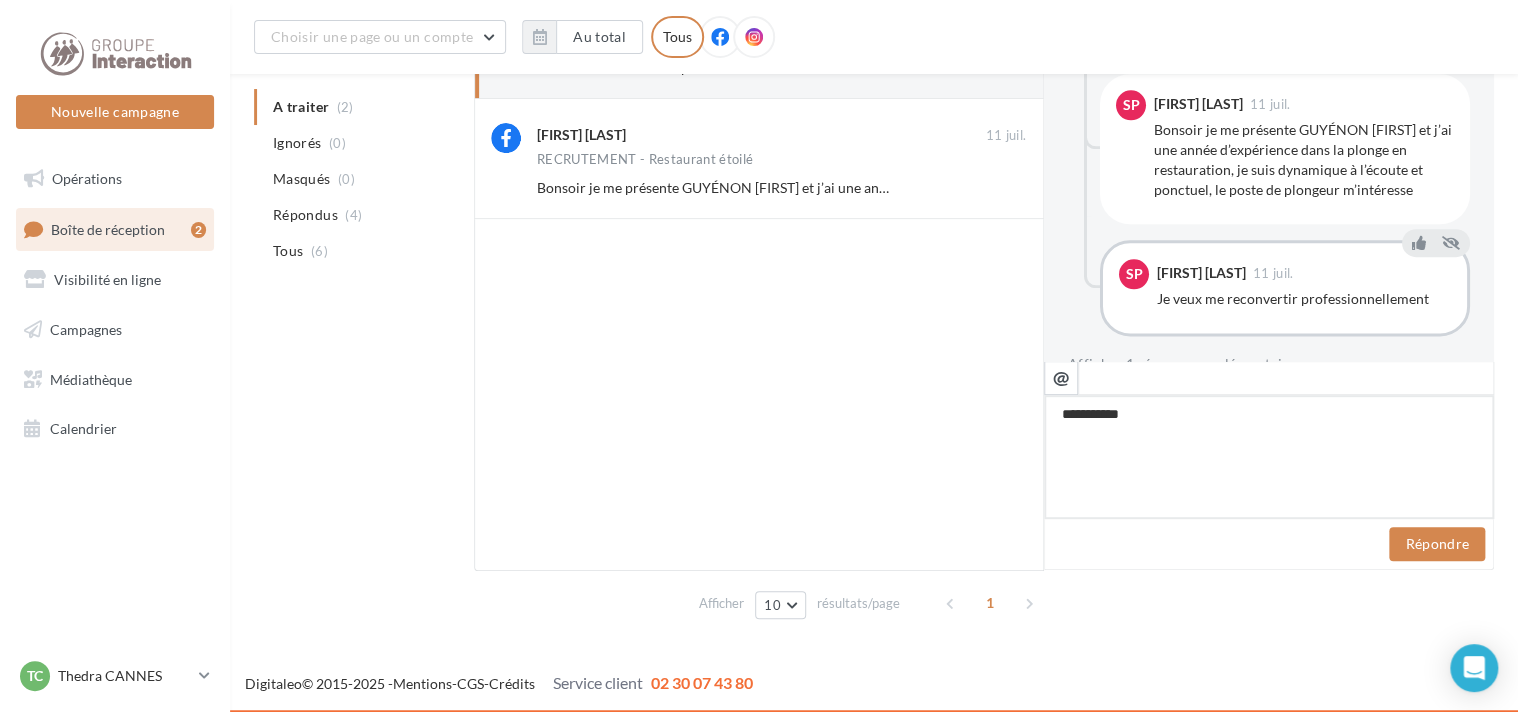 type on "**********" 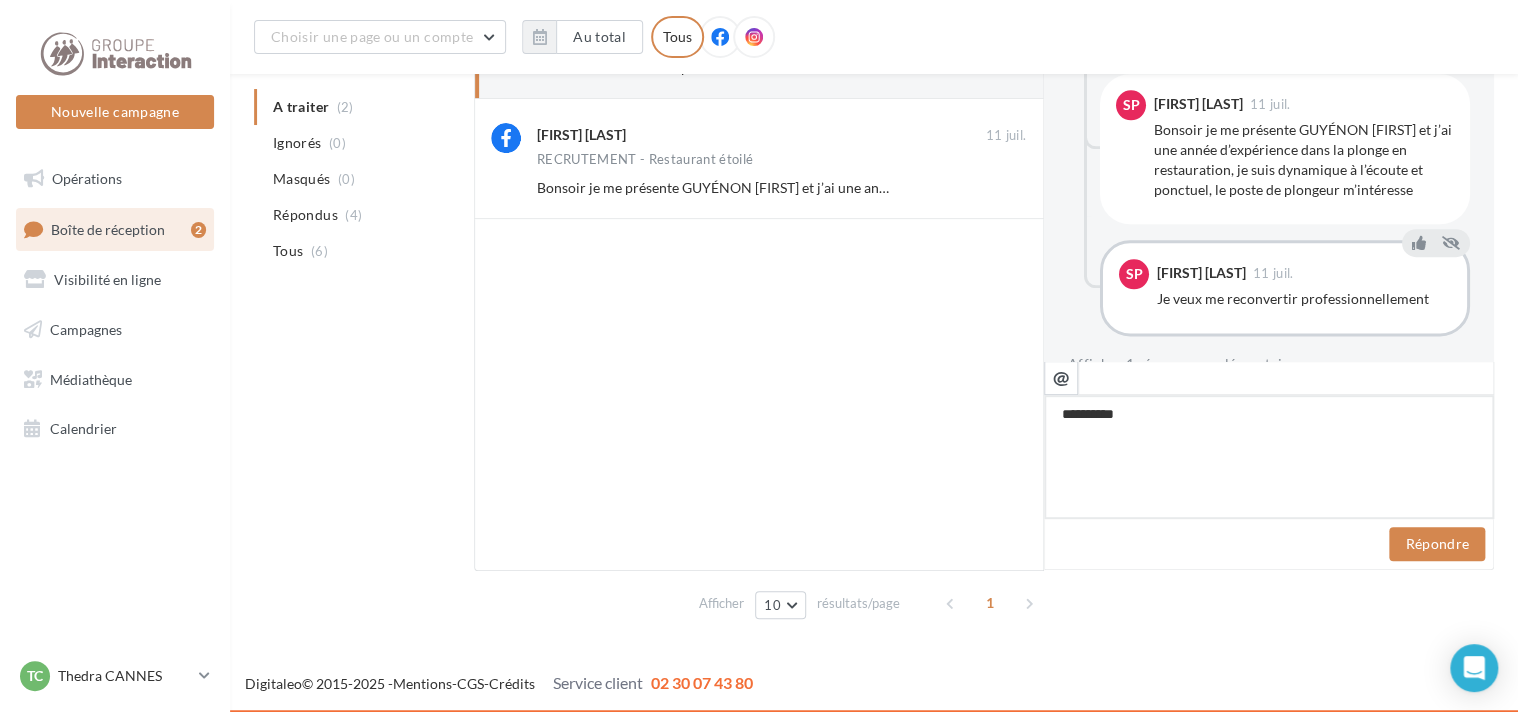 type on "*********" 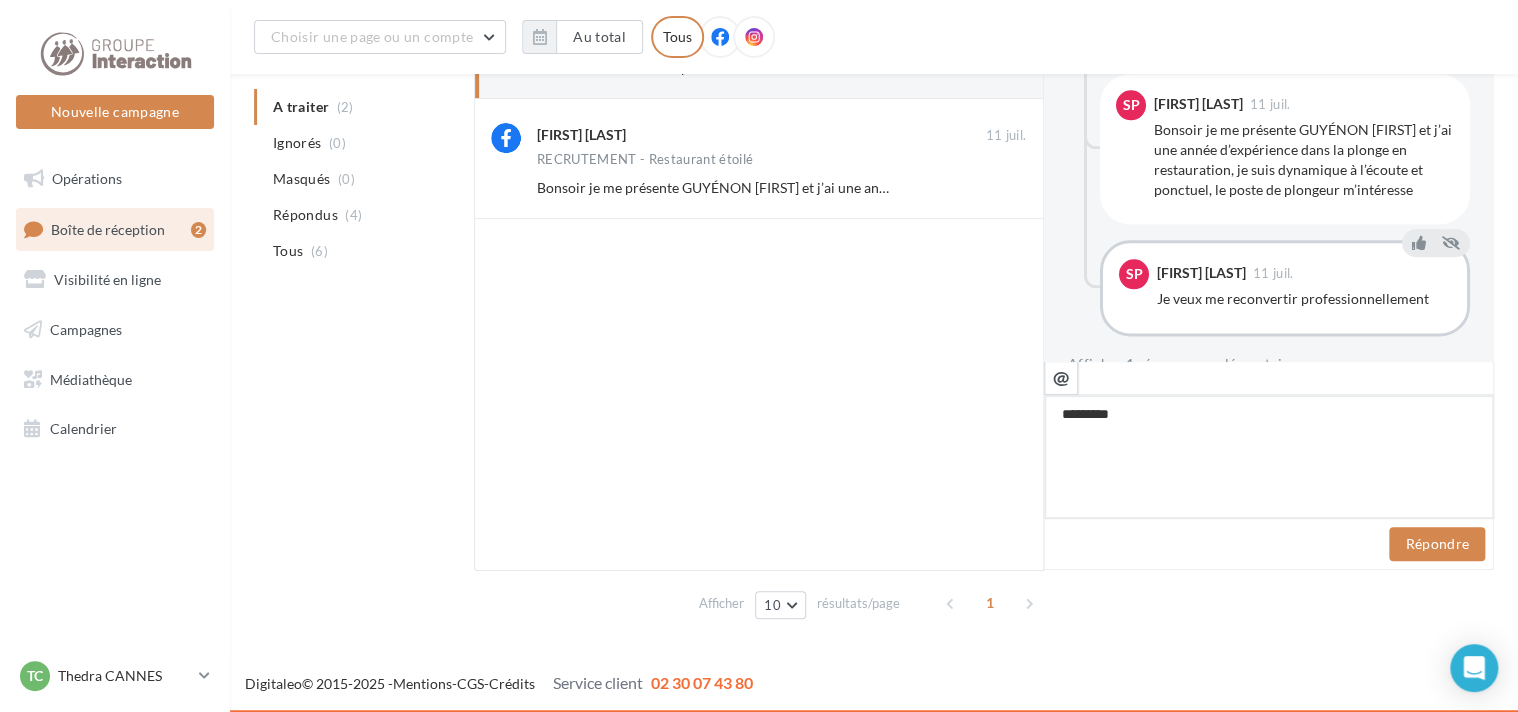 type on "********" 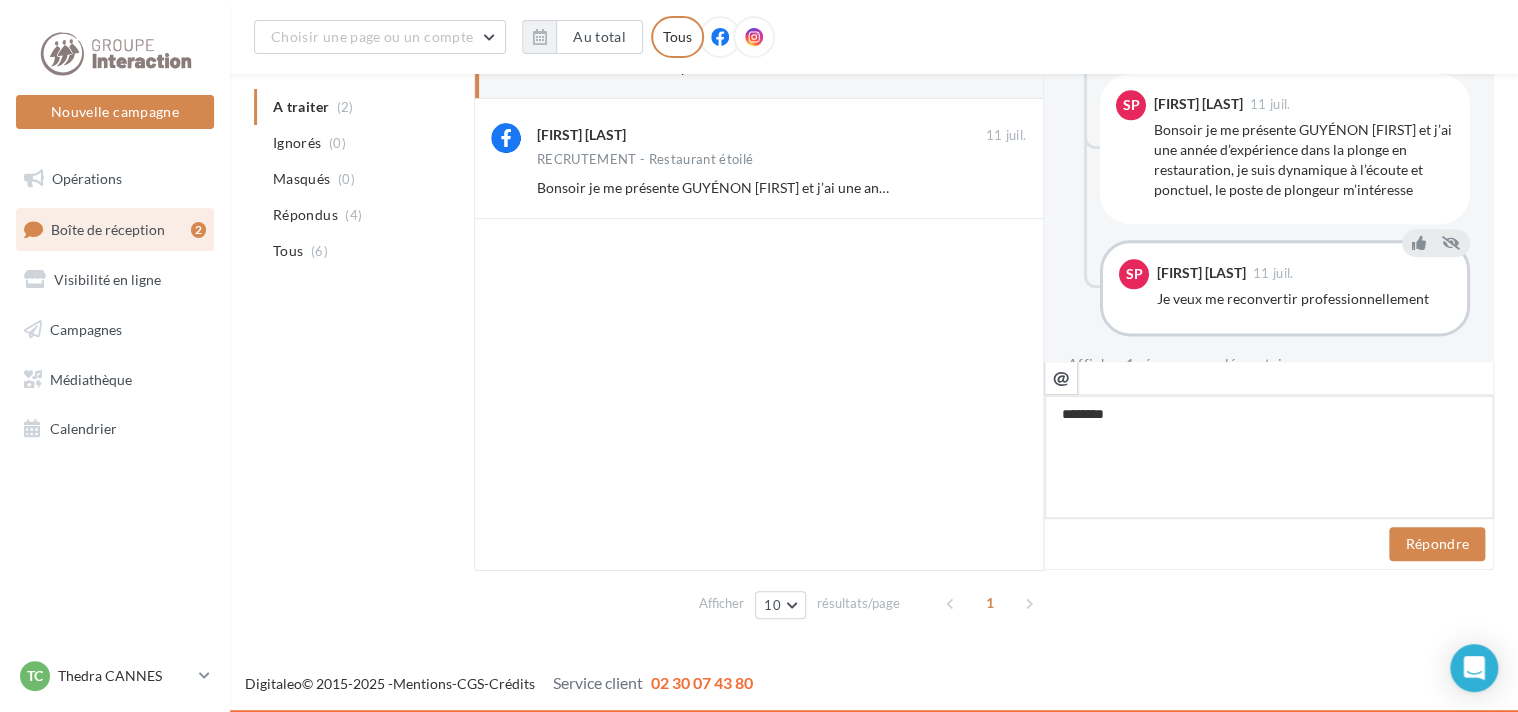 type on "******" 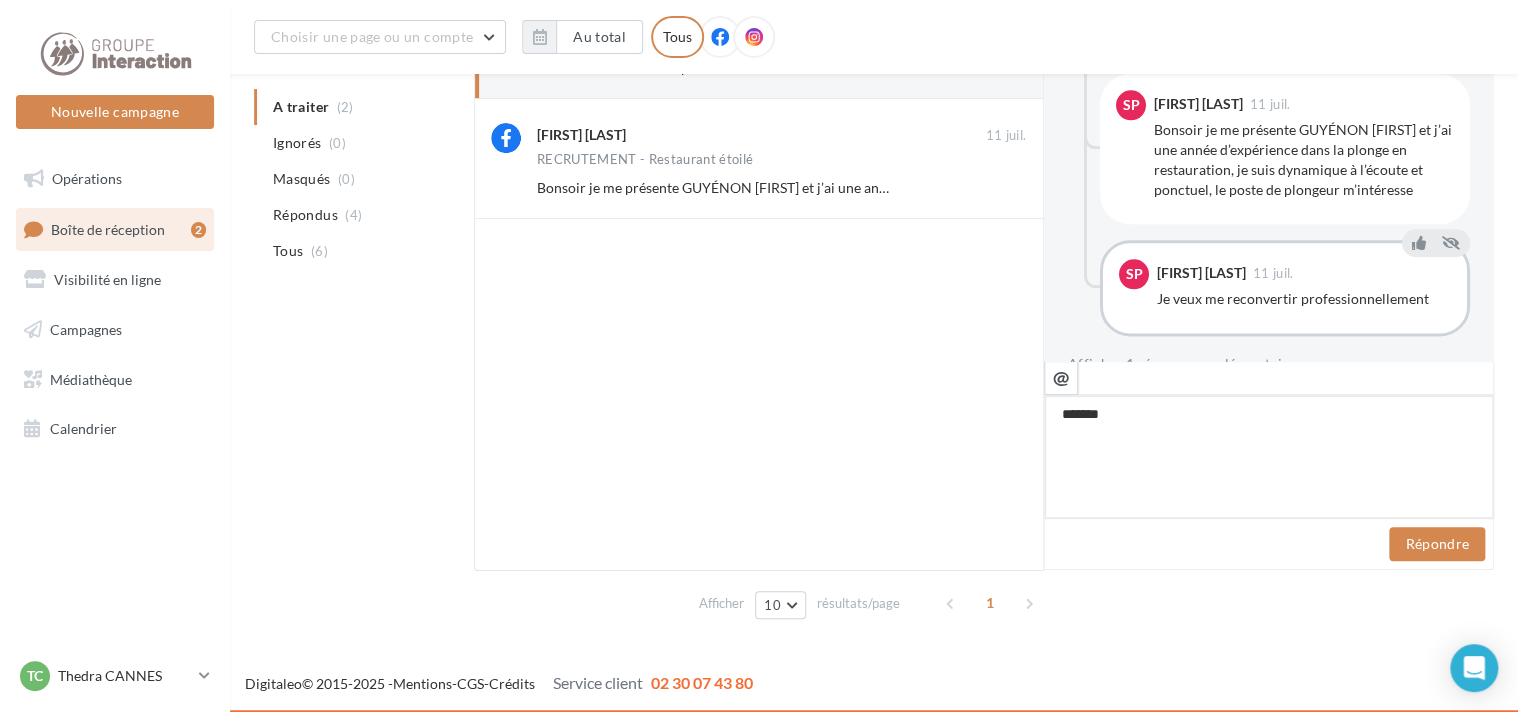 type on "******" 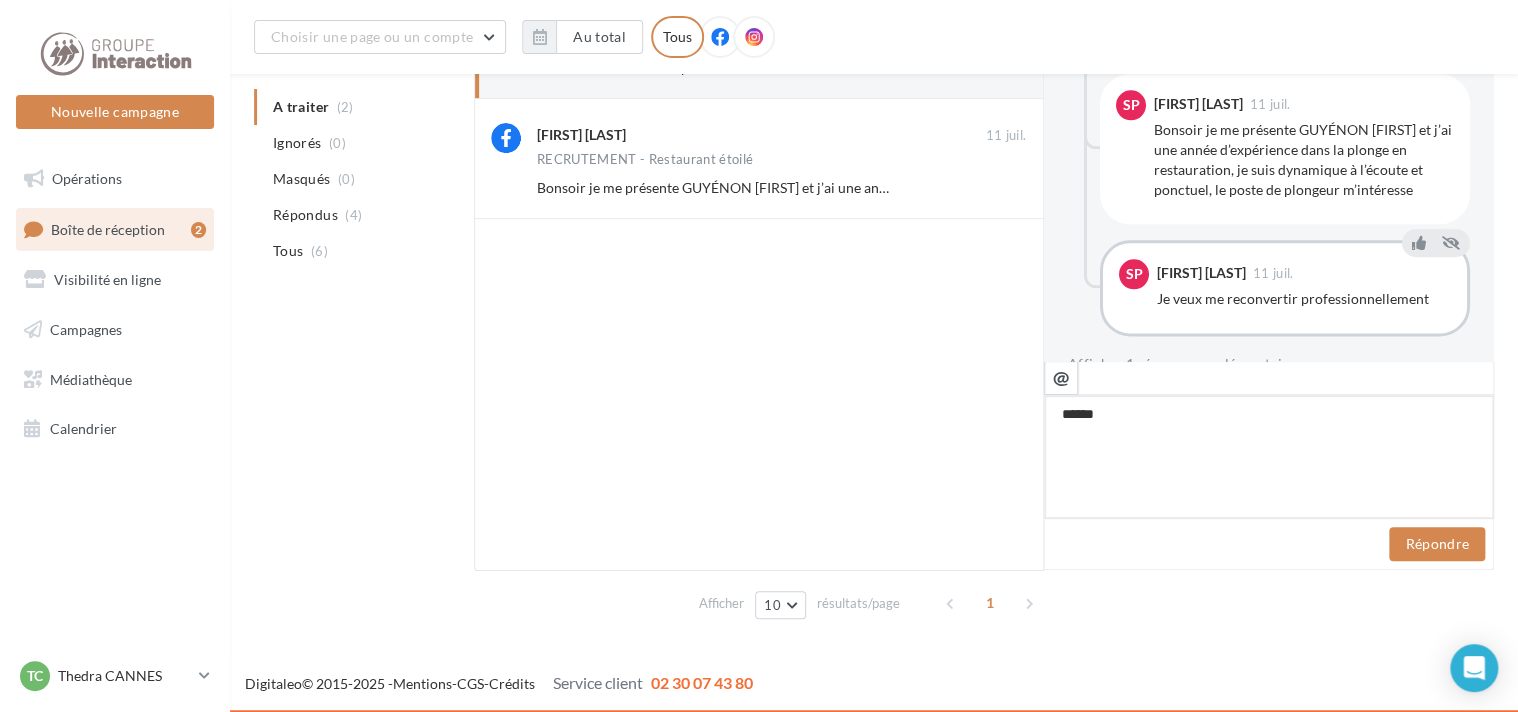 type on "*****" 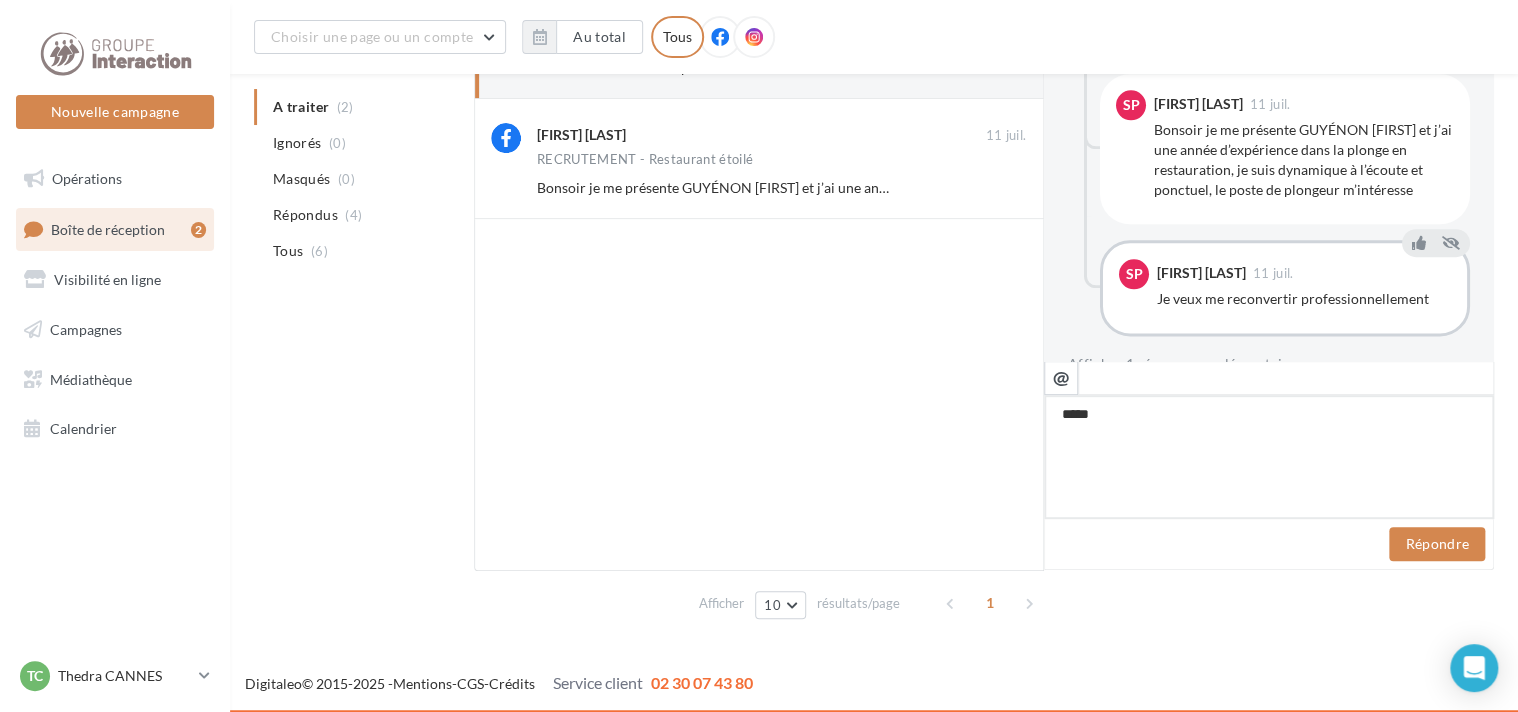 type on "****" 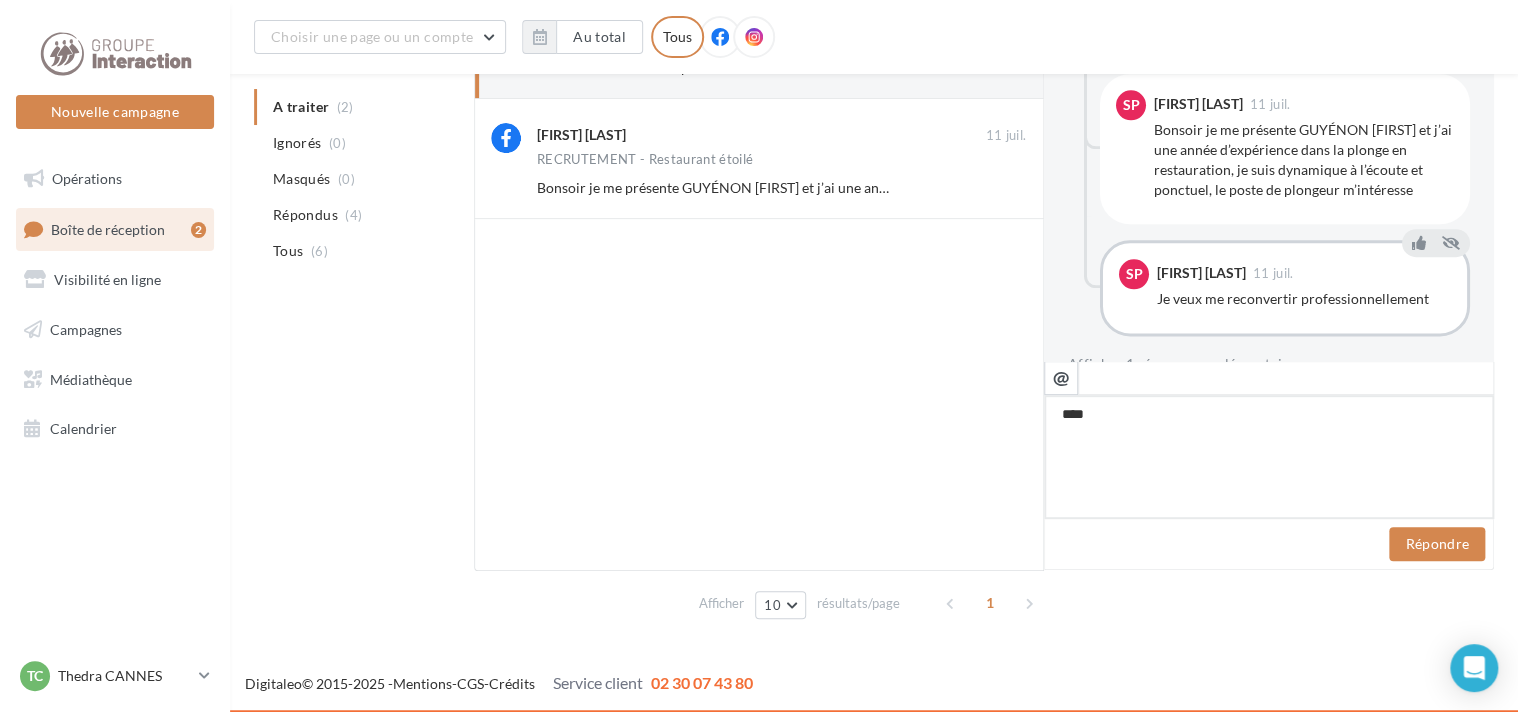 type on "***" 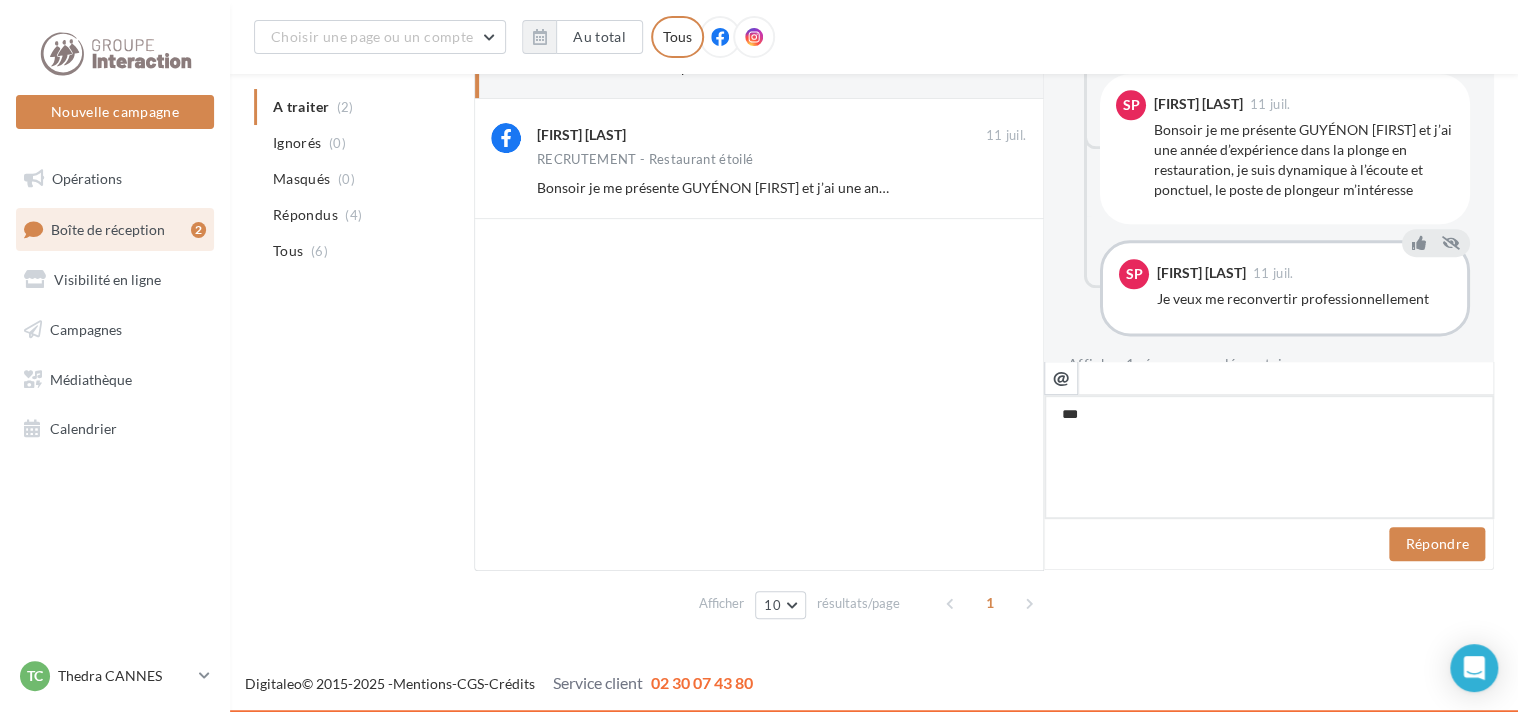 type on "****" 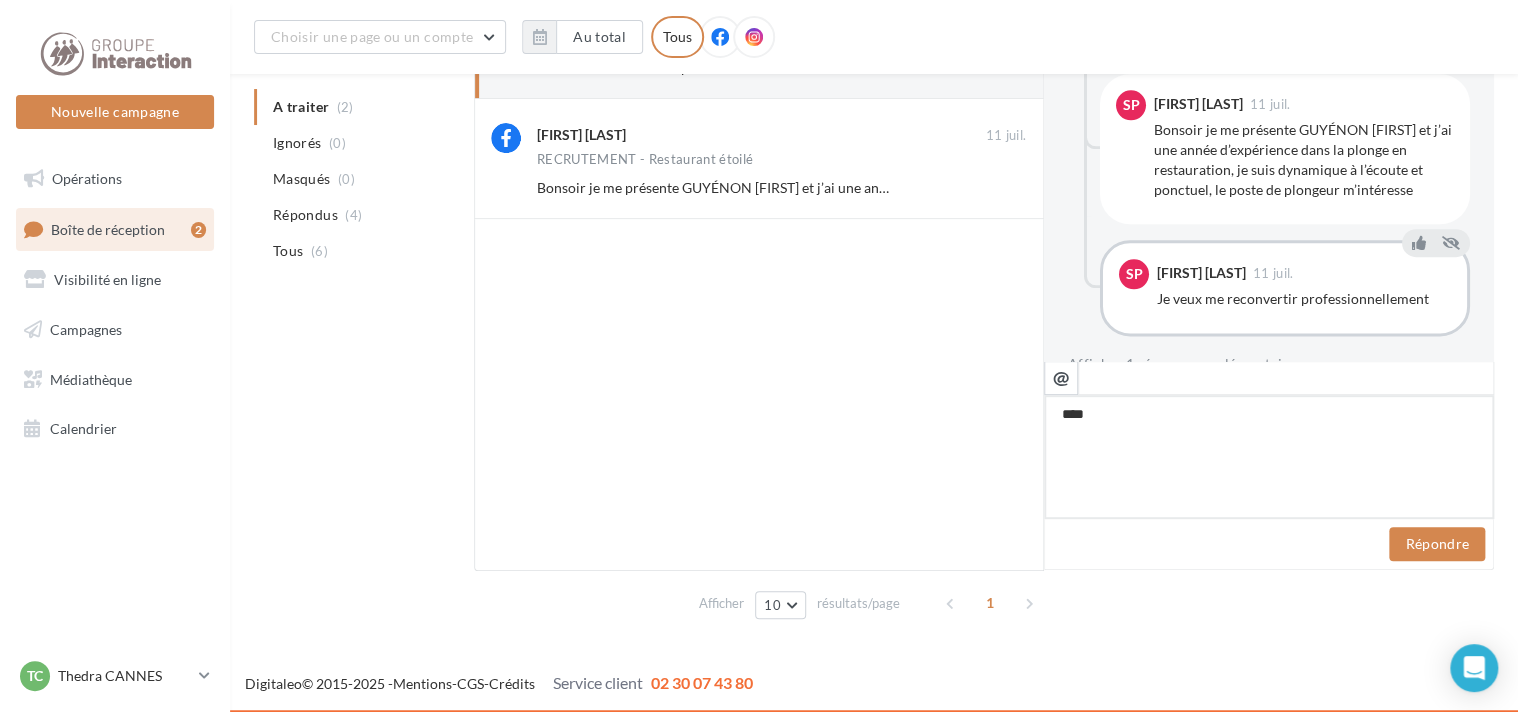 type on "*****" 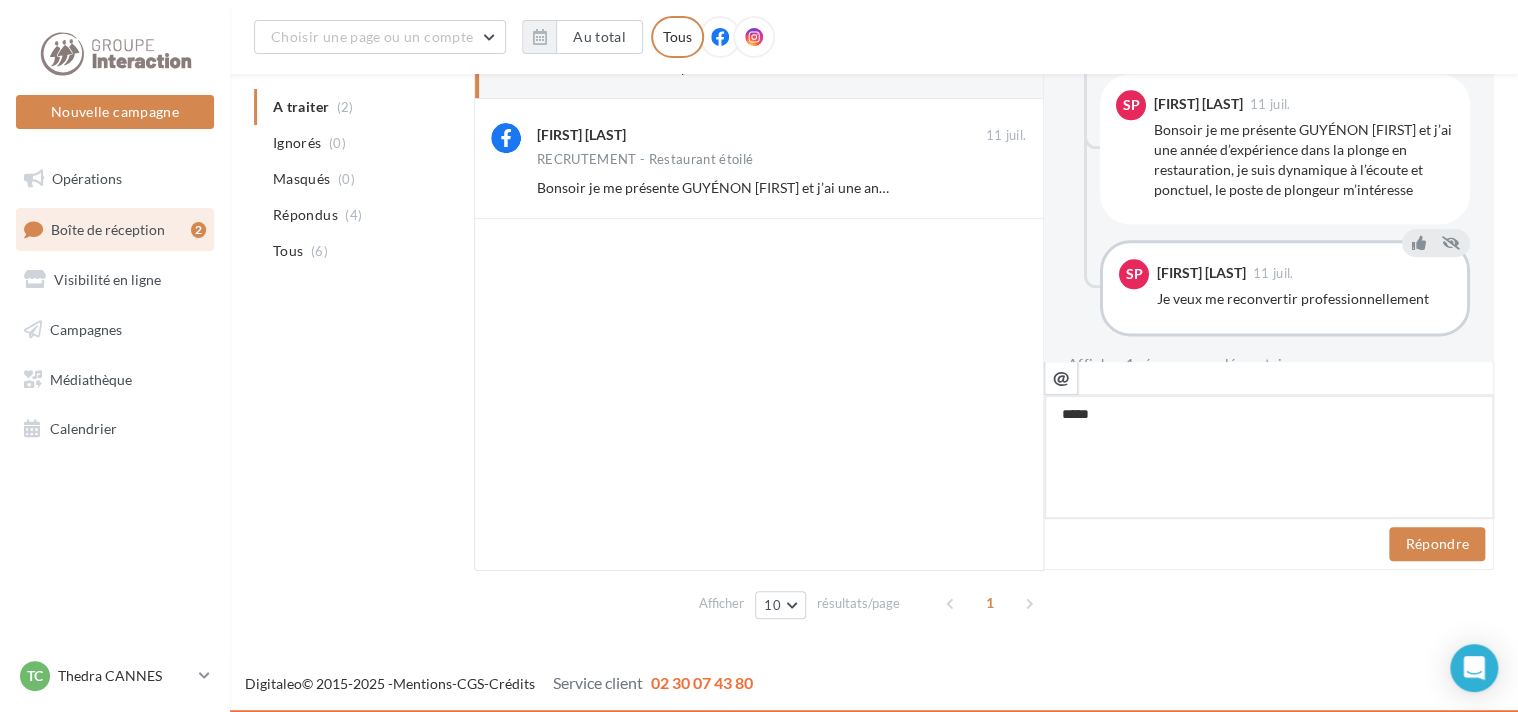 type on "******" 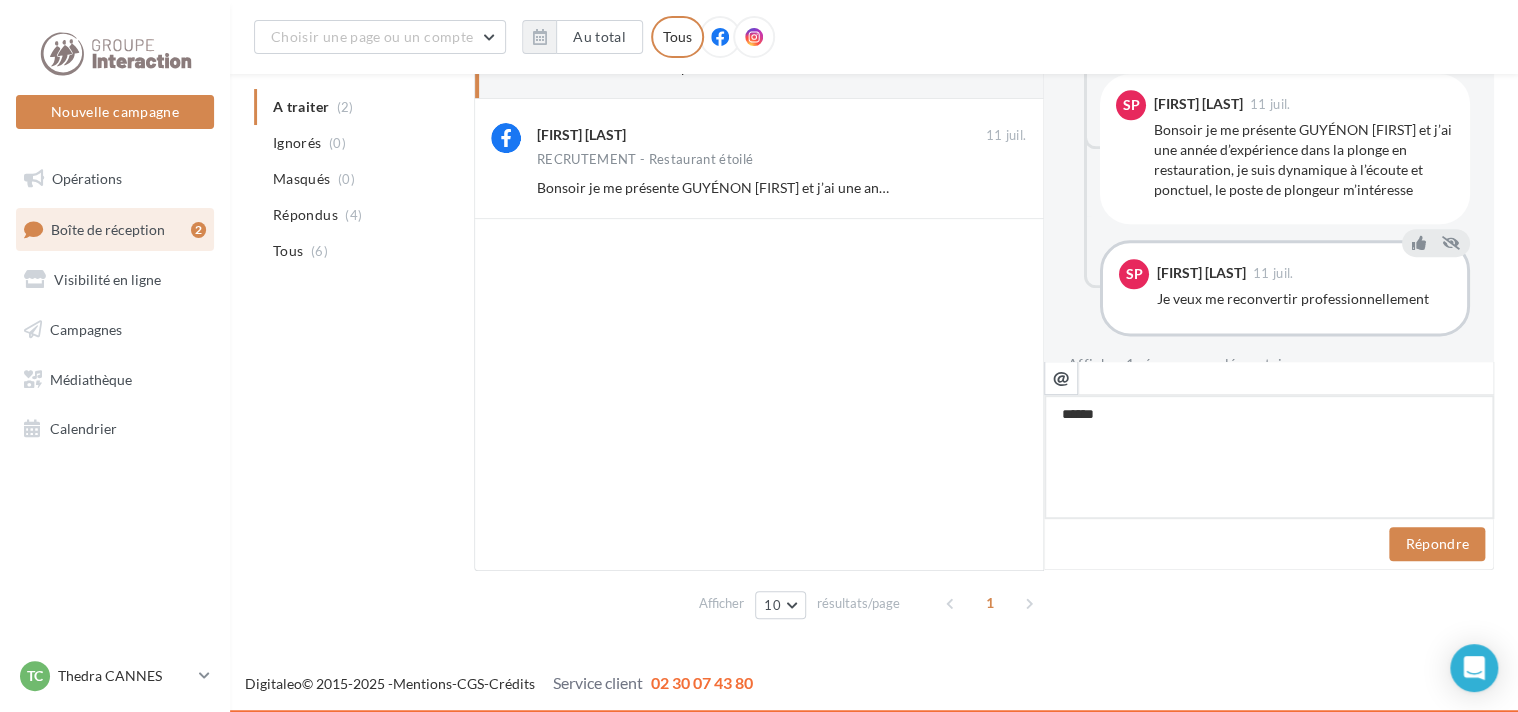 type on "*******" 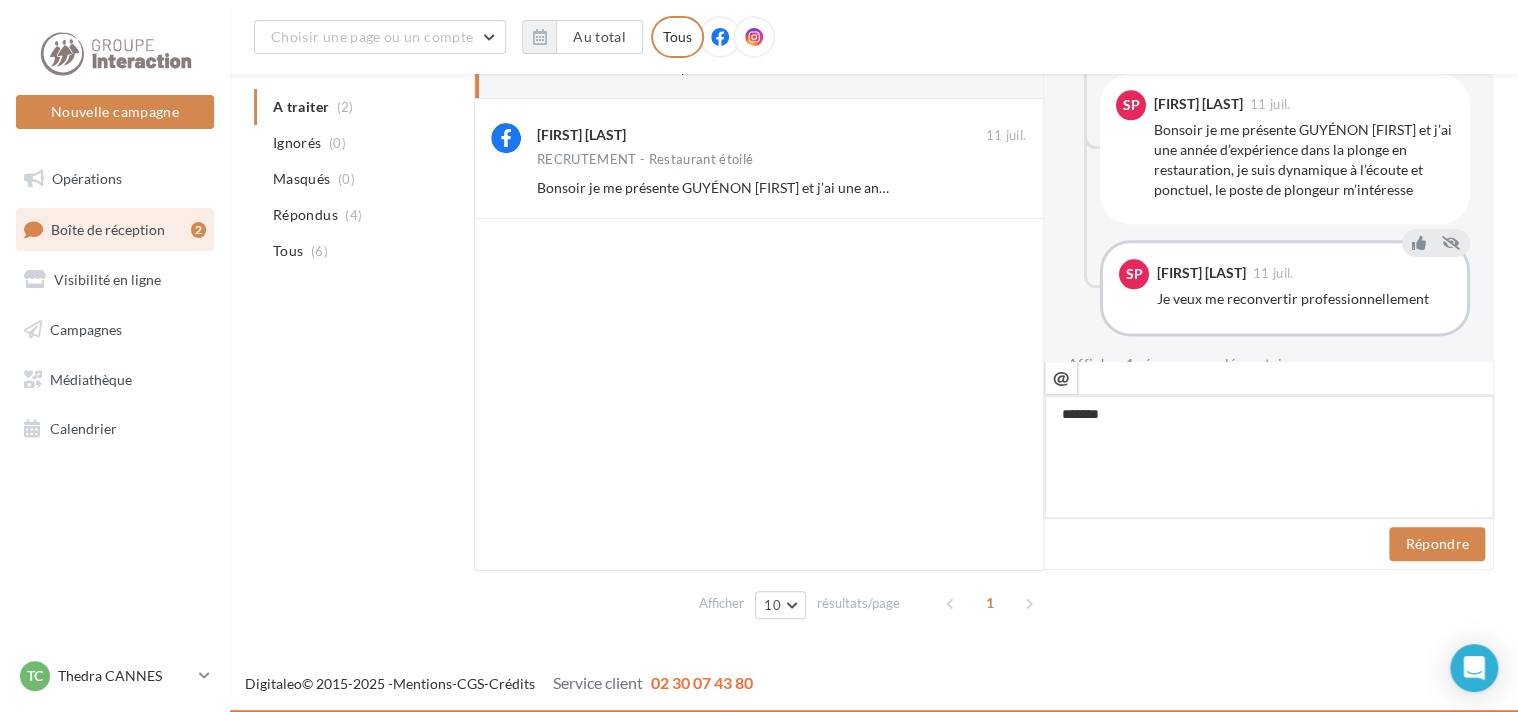 type on "*******" 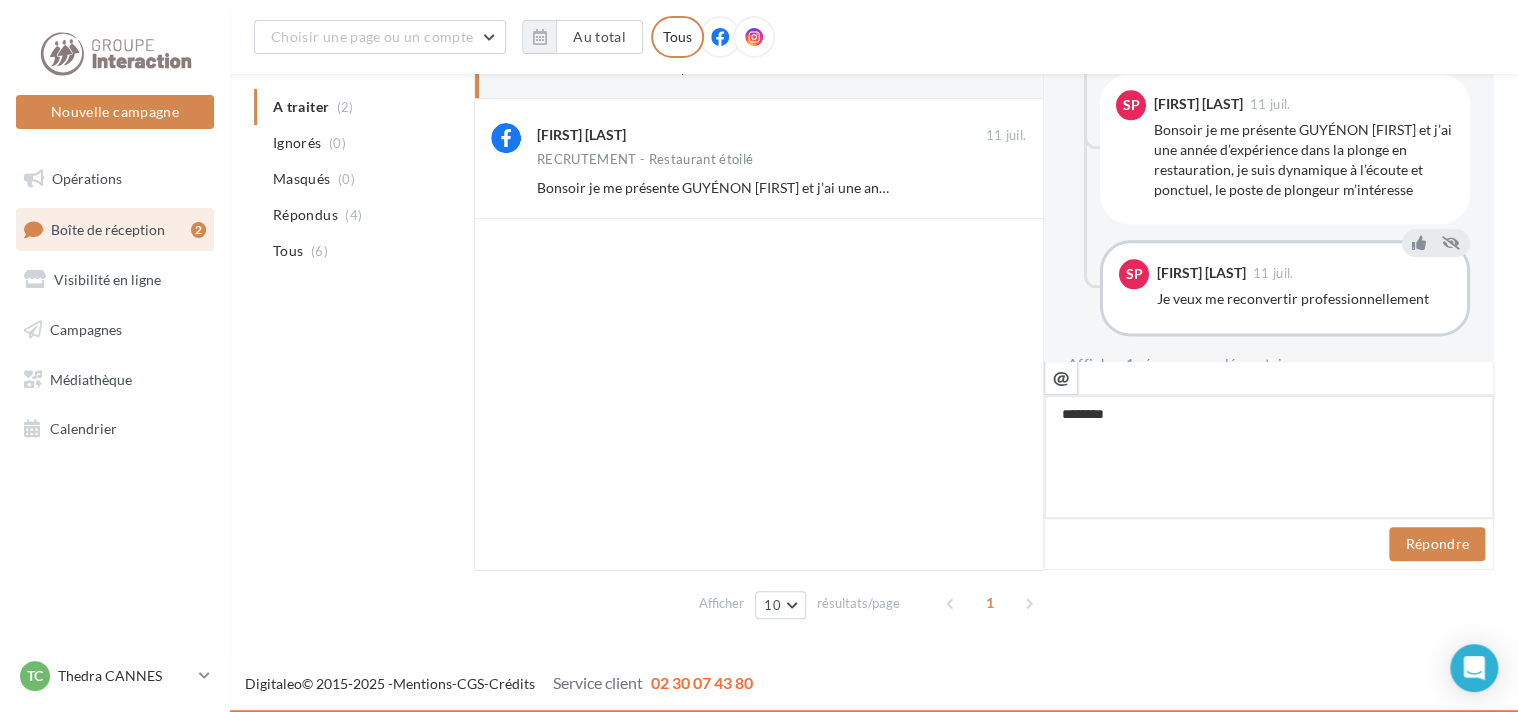 type on "*********" 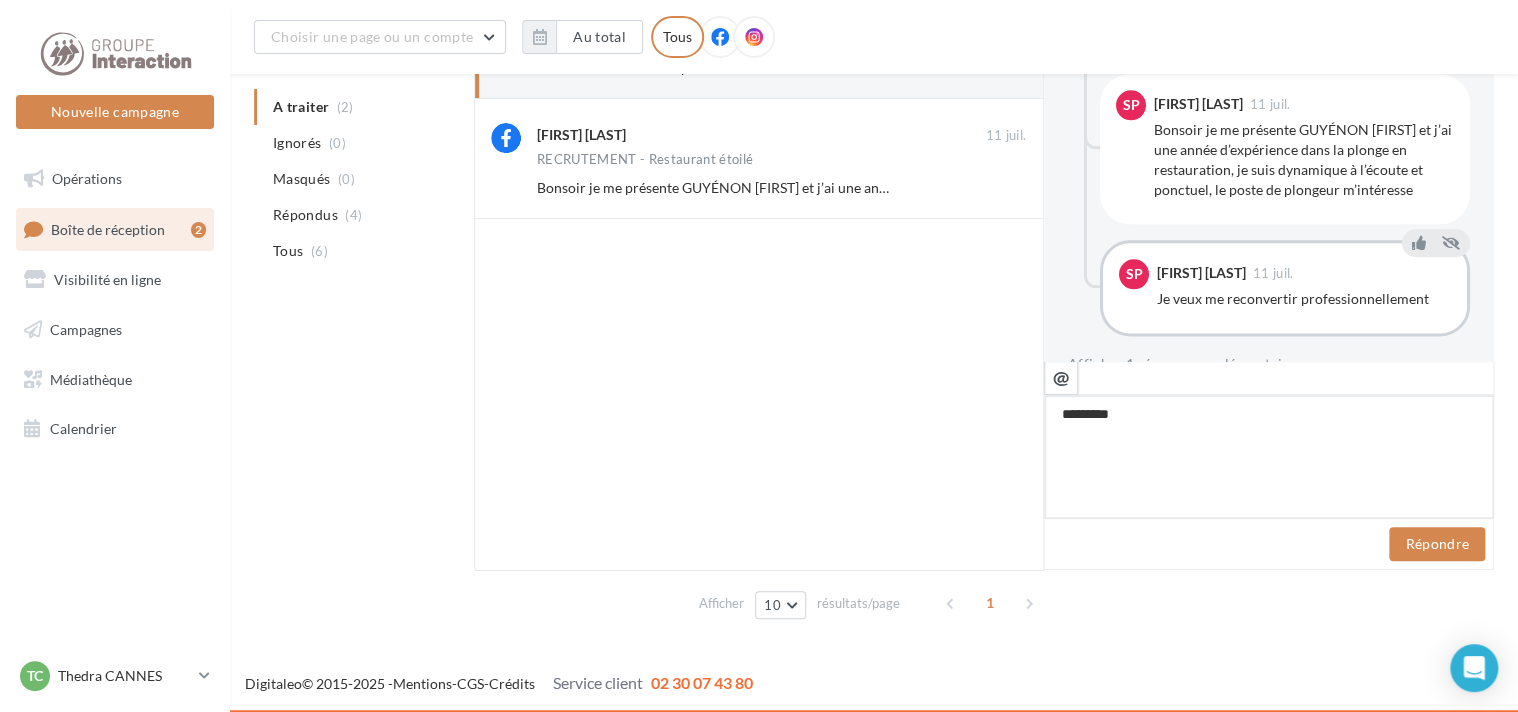 type on "*******" 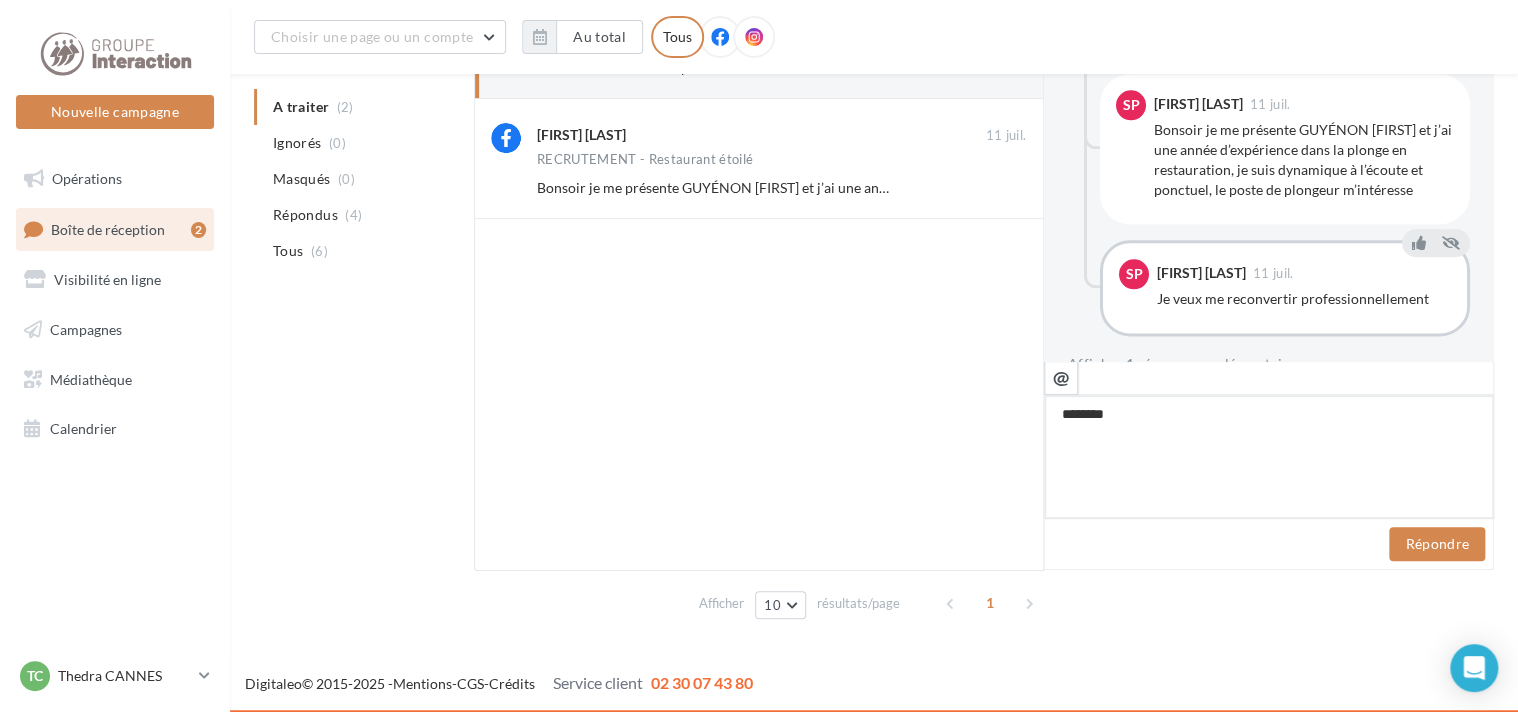 type on "*********" 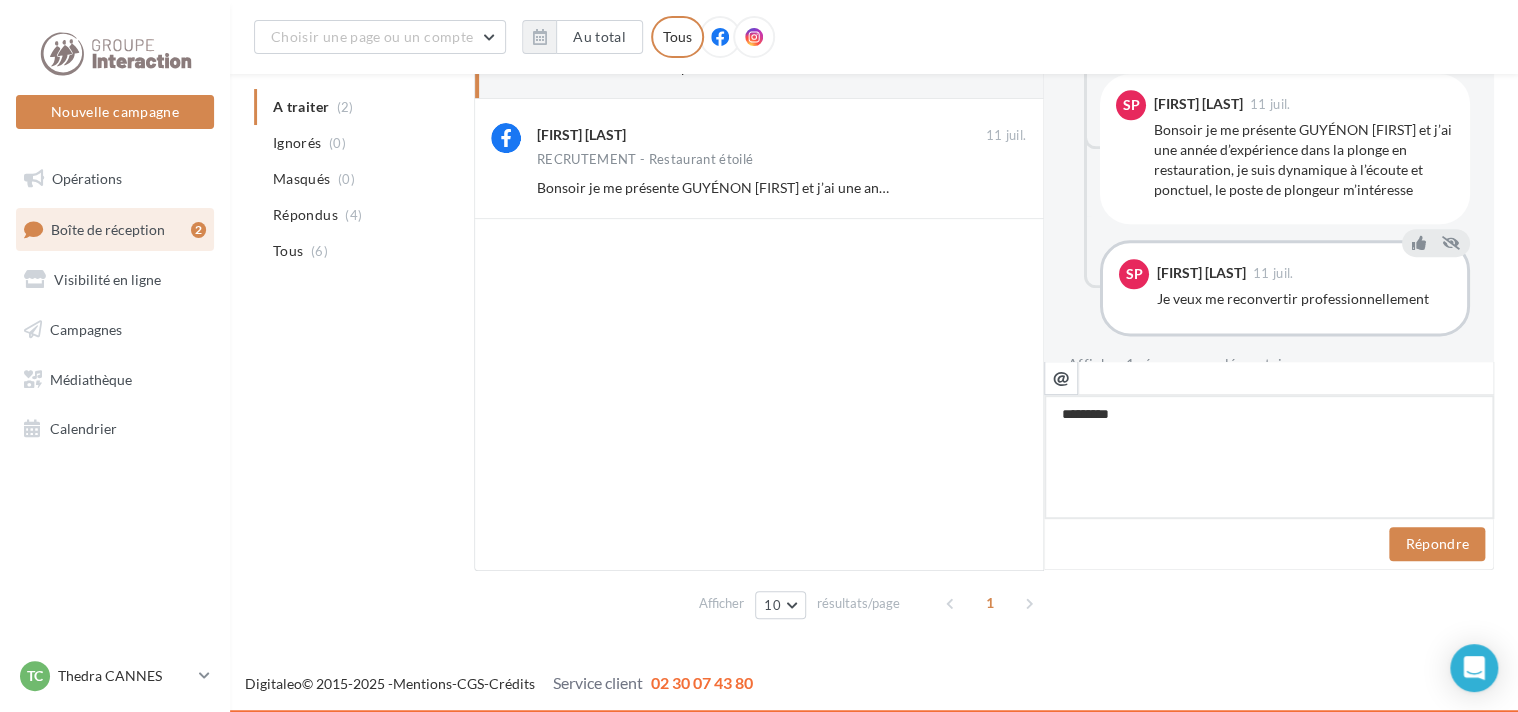 type on "**********" 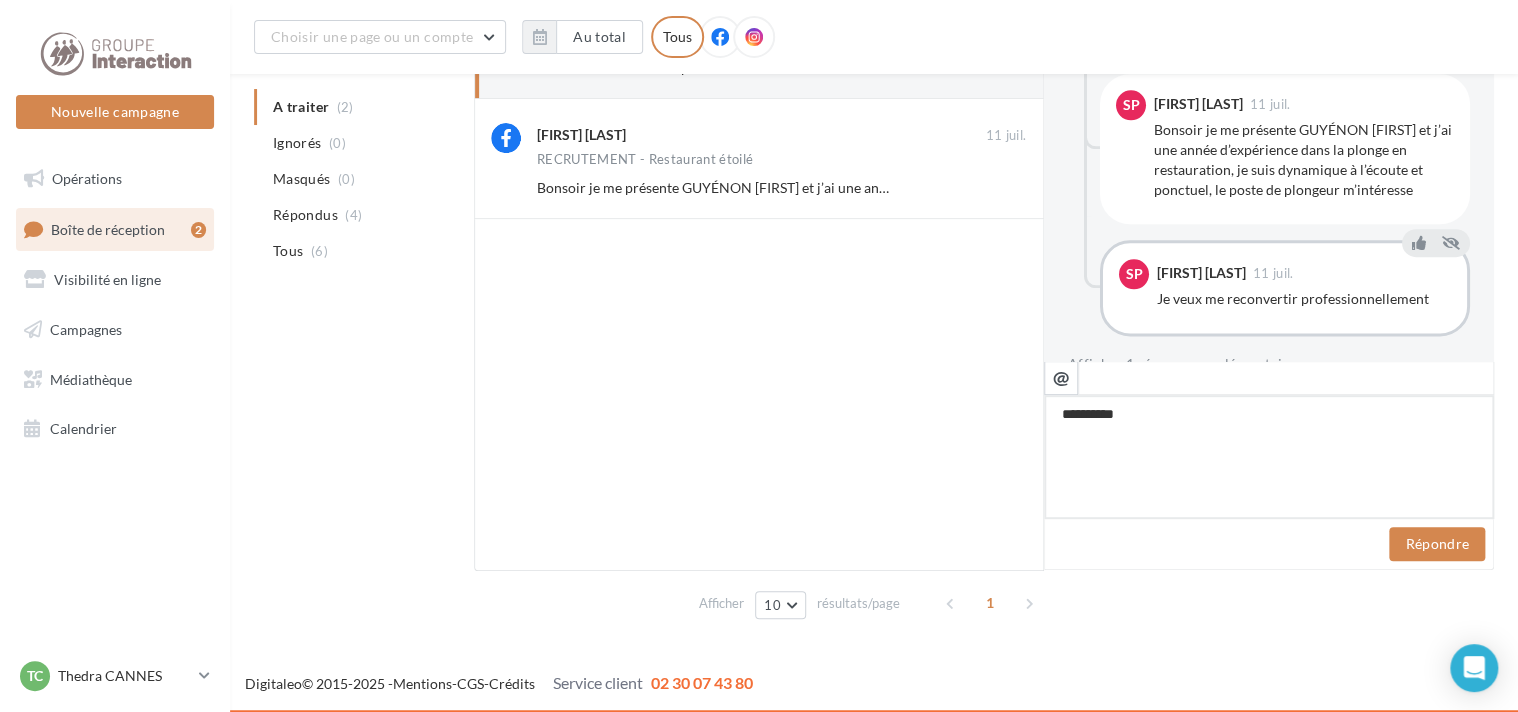 type on "**********" 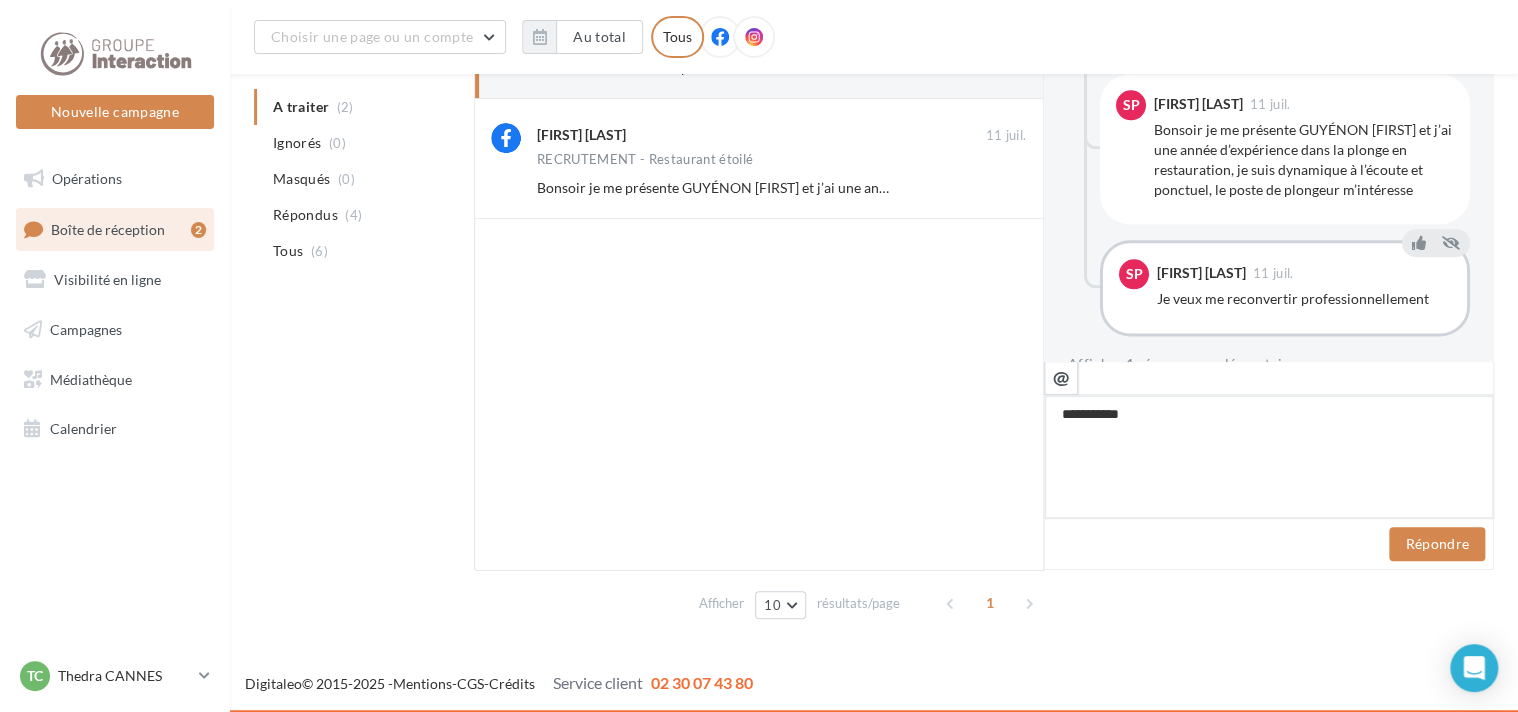 type on "**********" 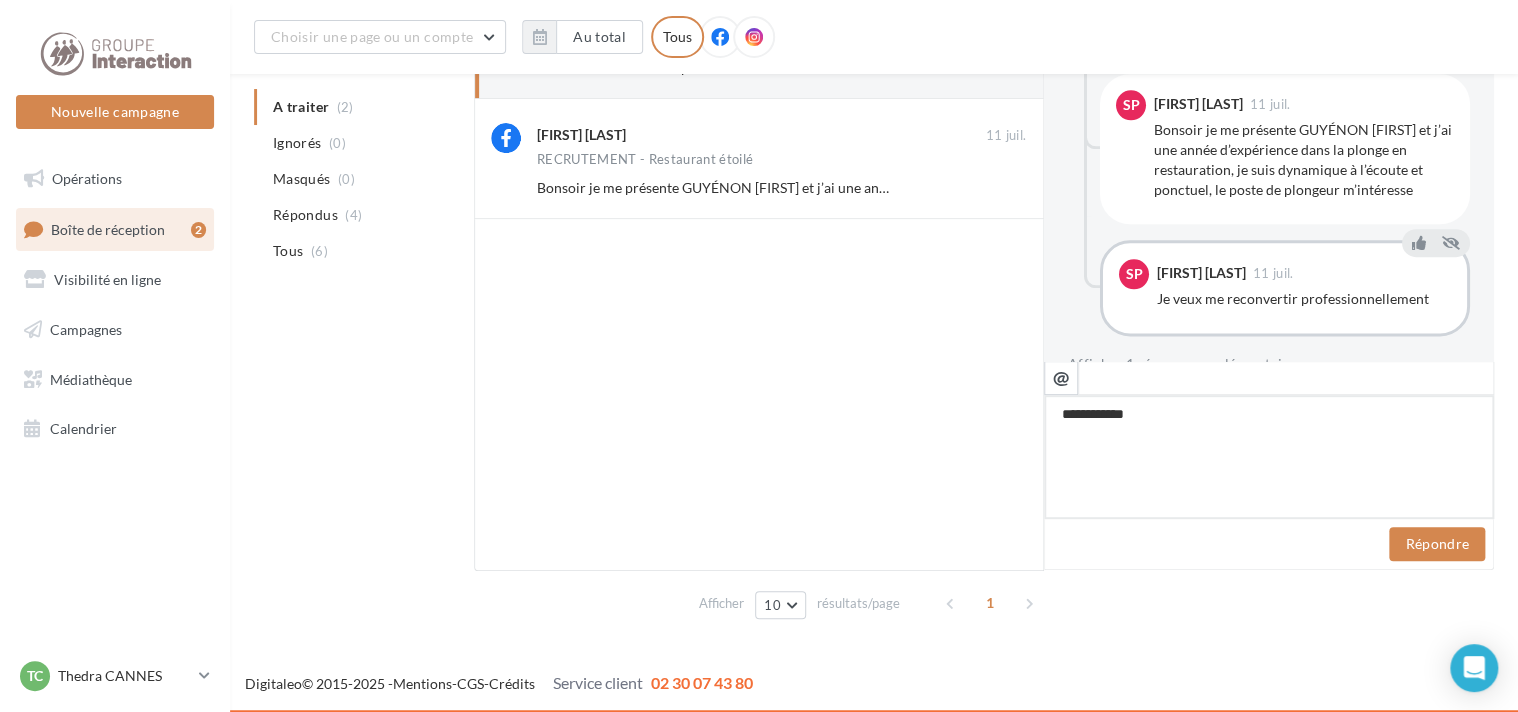 type on "**********" 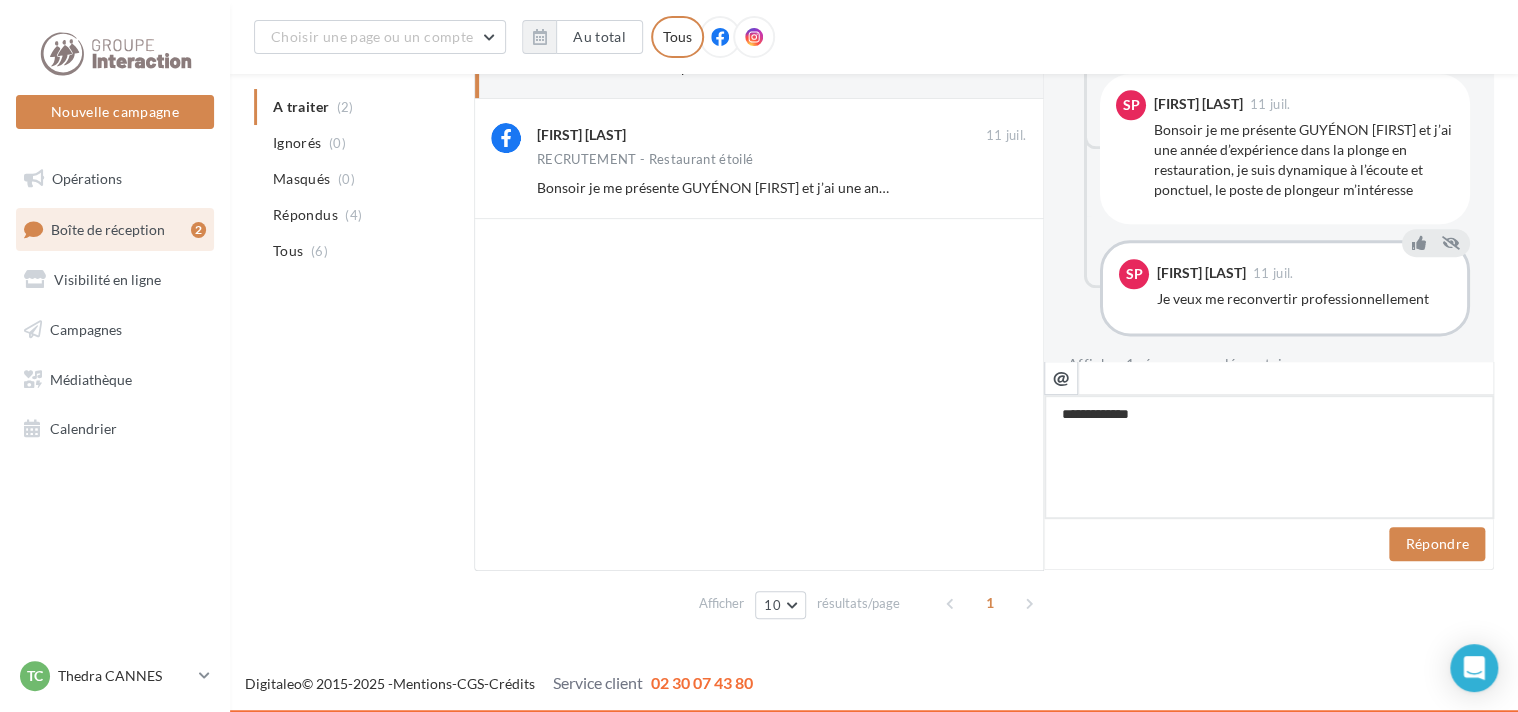 type on "**********" 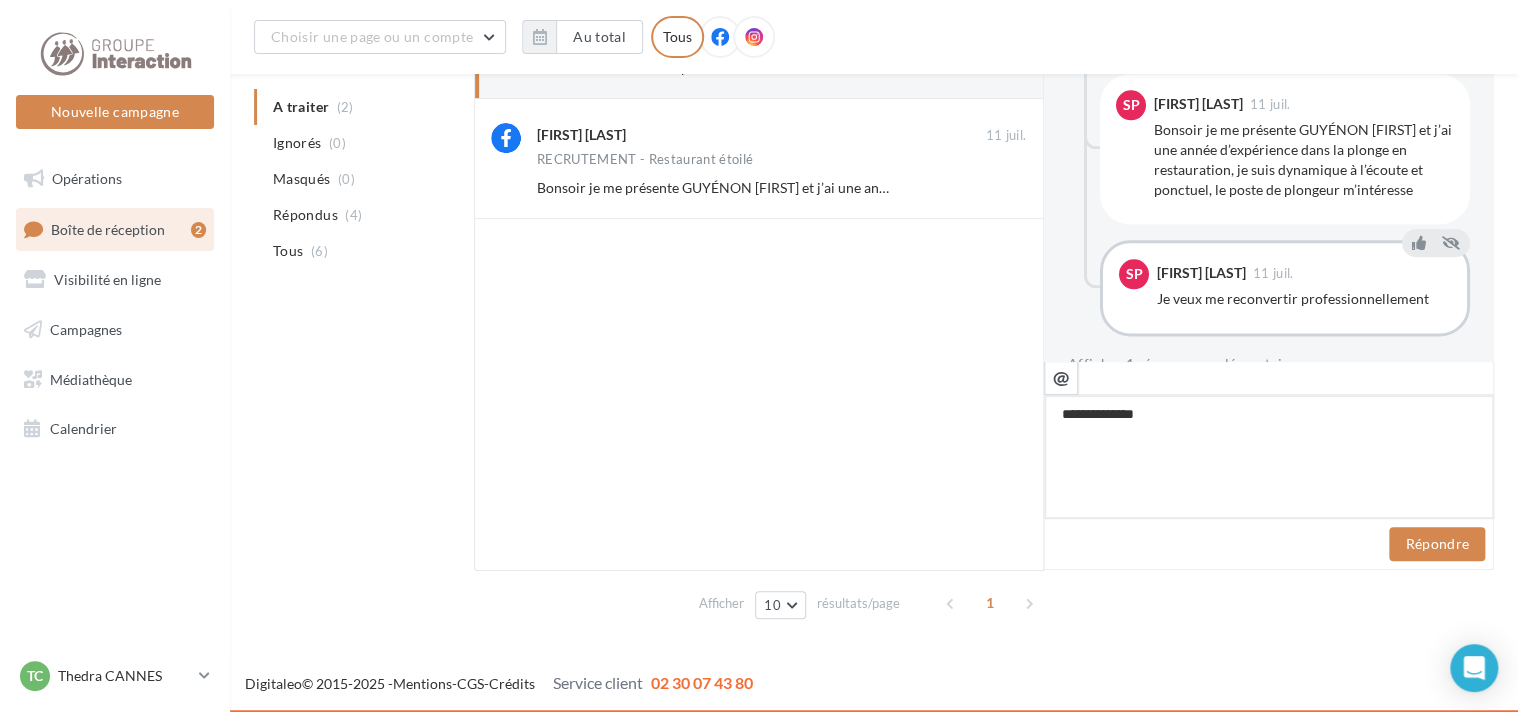 type on "**********" 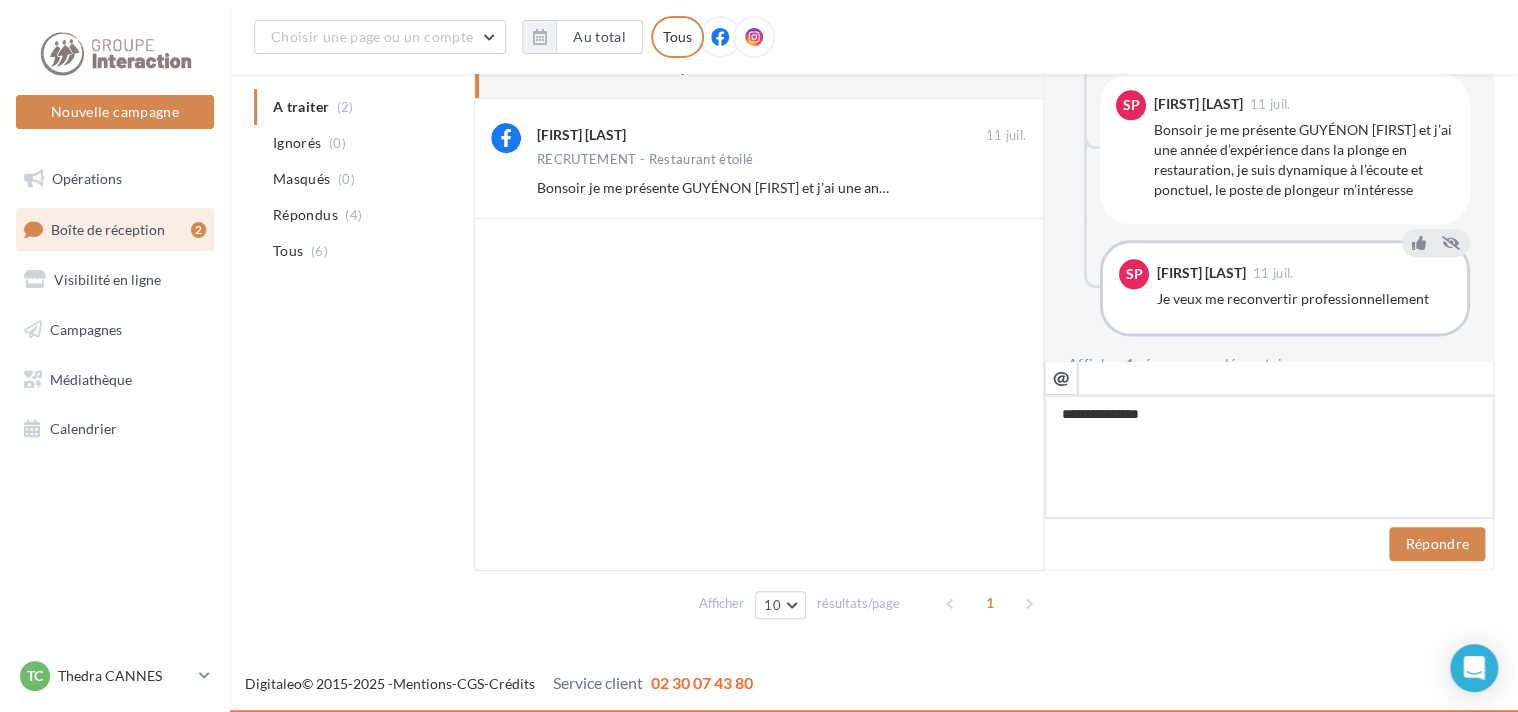 type on "**********" 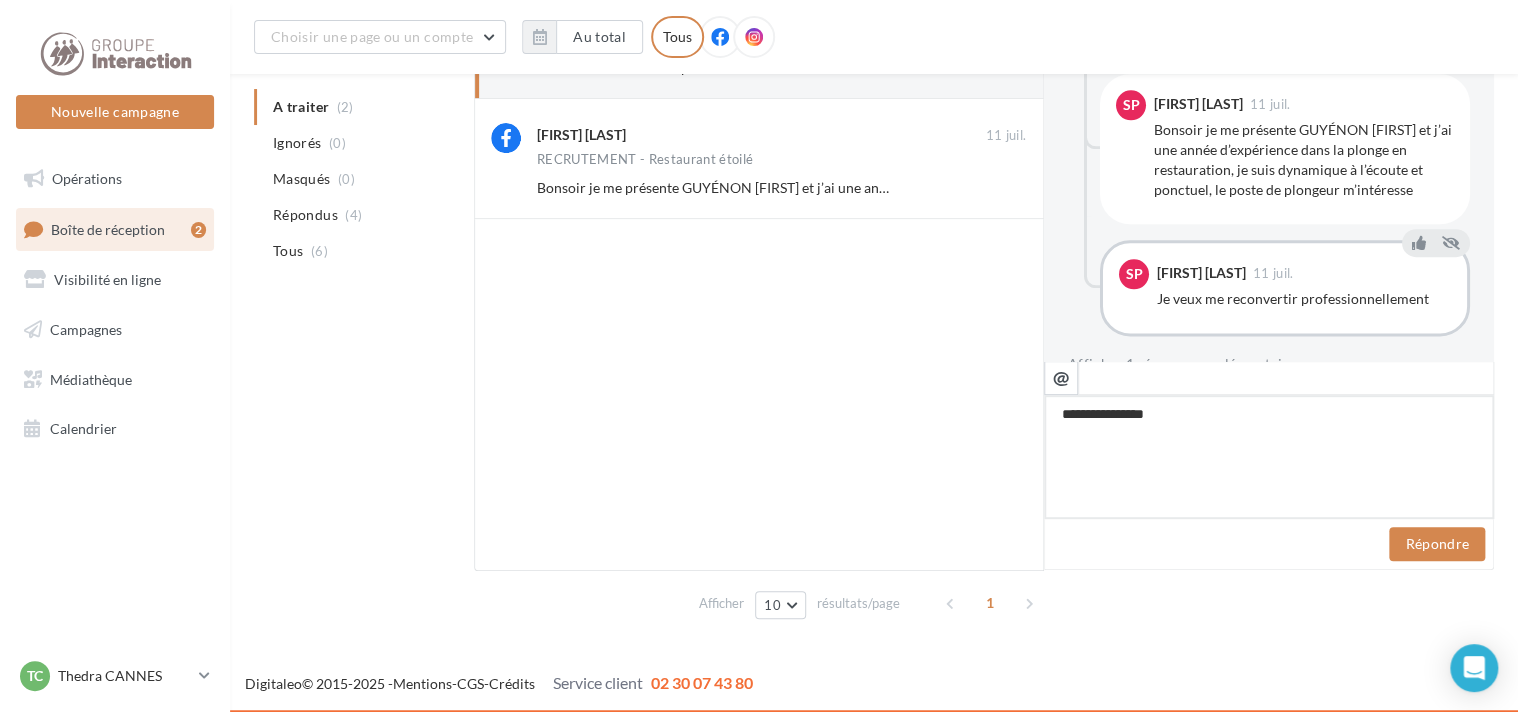 type on "**********" 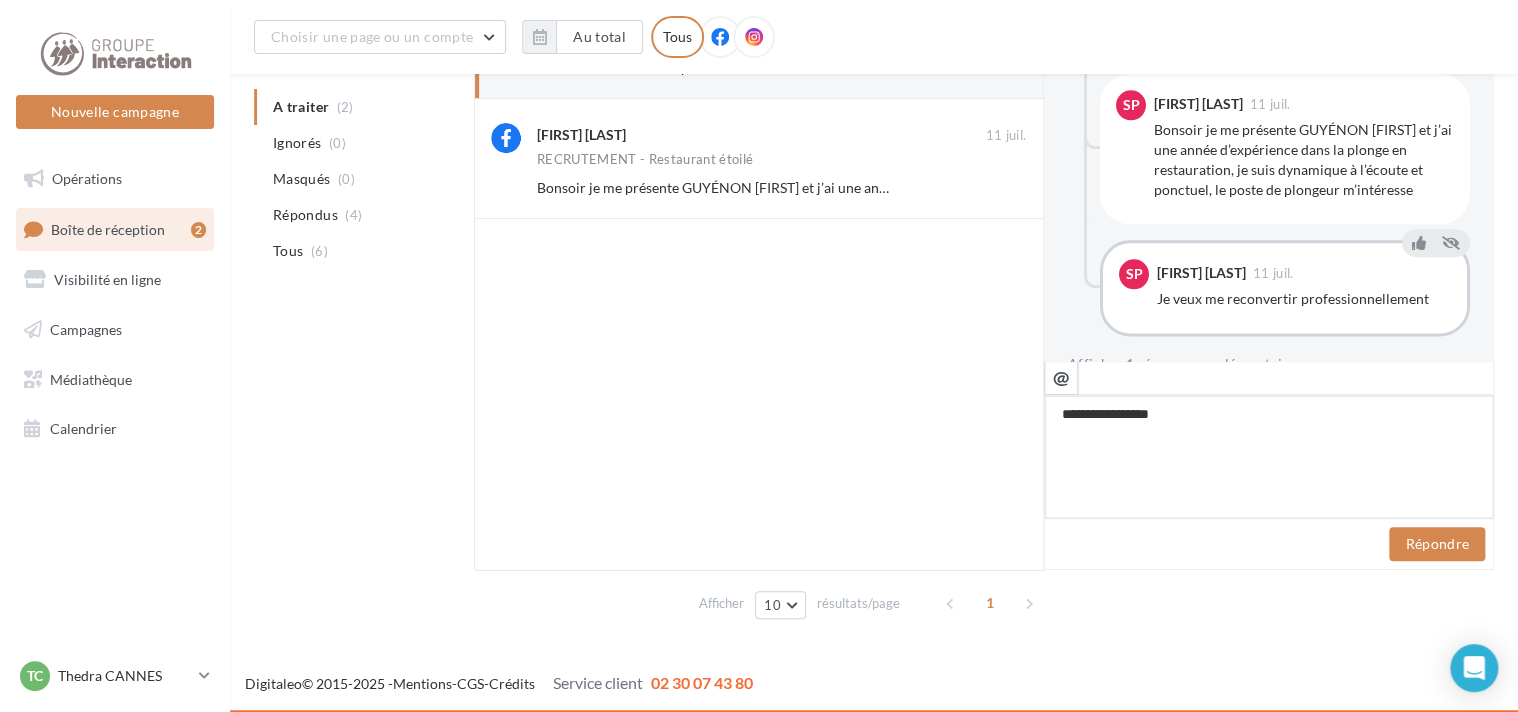type on "**********" 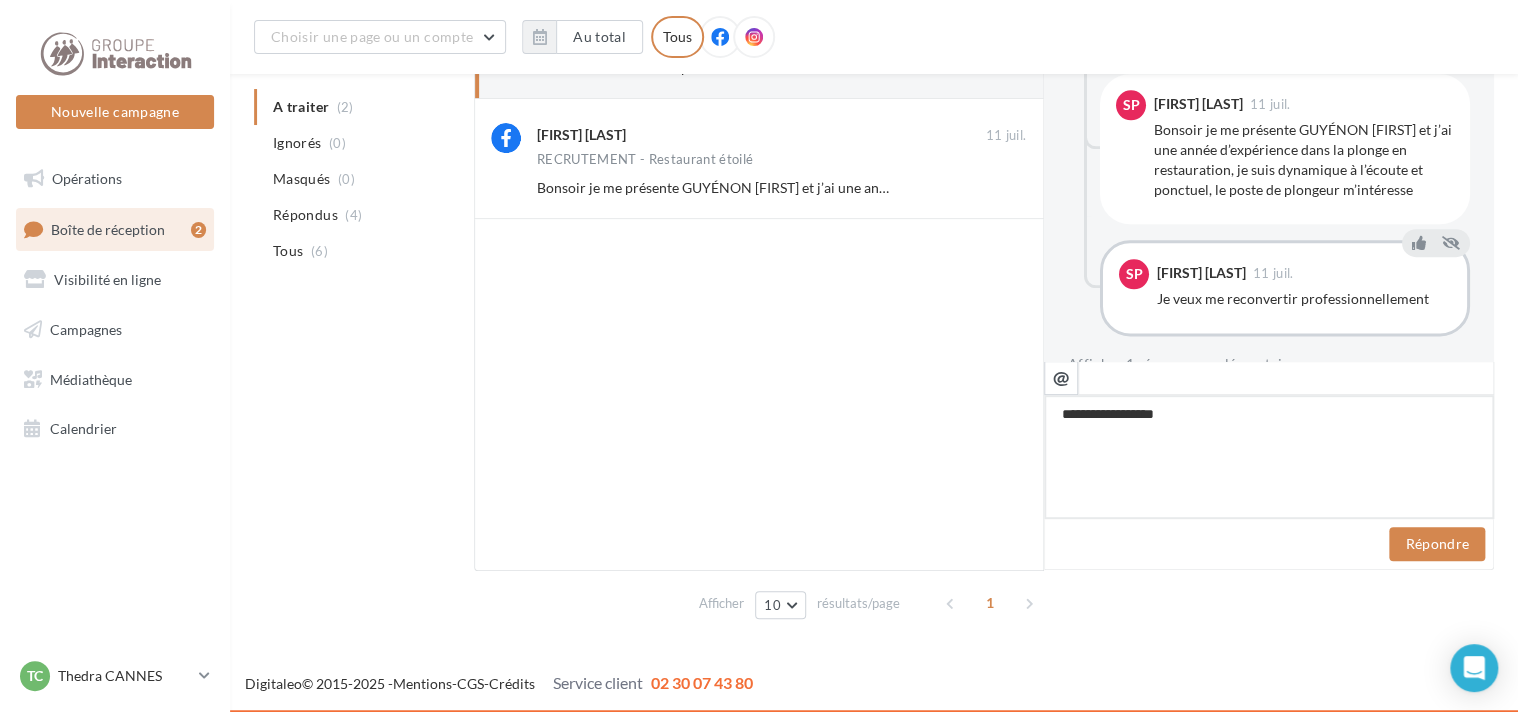 type on "**********" 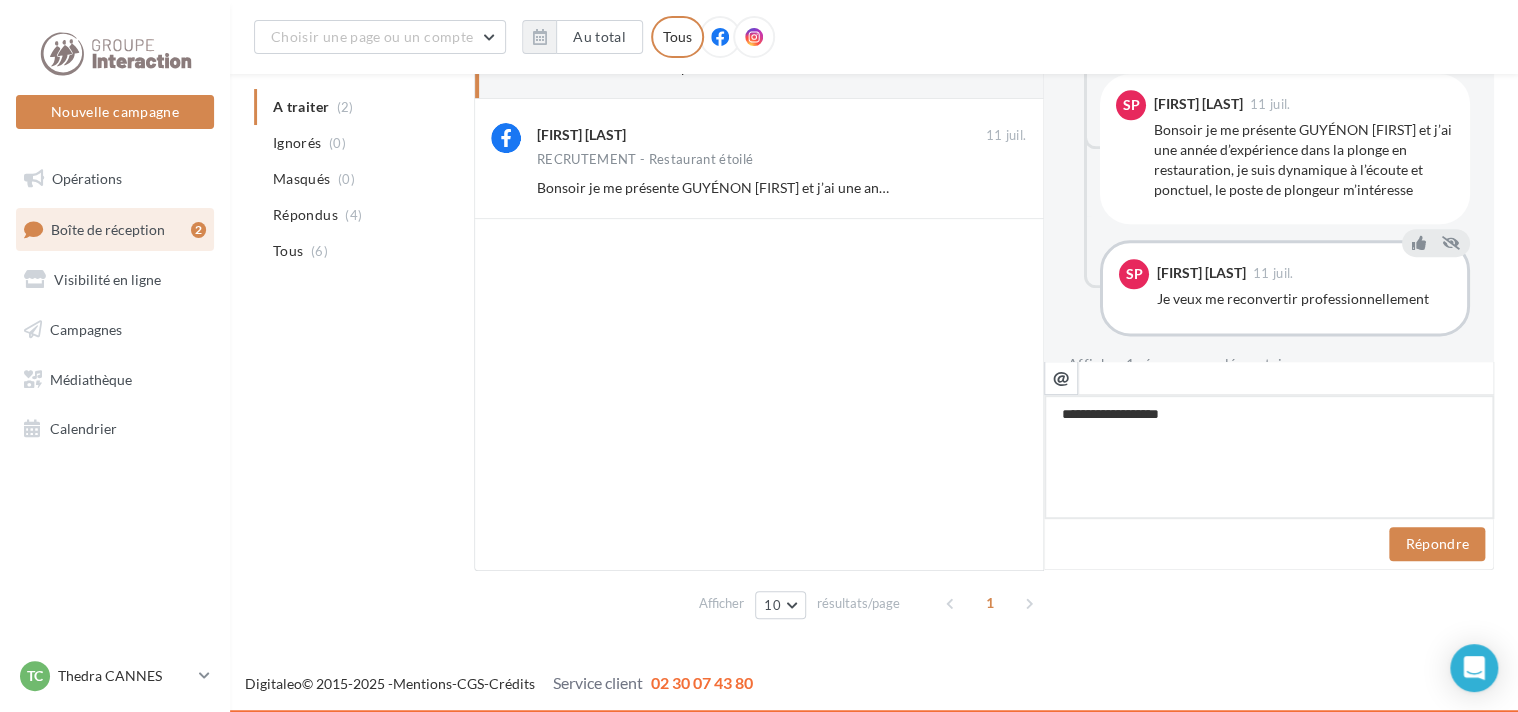 type on "**********" 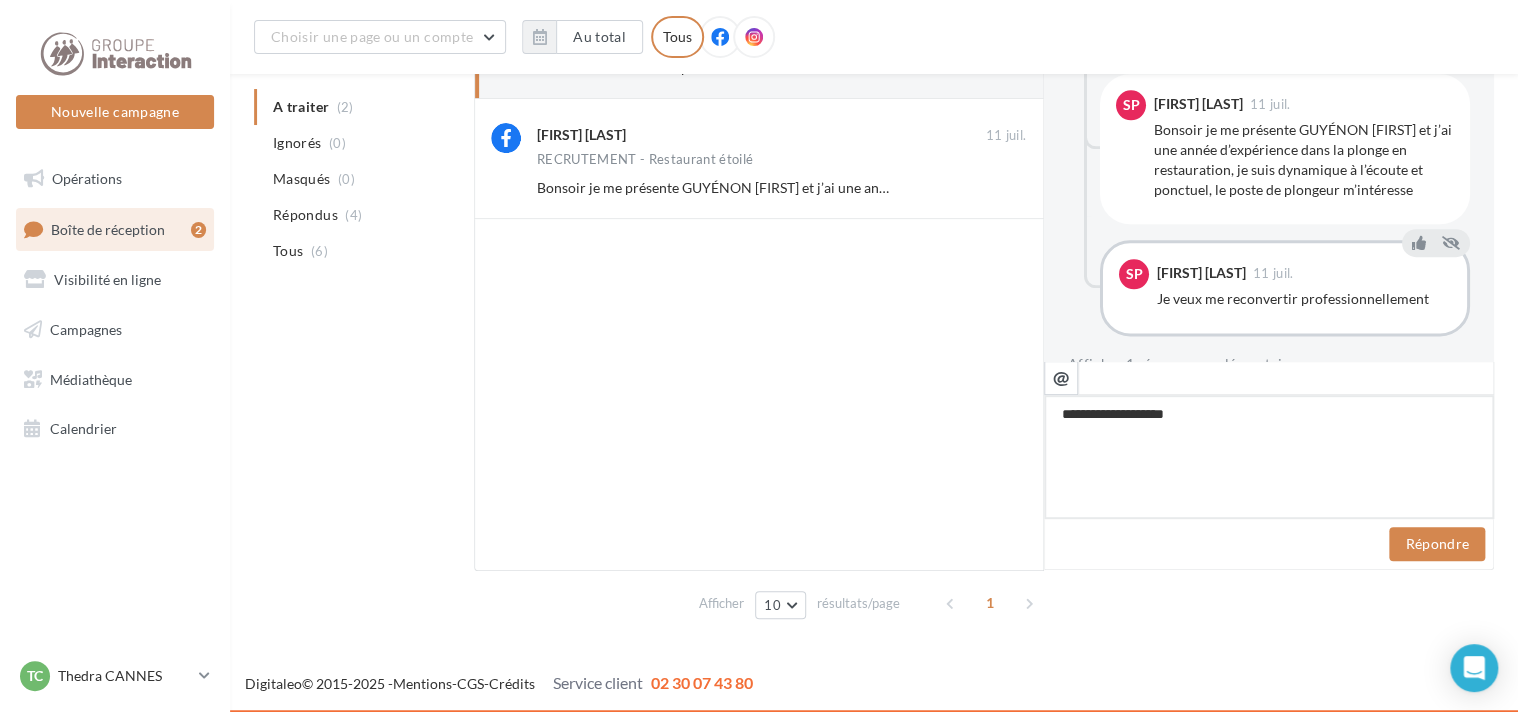 type on "**********" 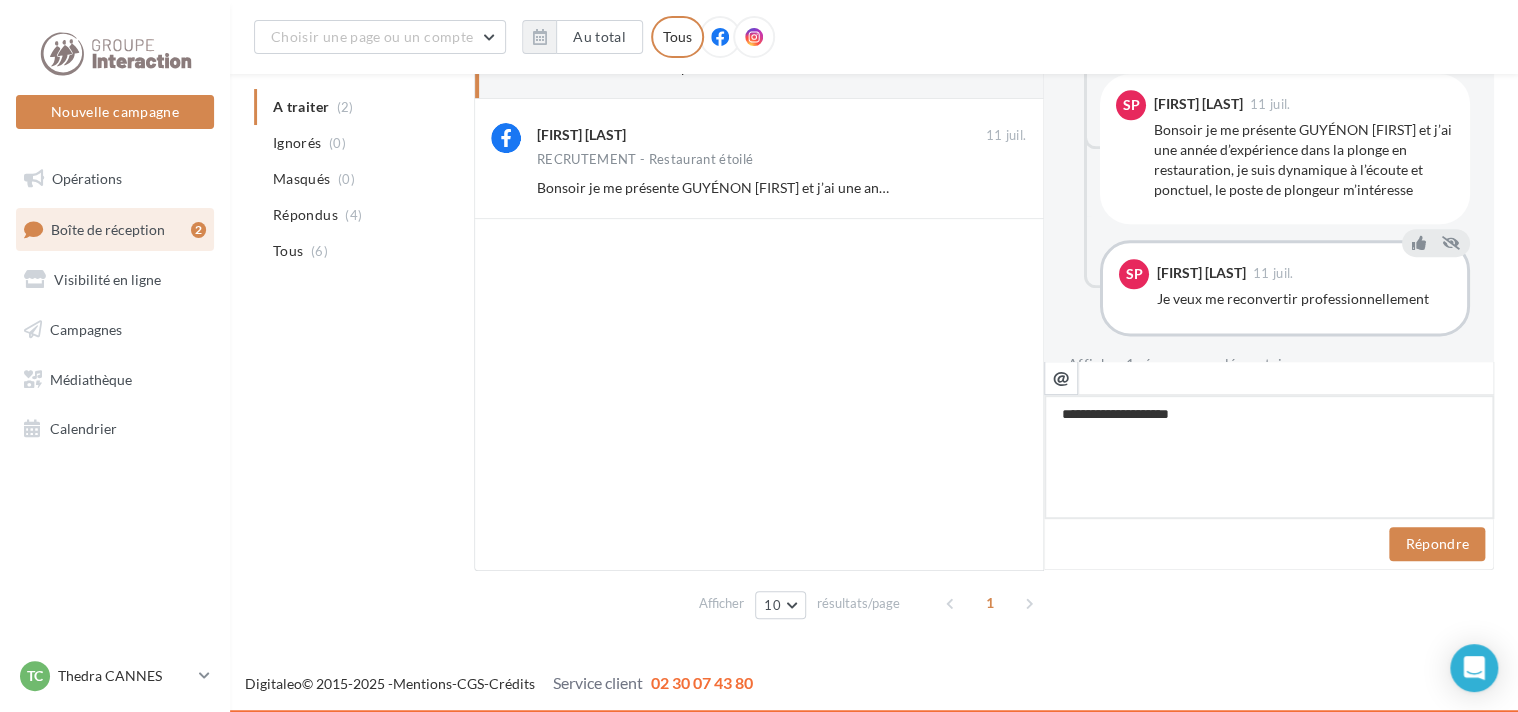 type on "**********" 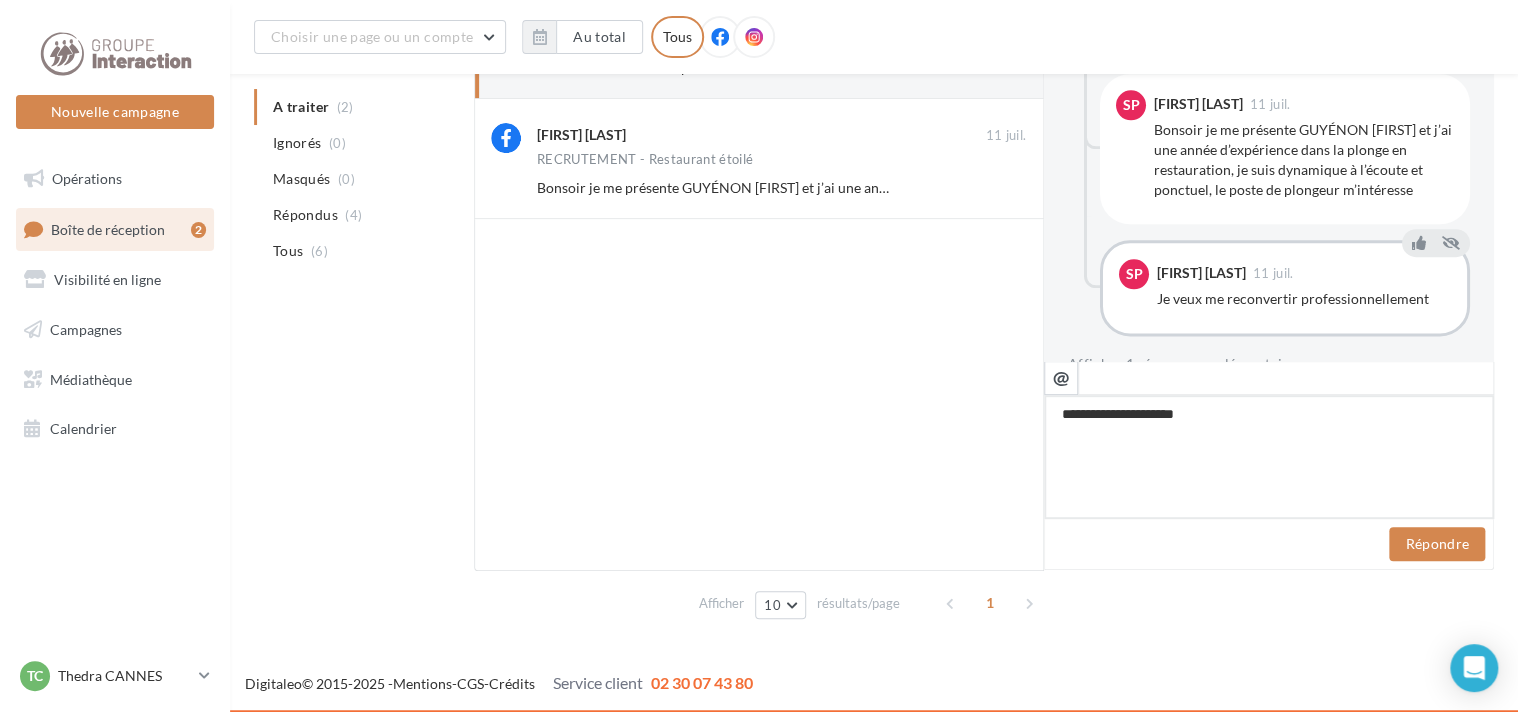 type on "**********" 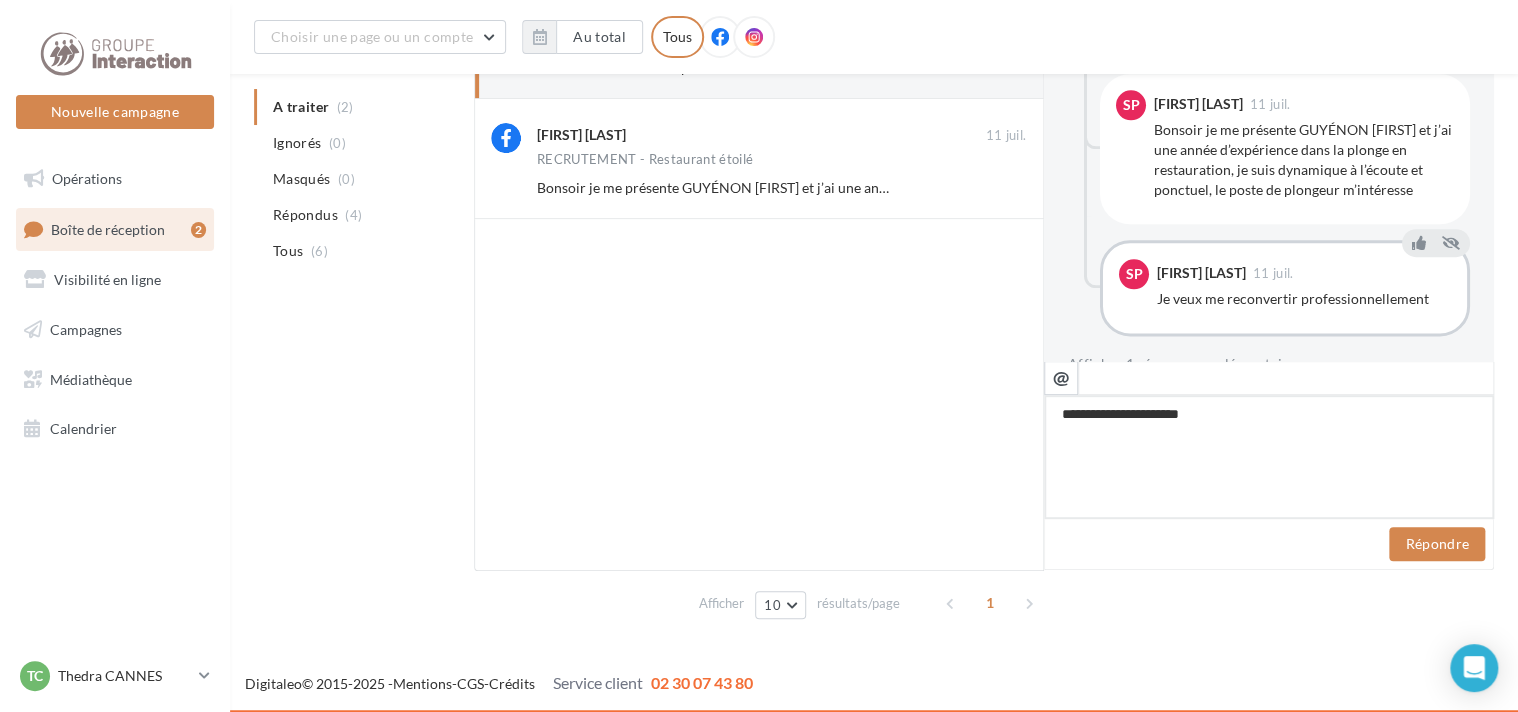 type on "**********" 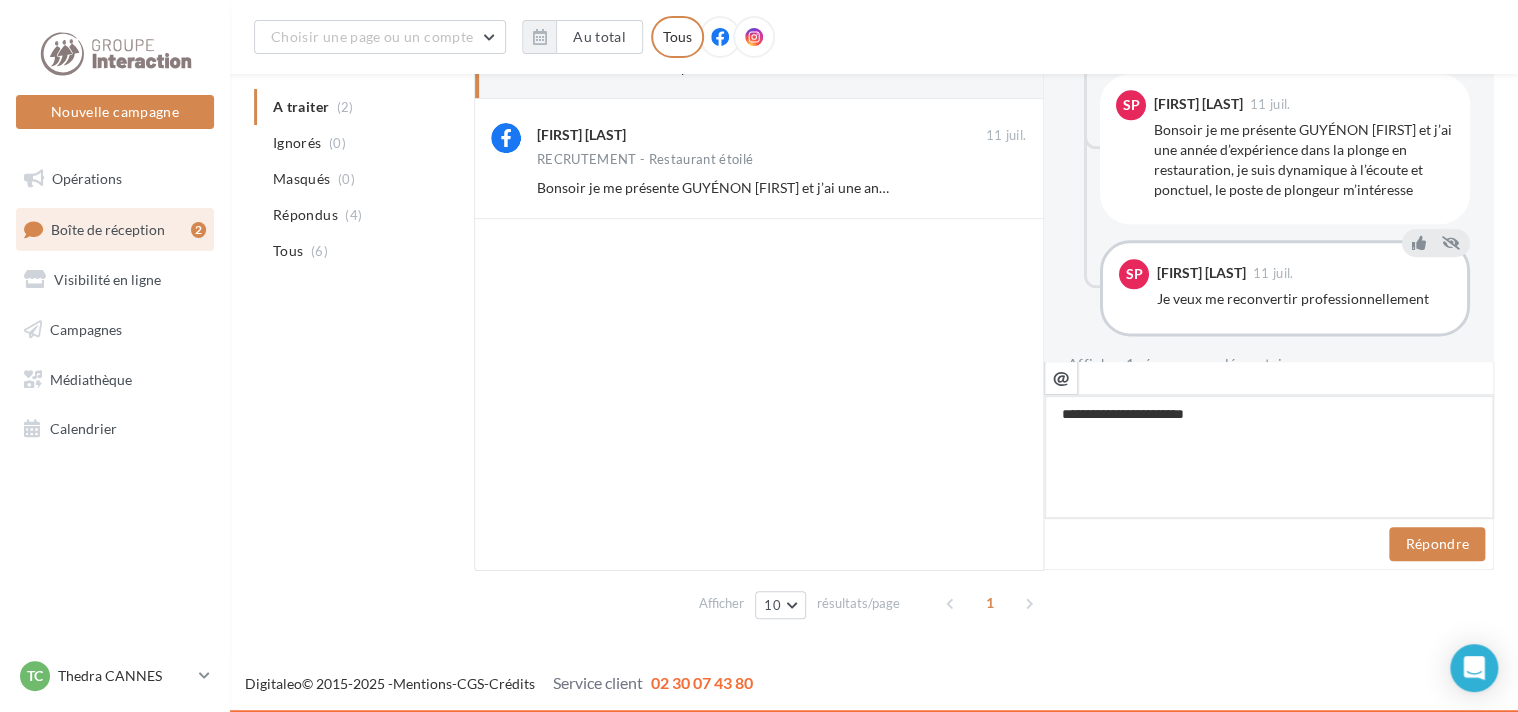 type on "**********" 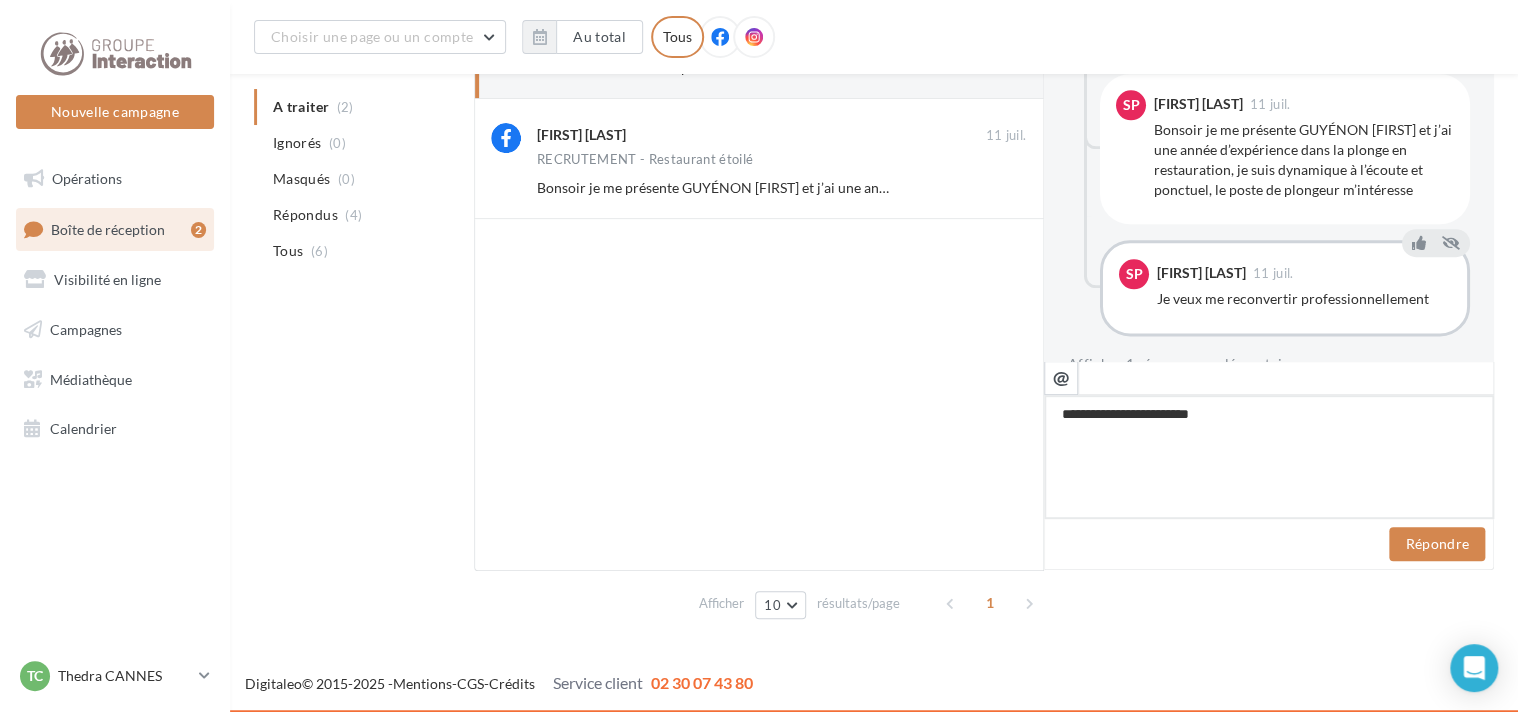 type on "**********" 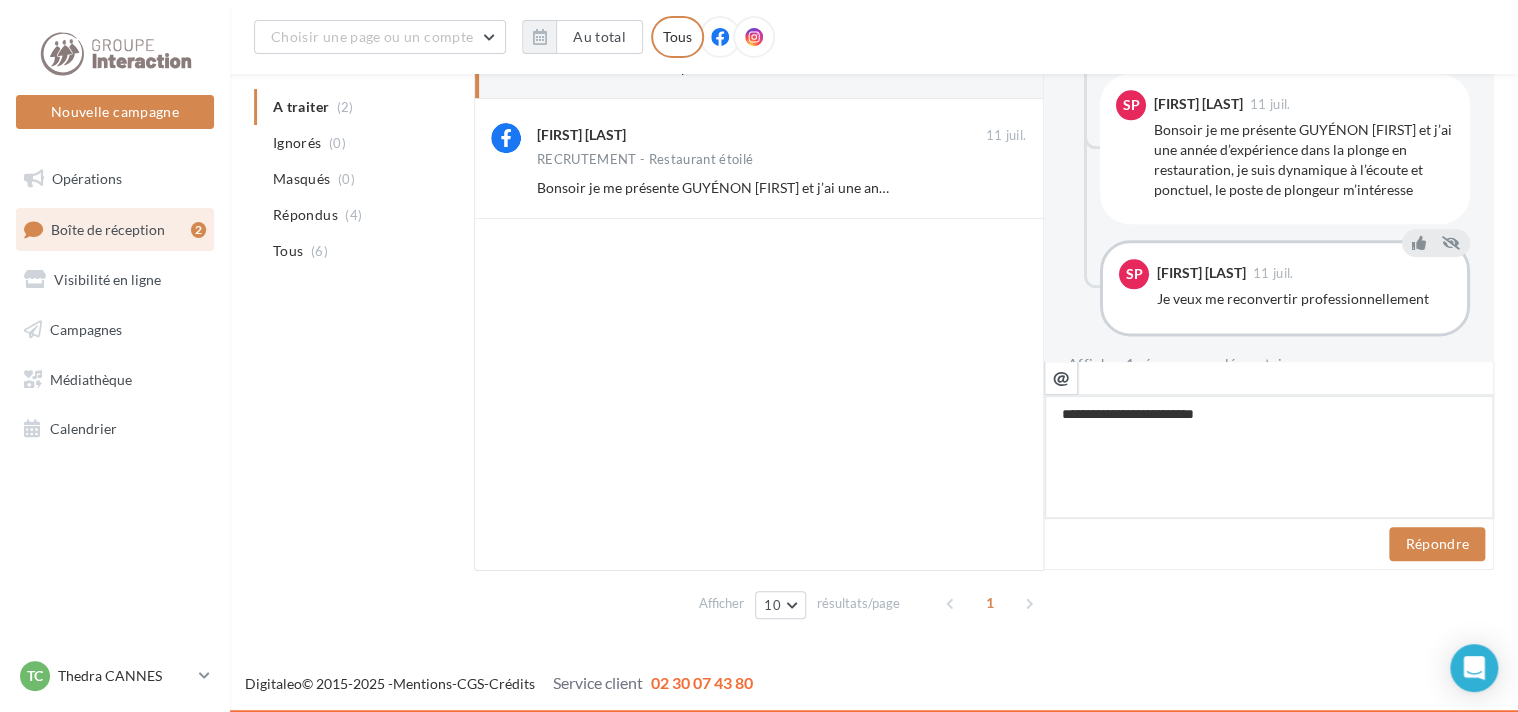 type on "**********" 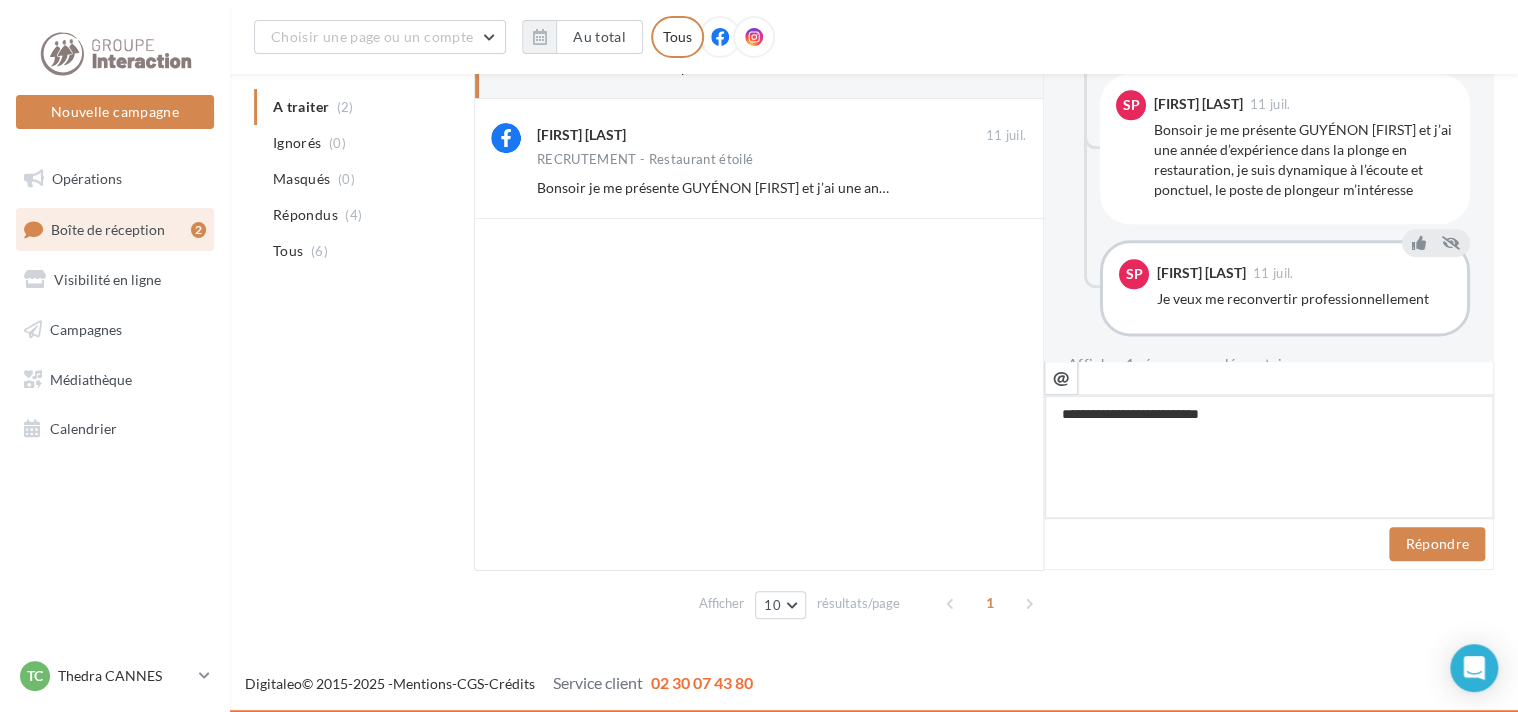 type on "**********" 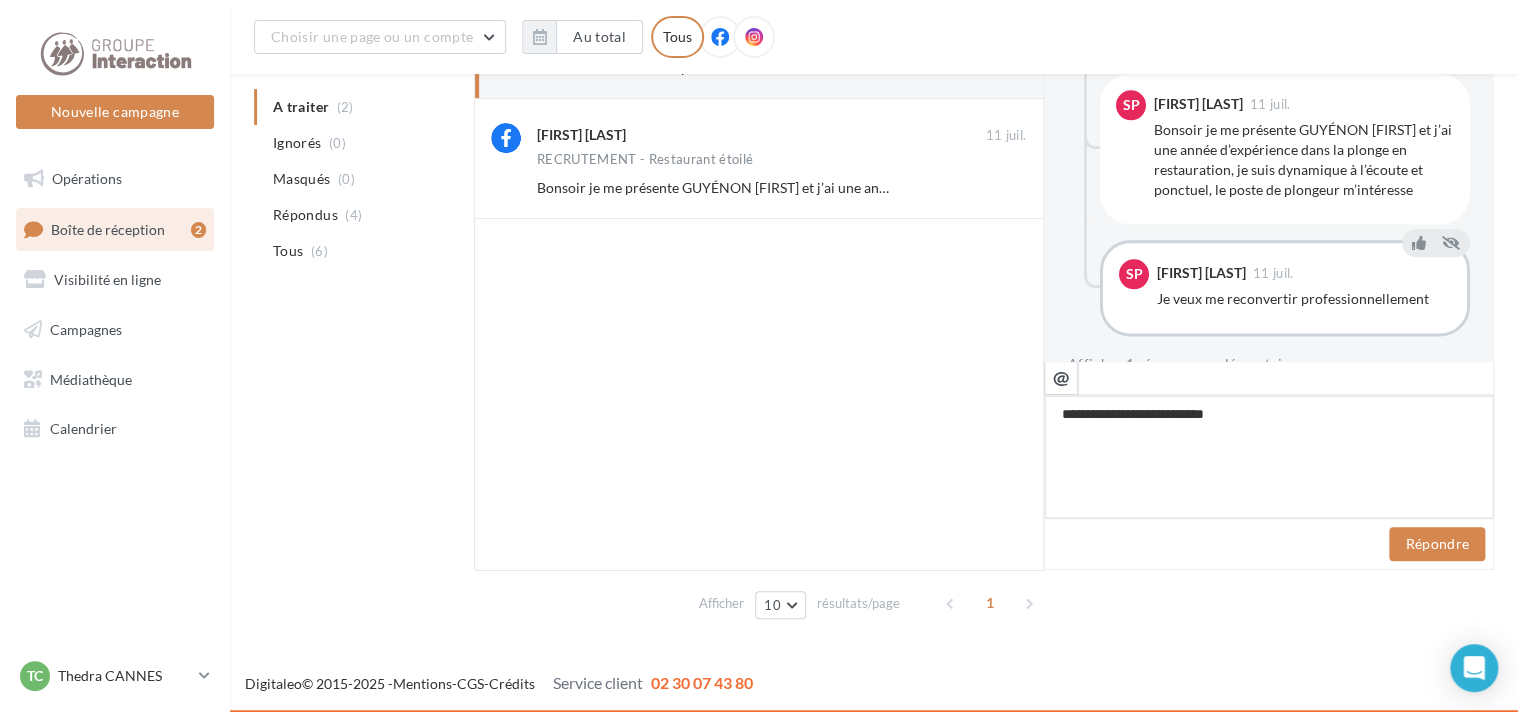 type on "**********" 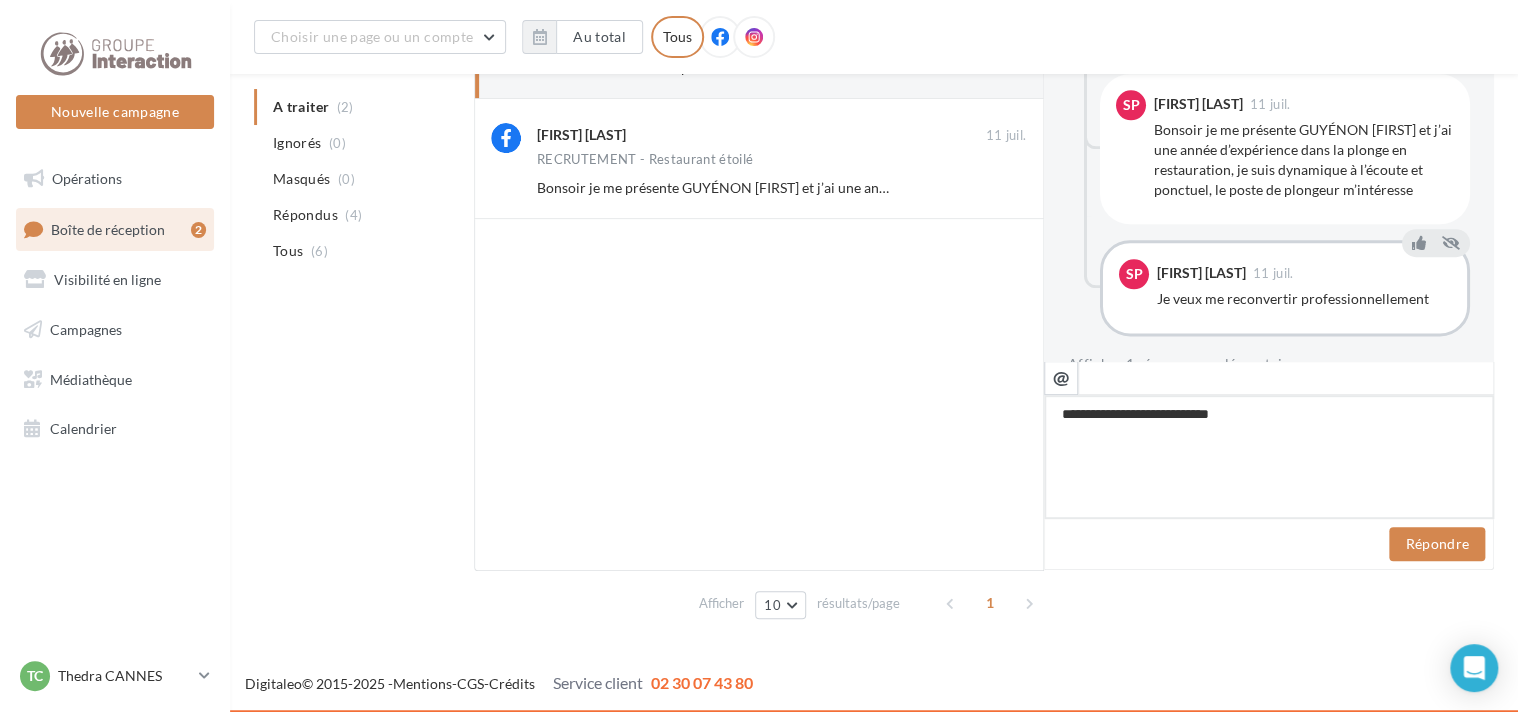 type on "**********" 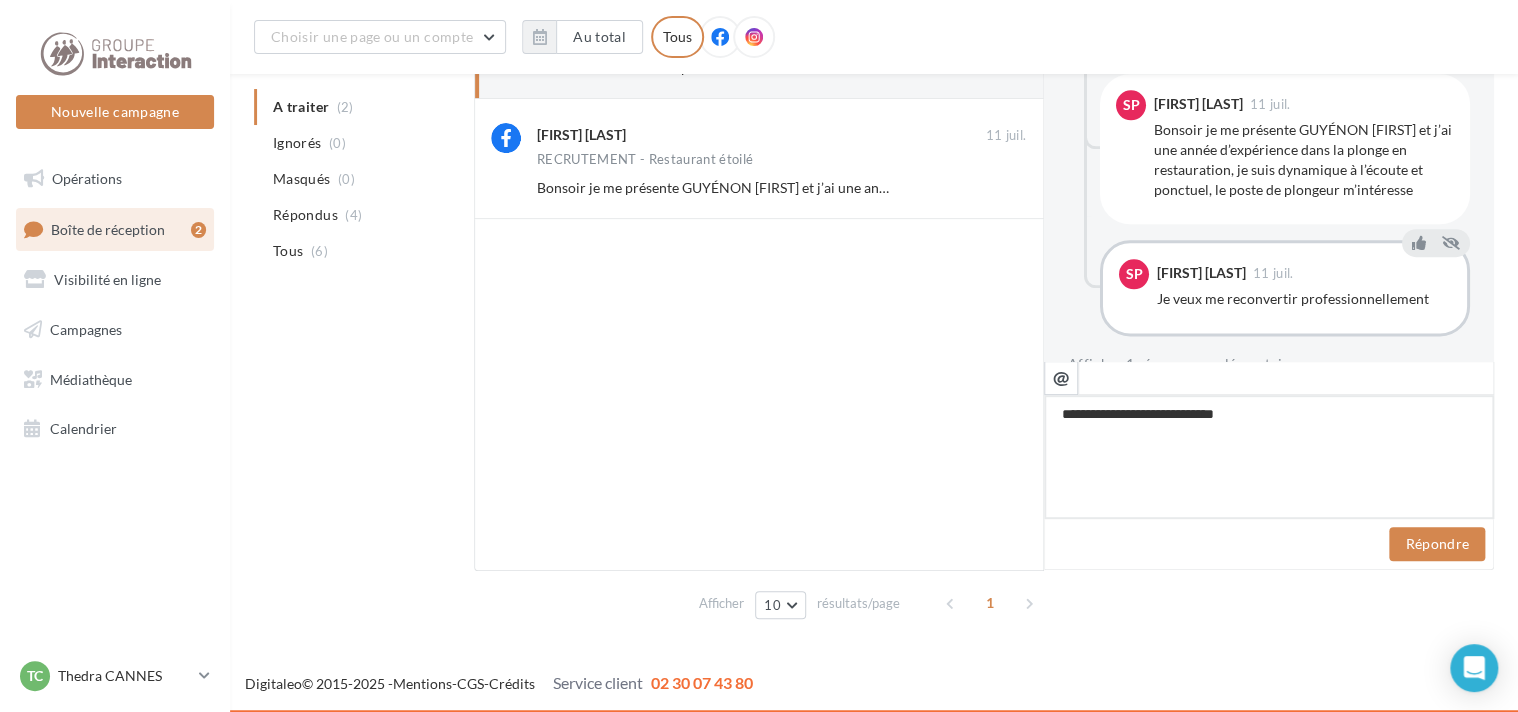 type on "**********" 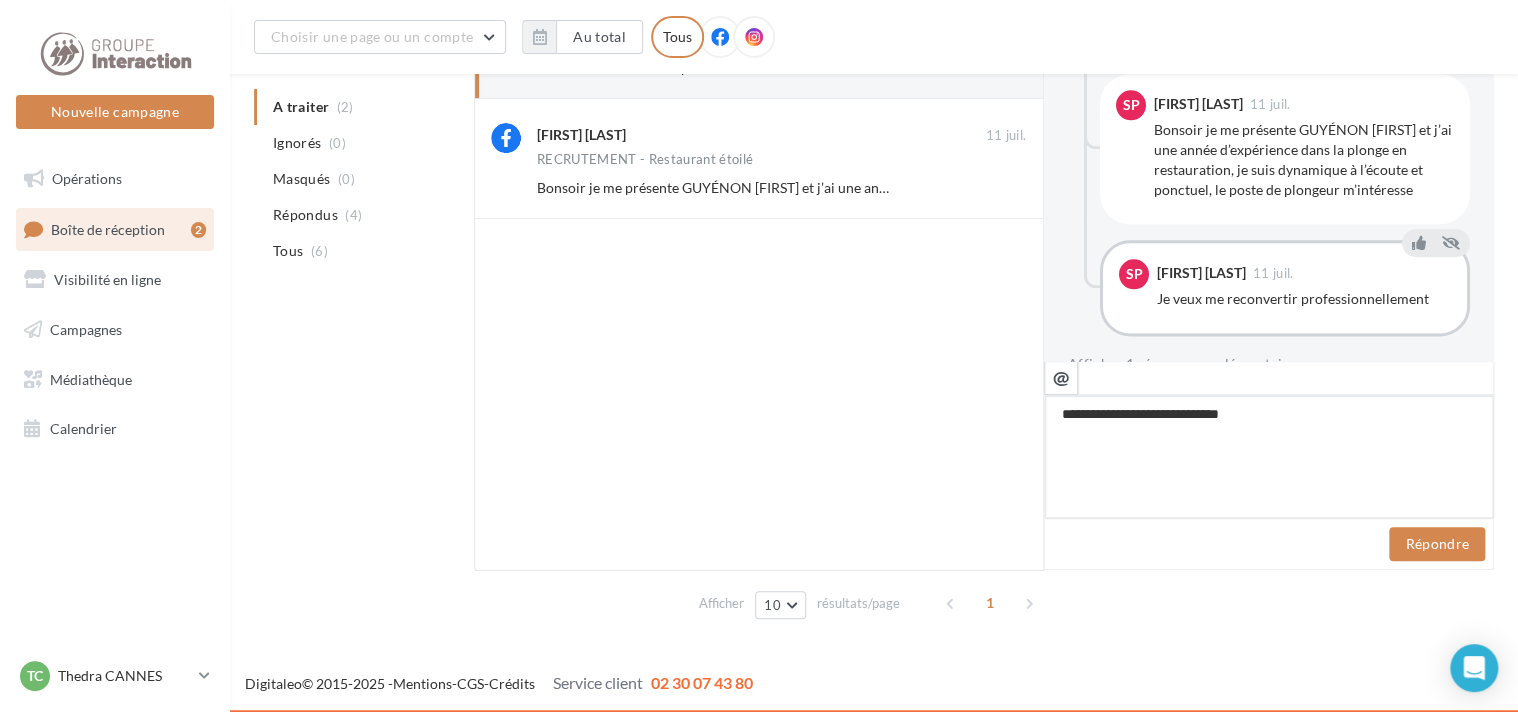 type on "**********" 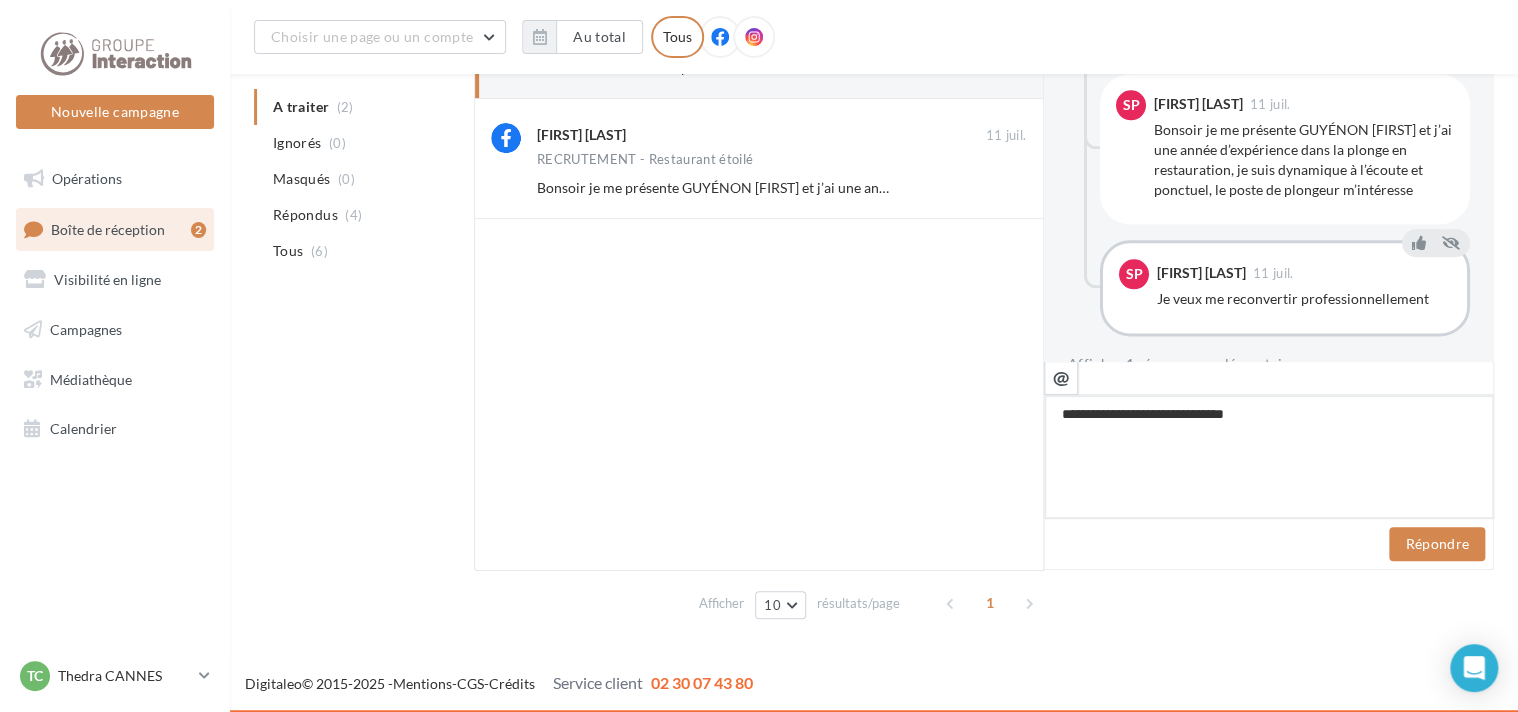 type on "**********" 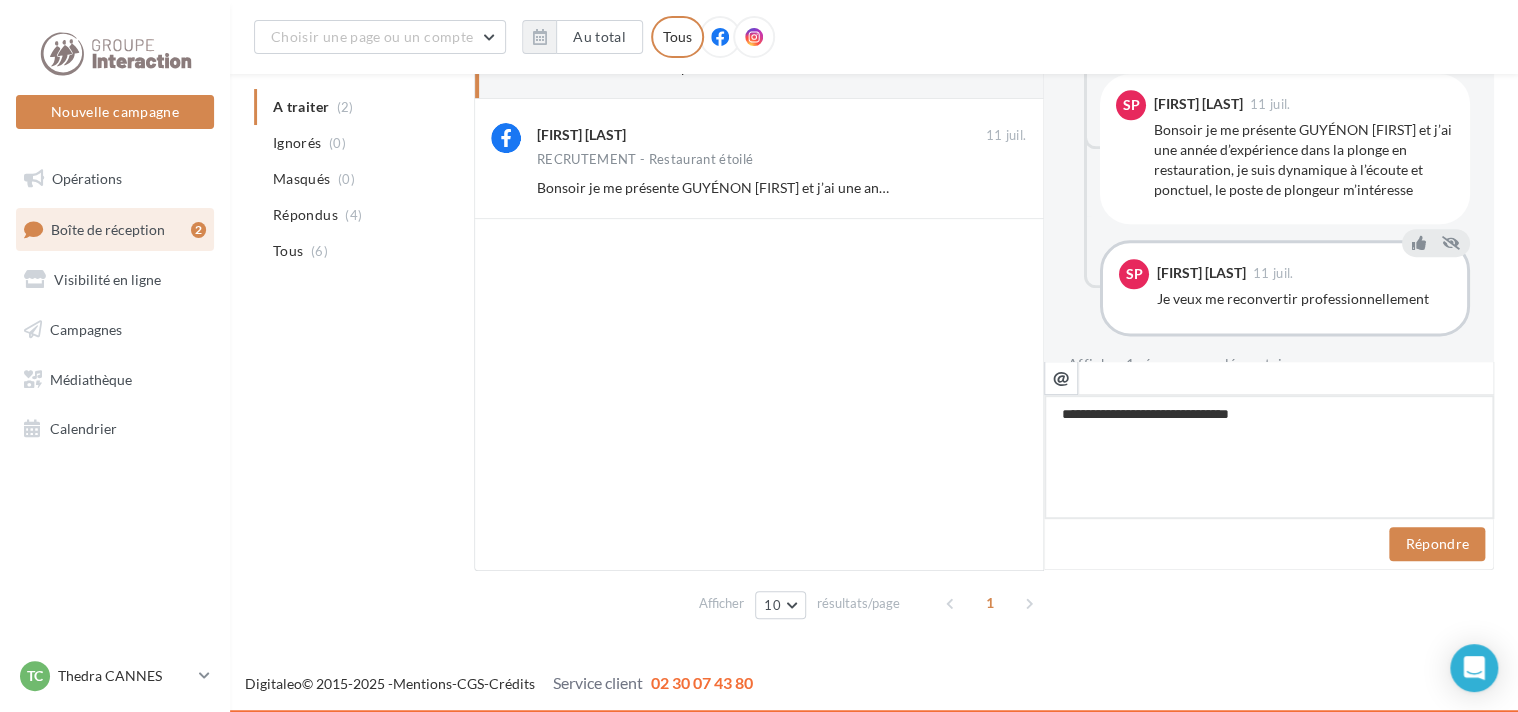type on "**********" 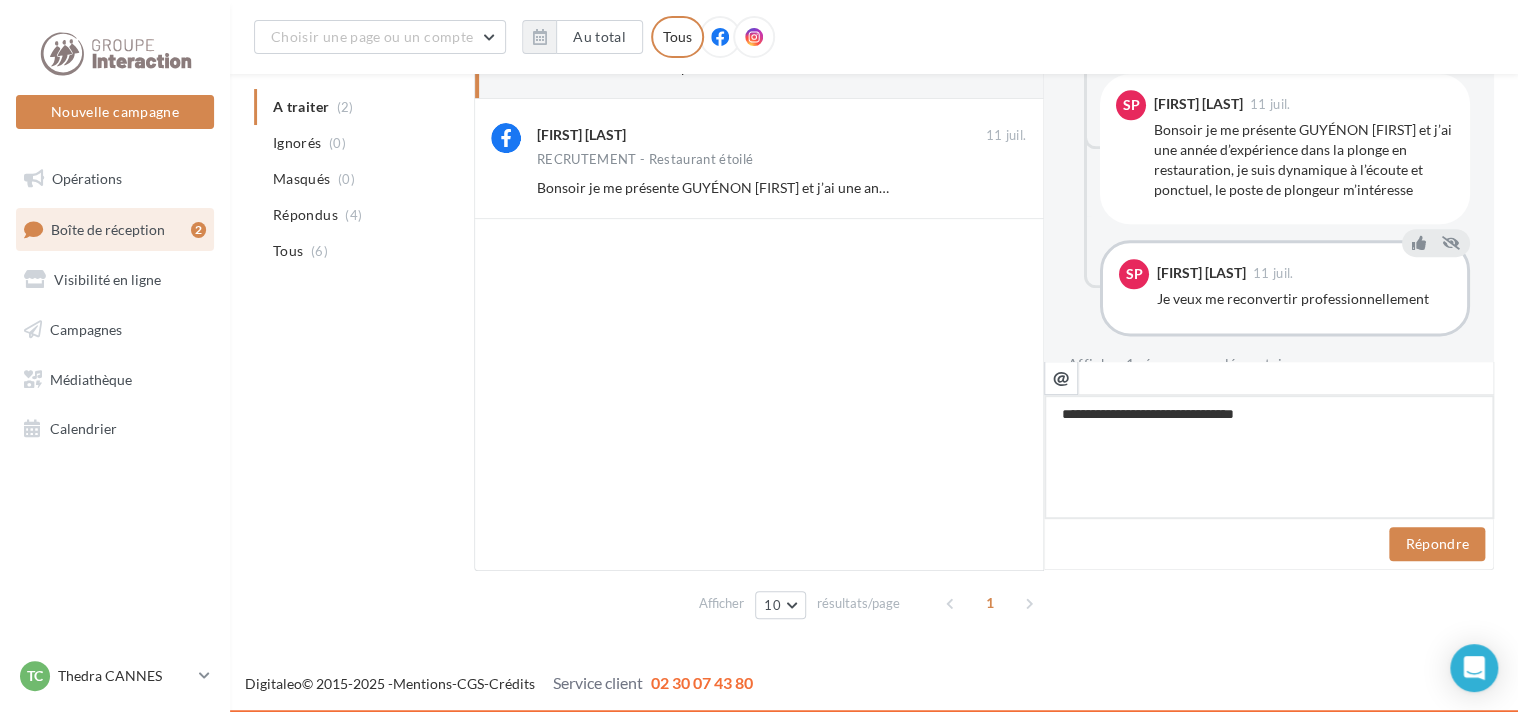 type on "**********" 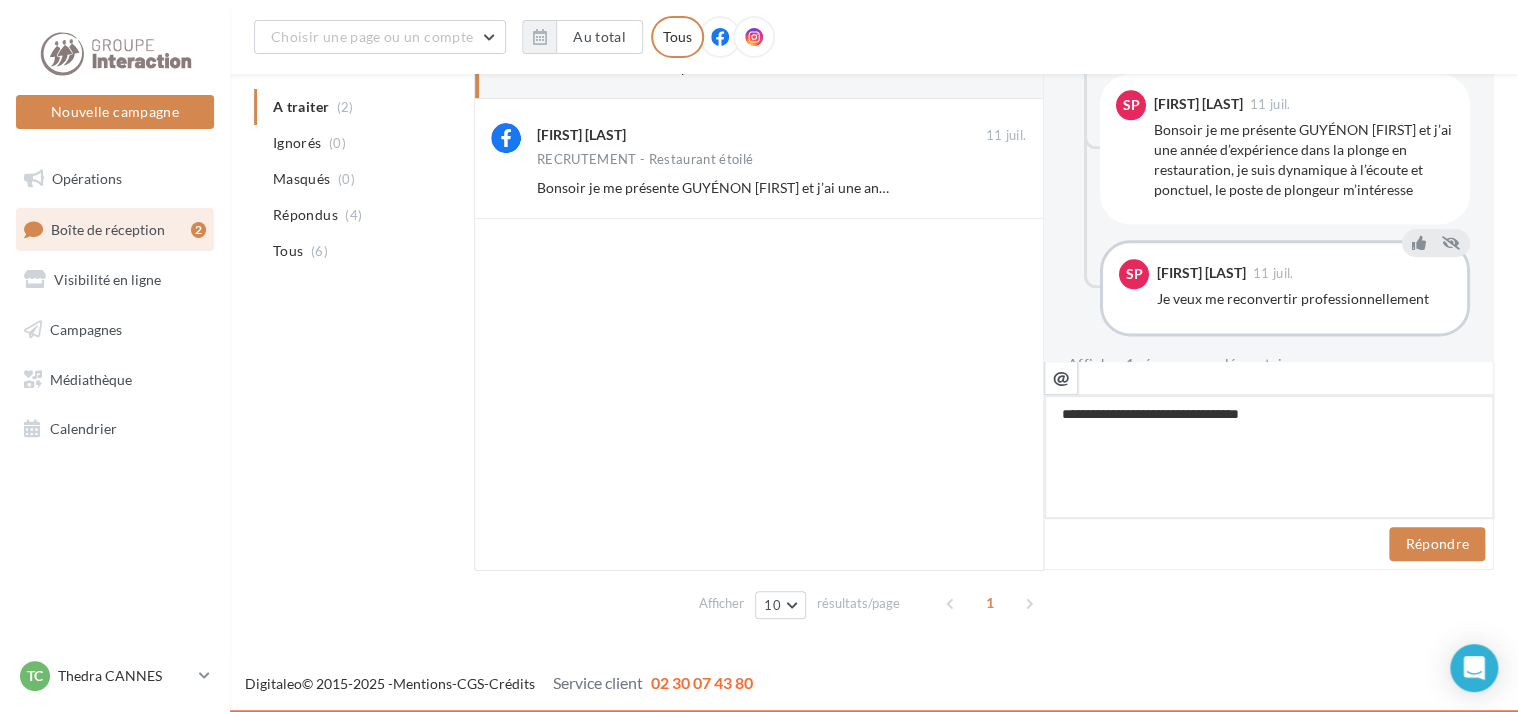 type on "**********" 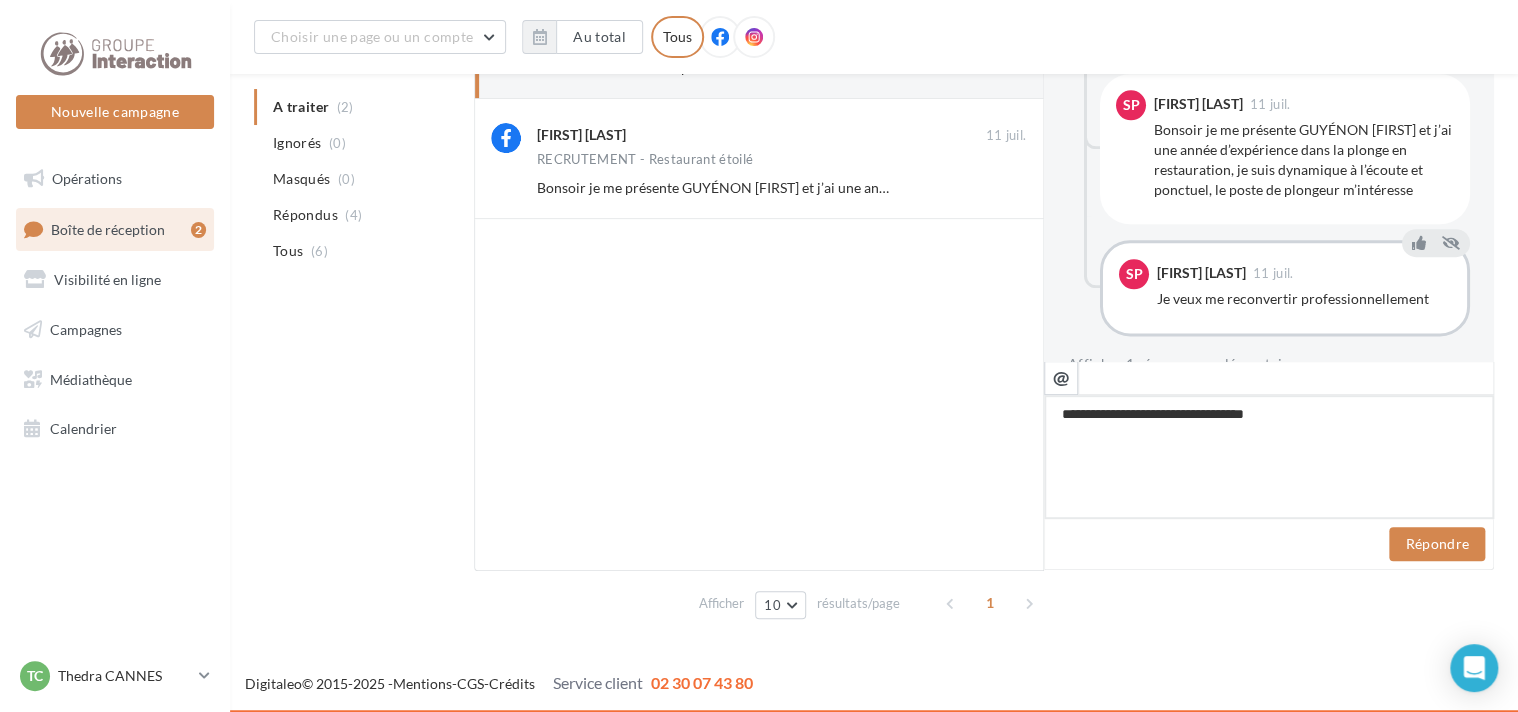 type on "**********" 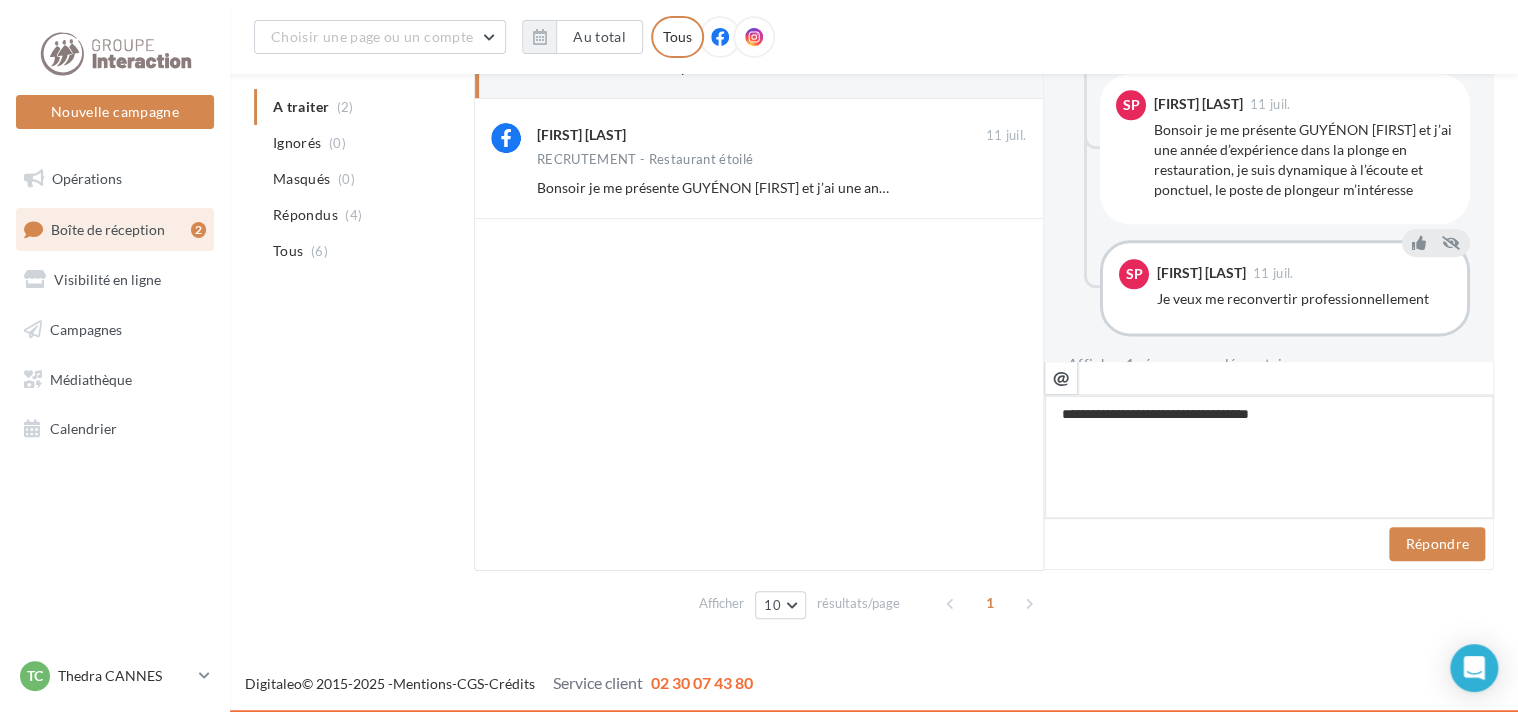 type on "**********" 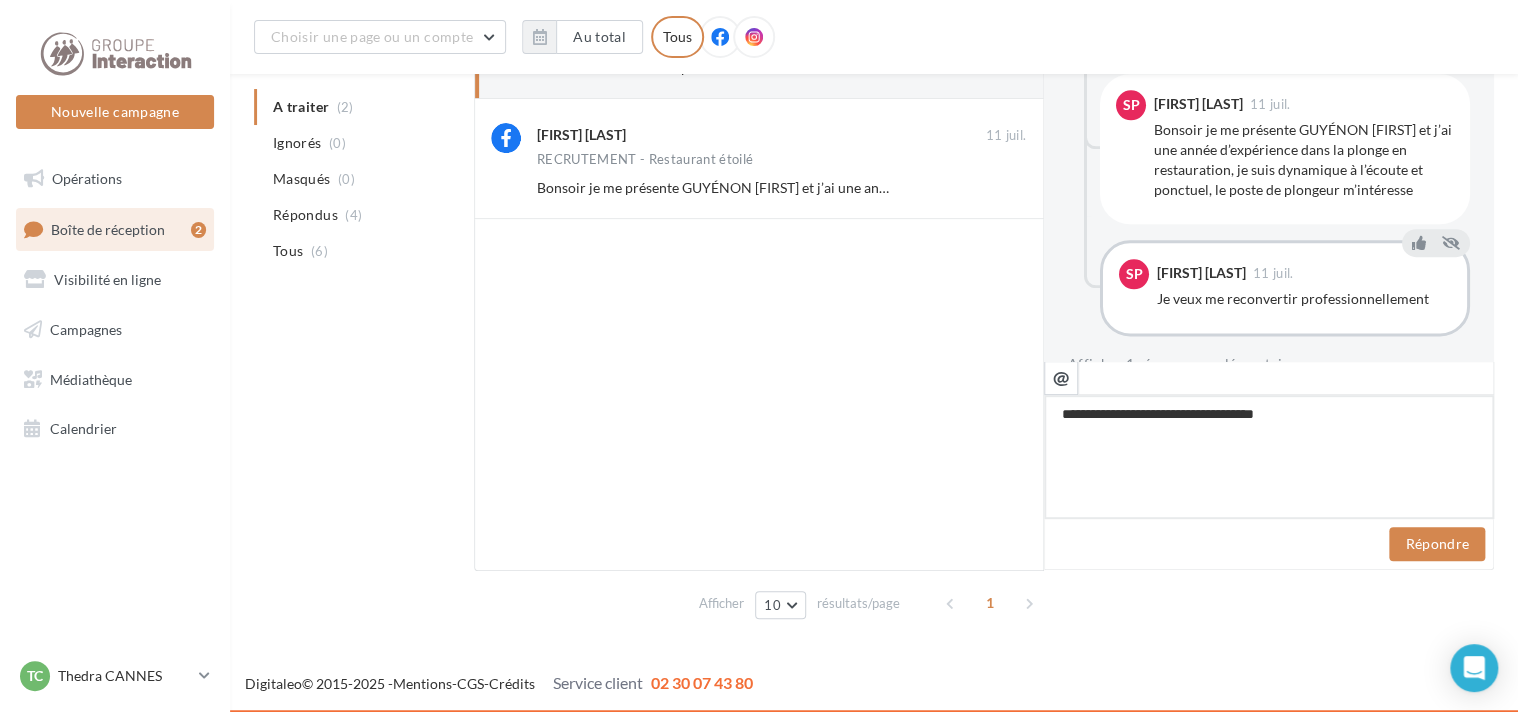 type on "**********" 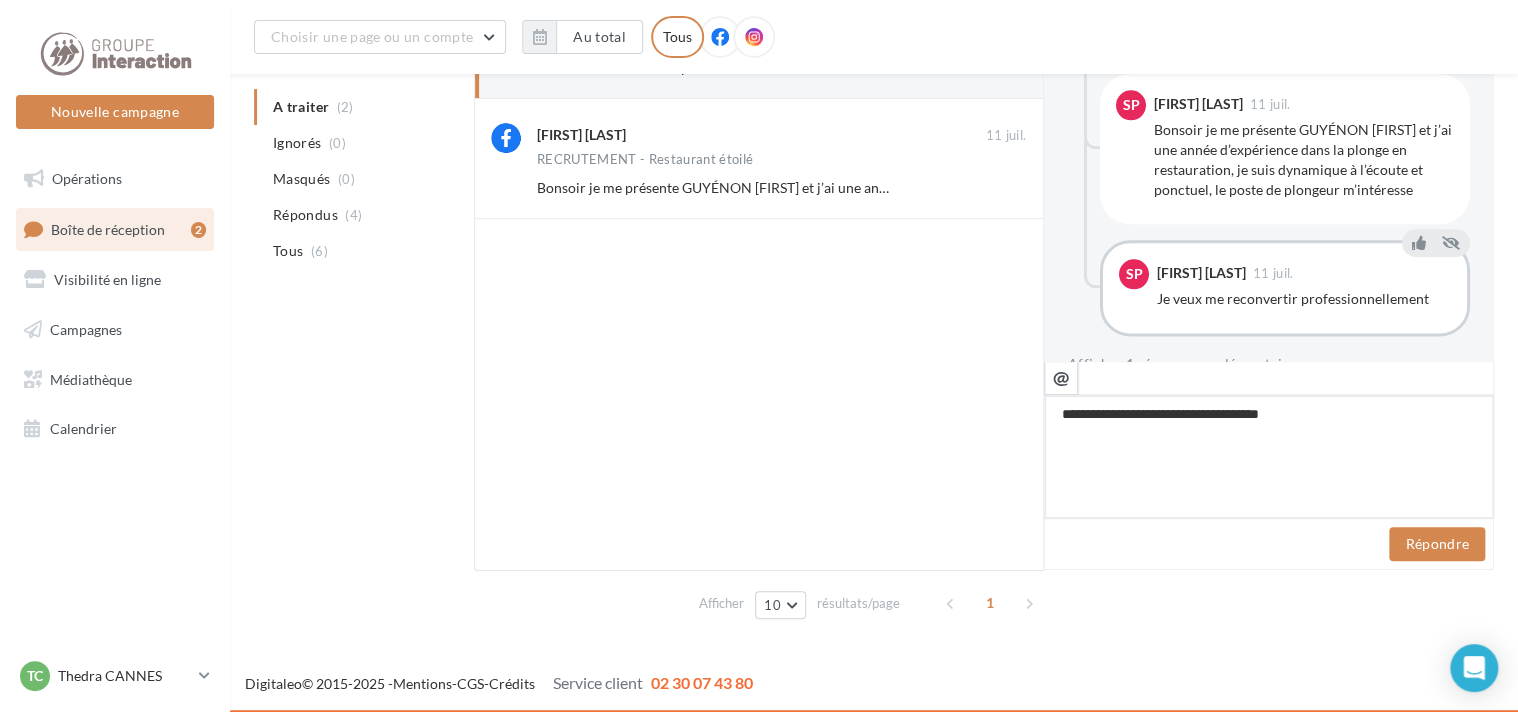 type on "**********" 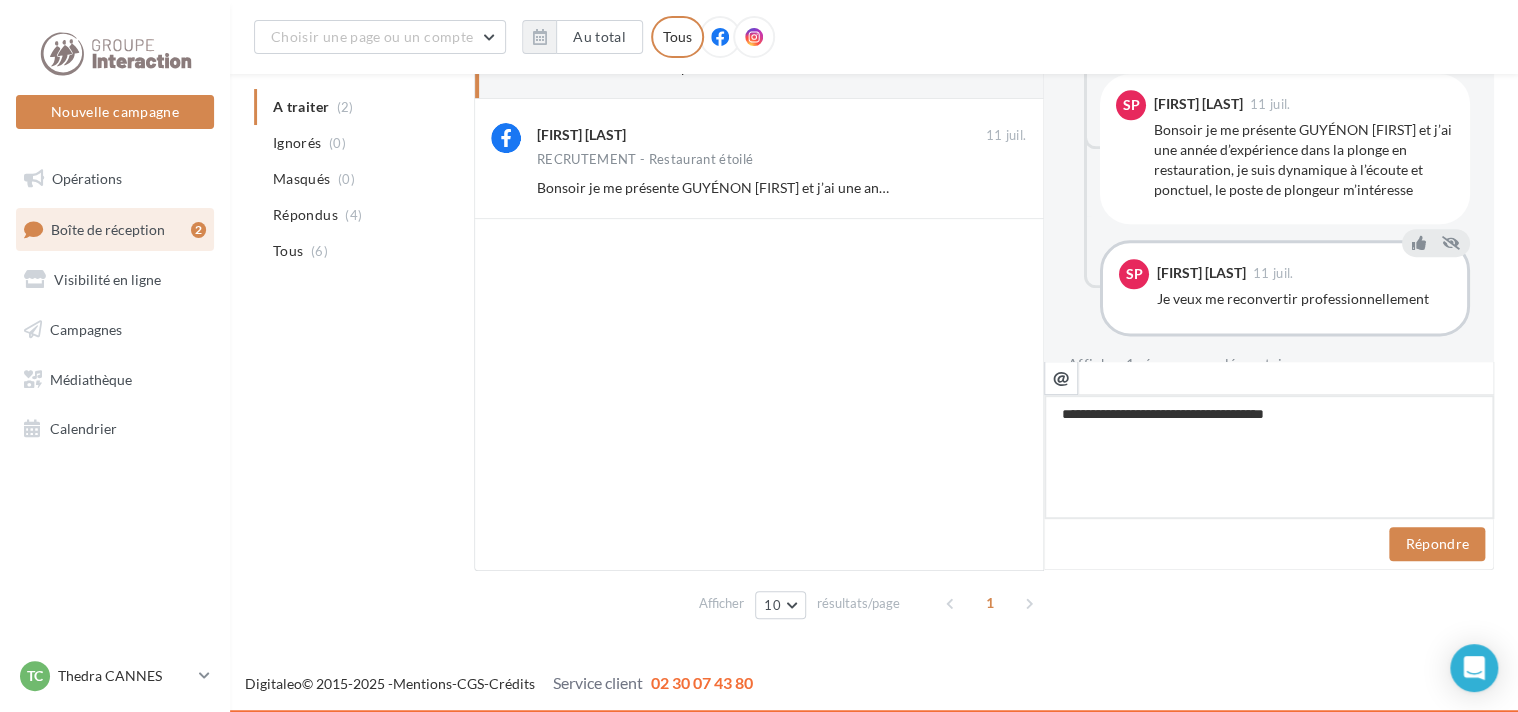 type on "**********" 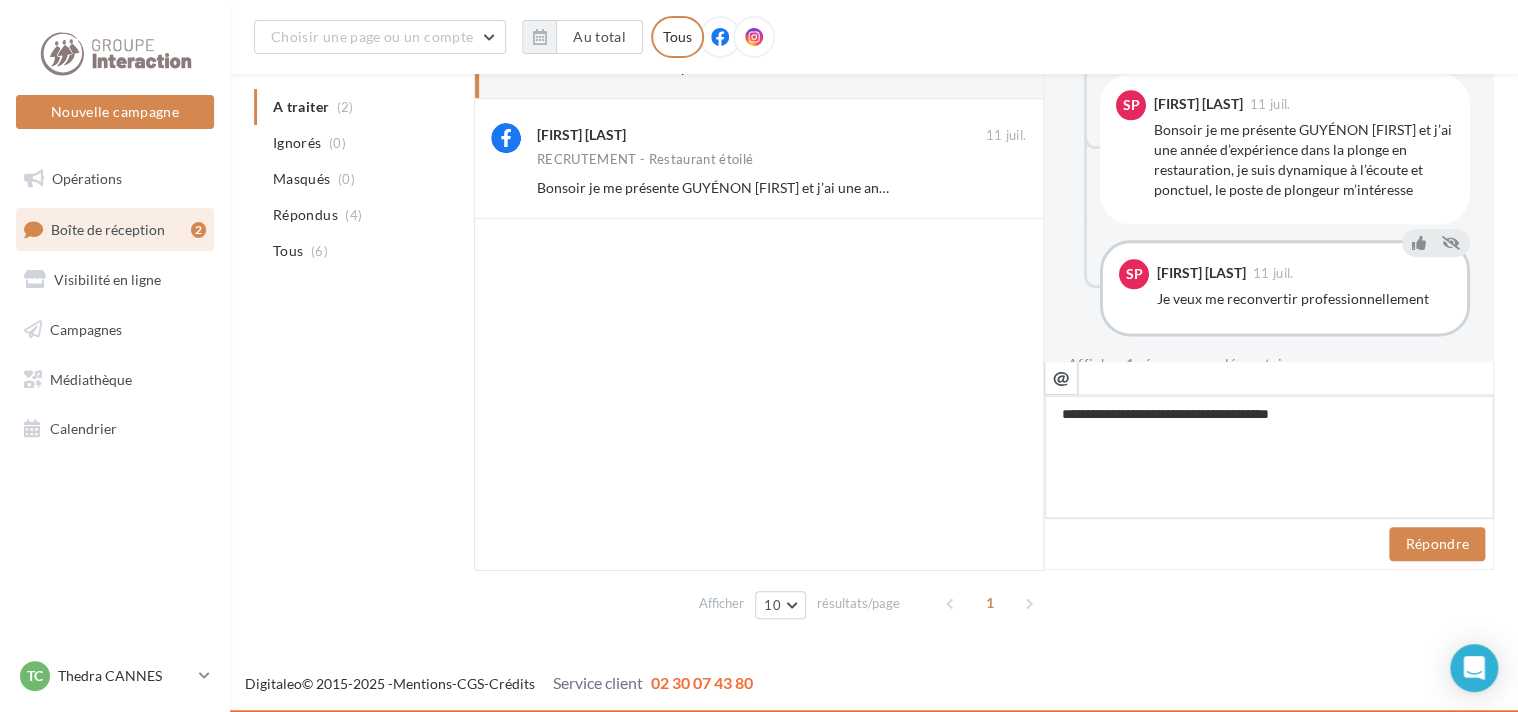 type on "**********" 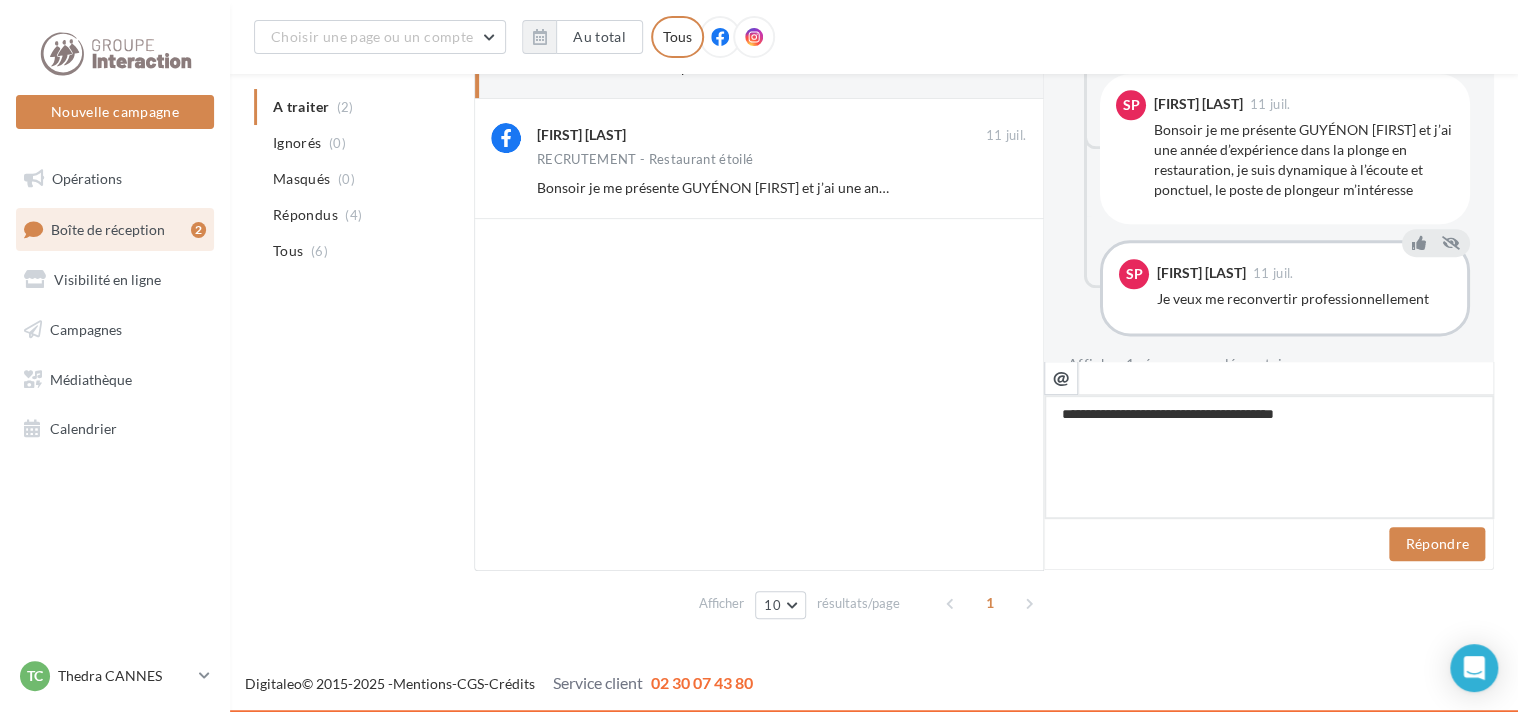 type on "**********" 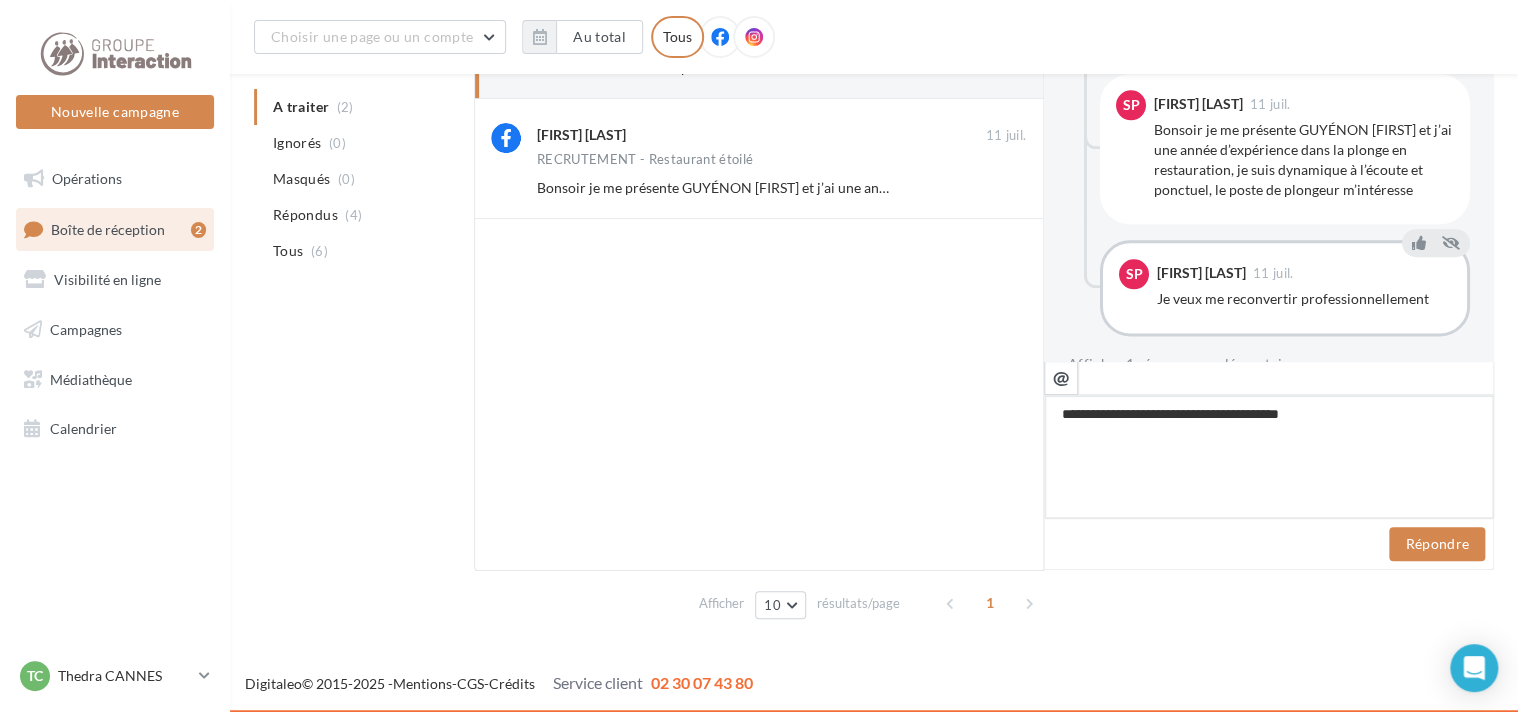 type on "**********" 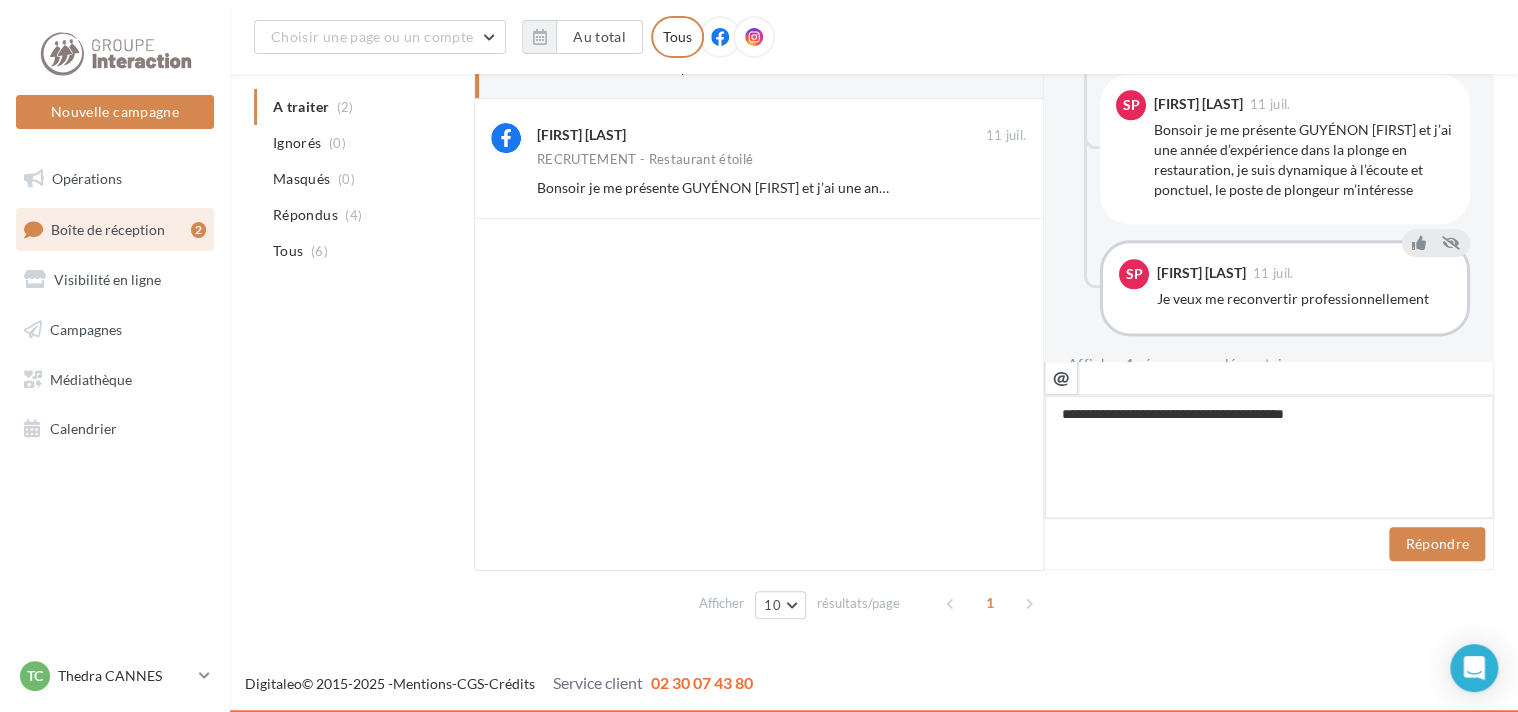 type on "**********" 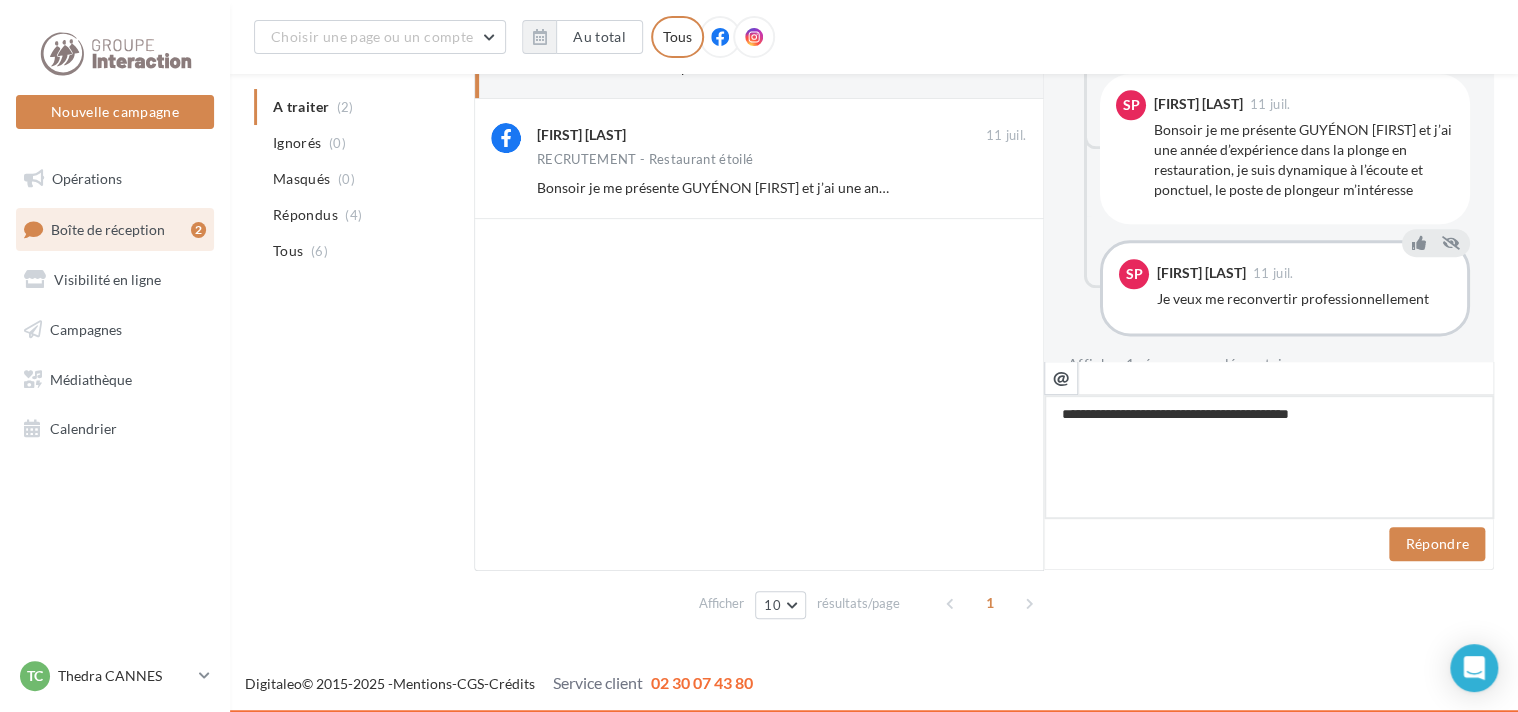 type on "**********" 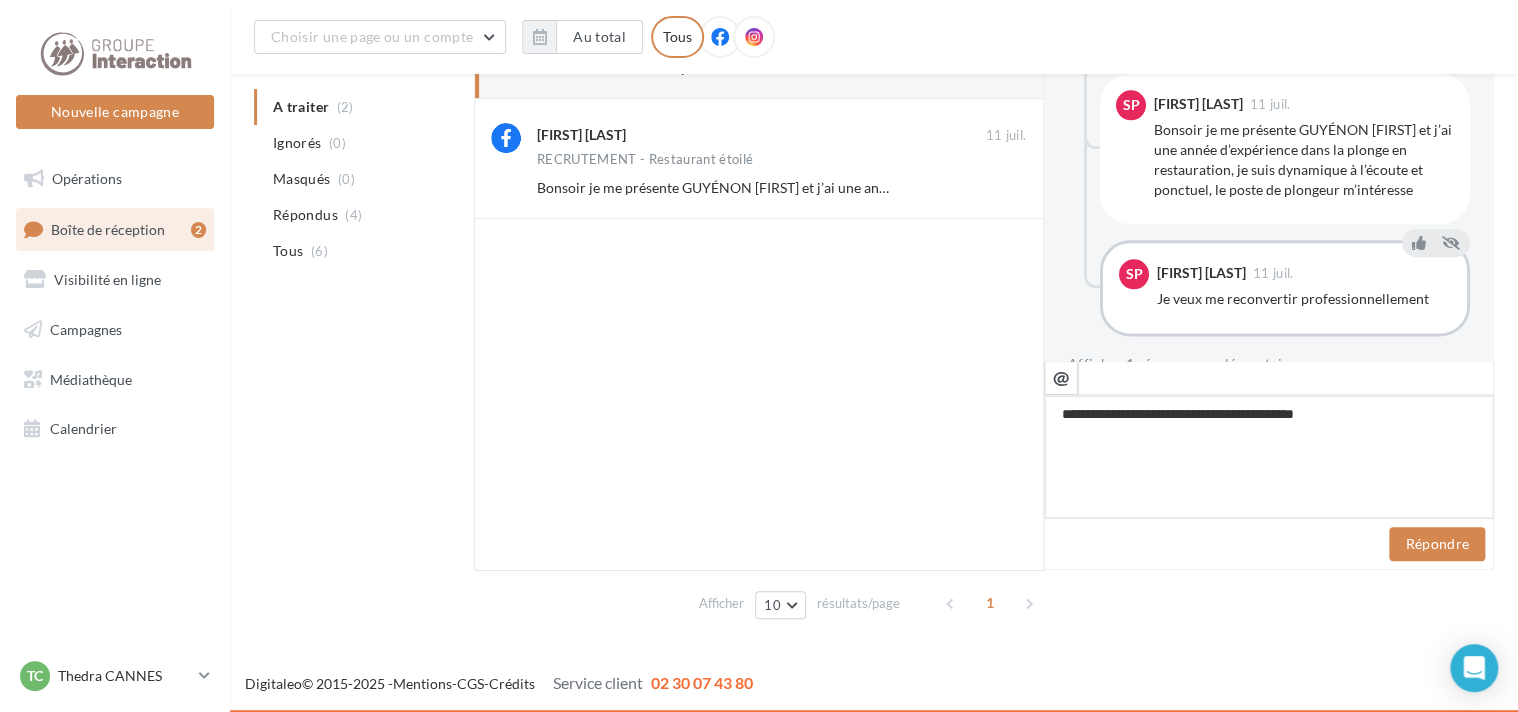 type on "**********" 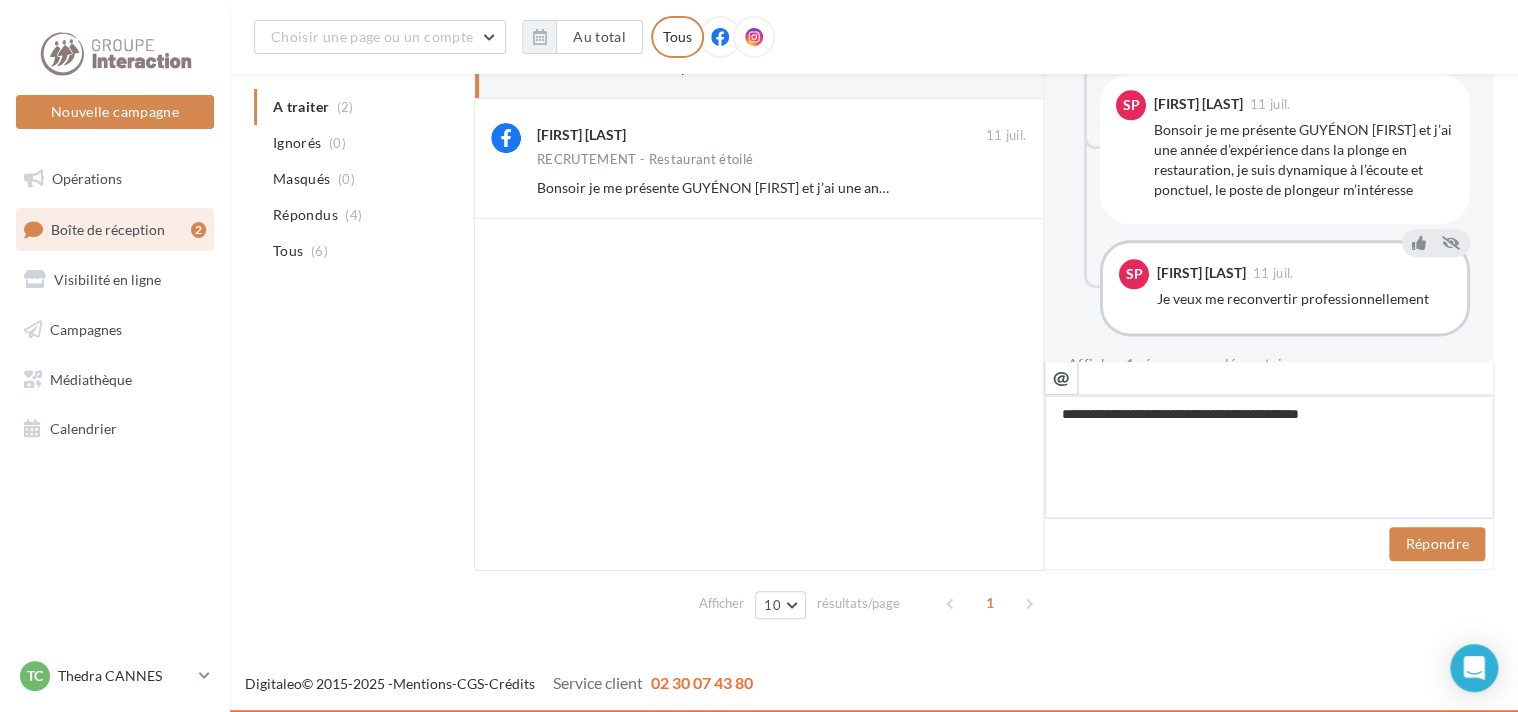 type on "**********" 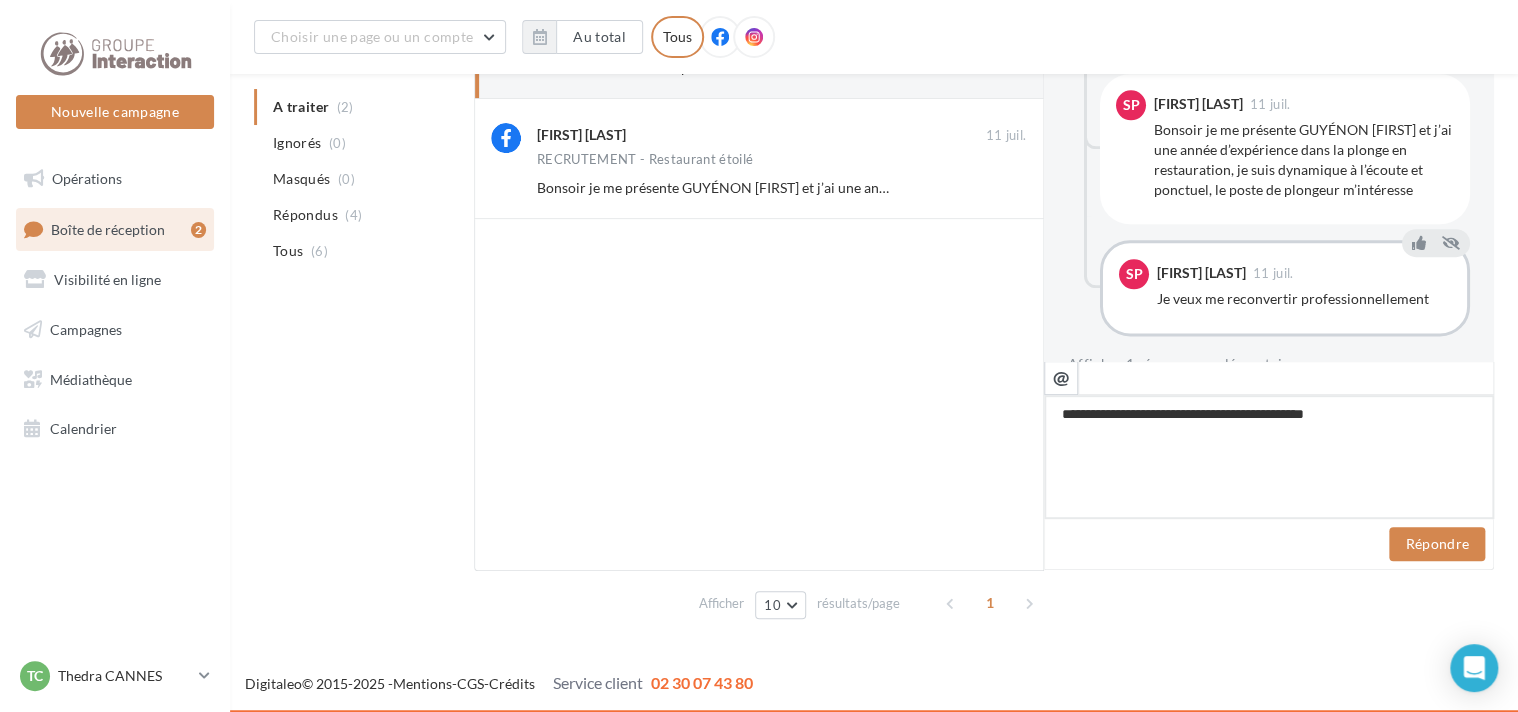 type on "**********" 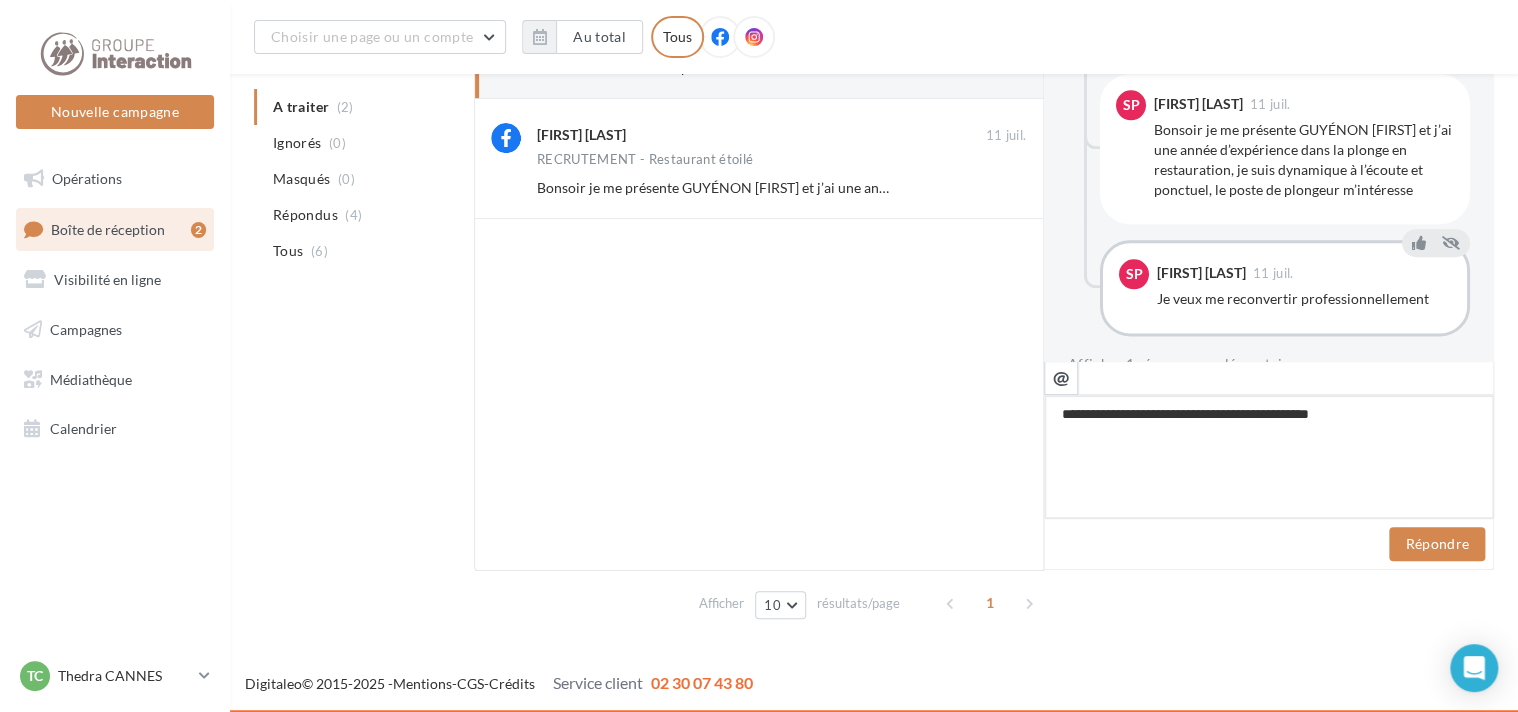 type on "**********" 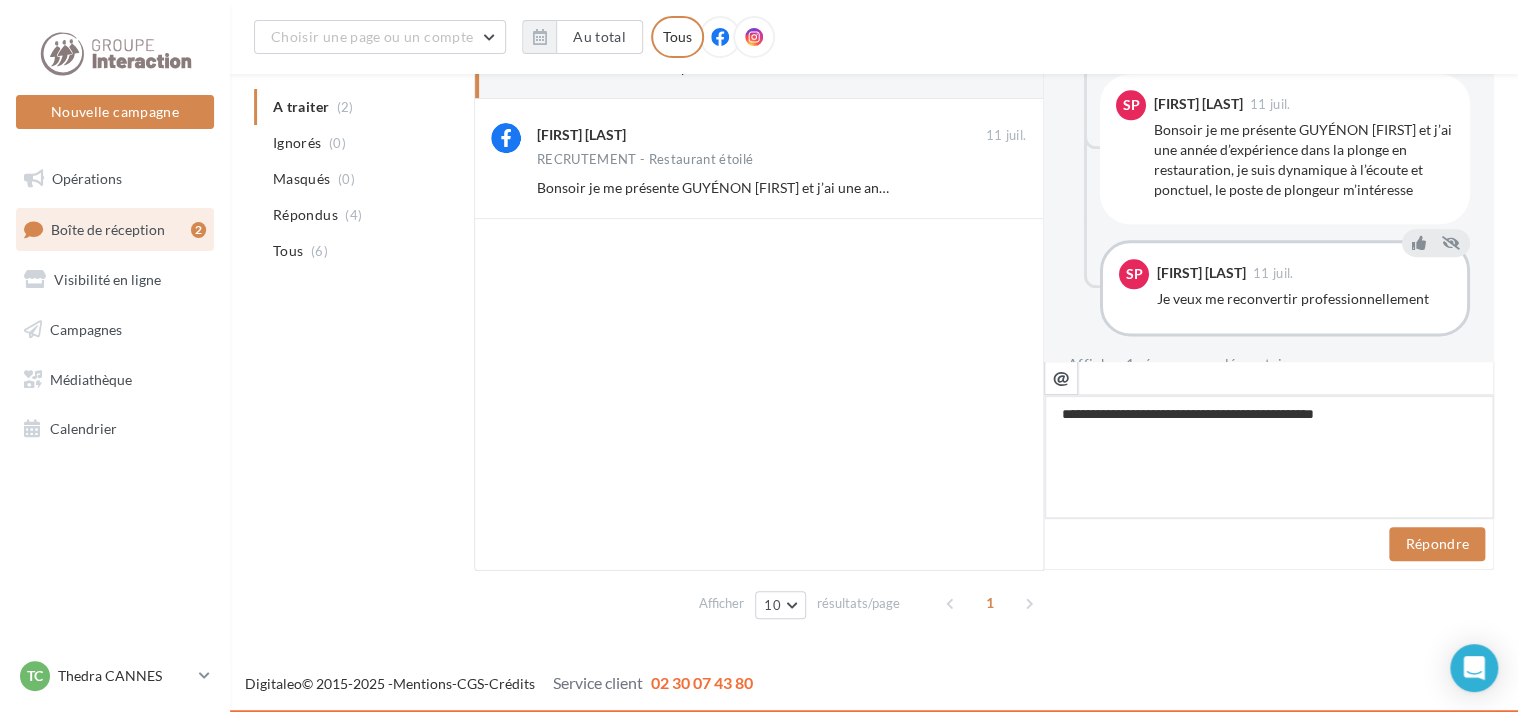 type on "**********" 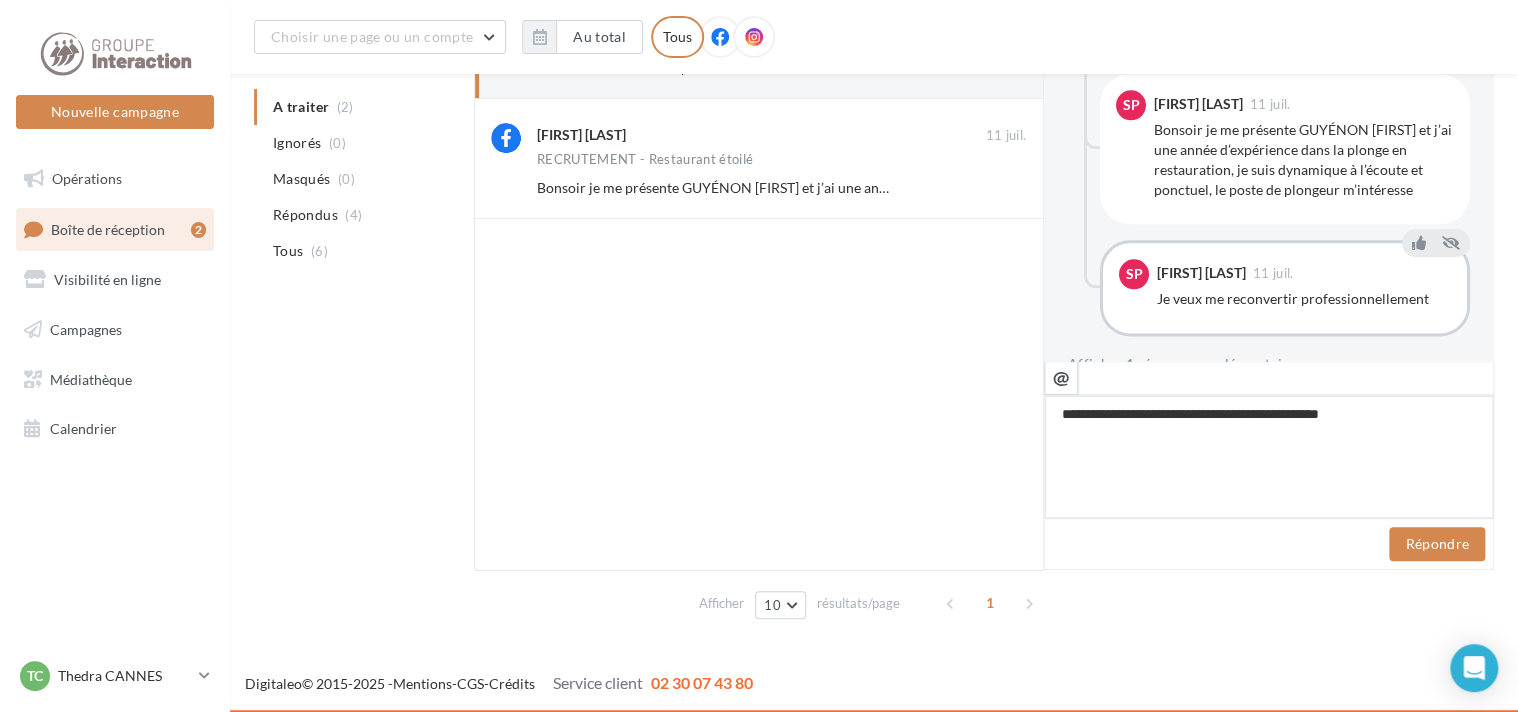 type on "**********" 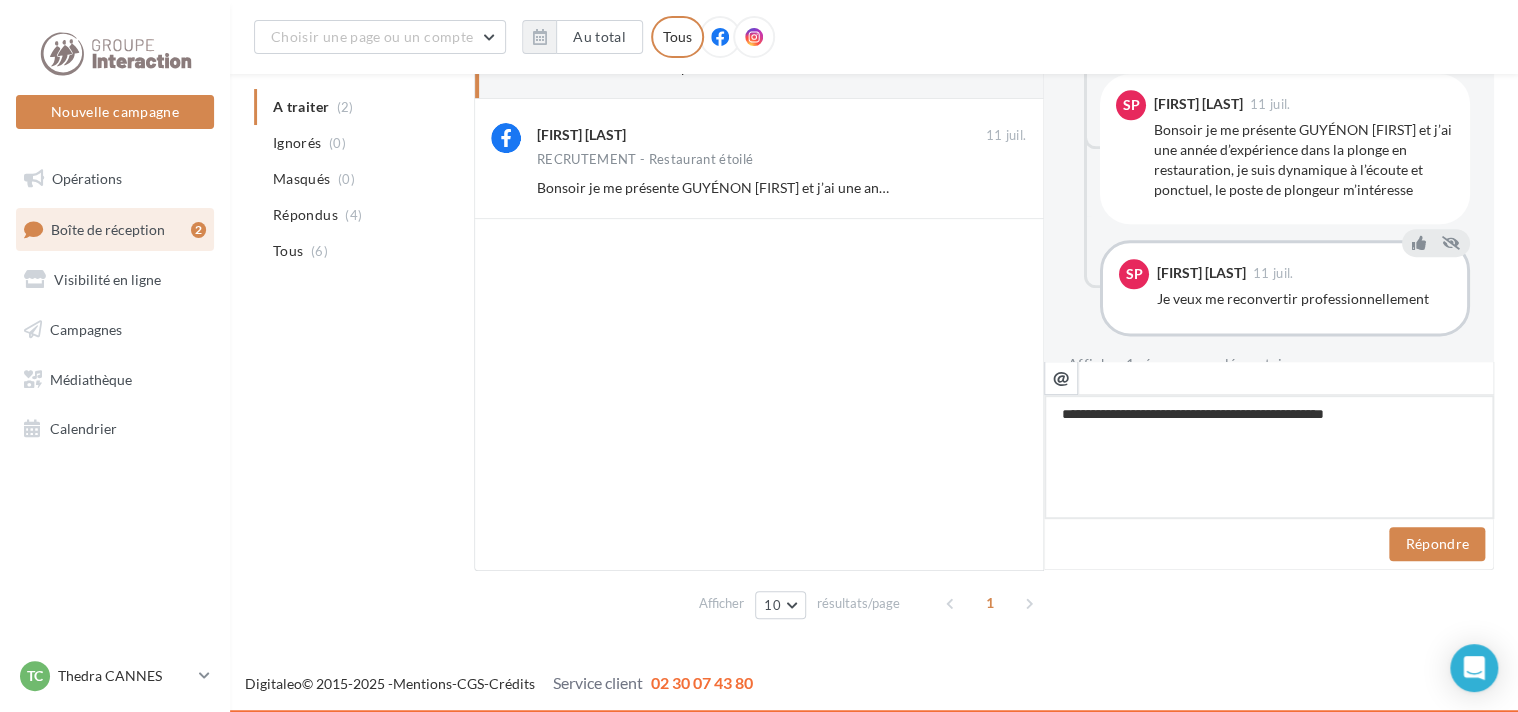 type on "**********" 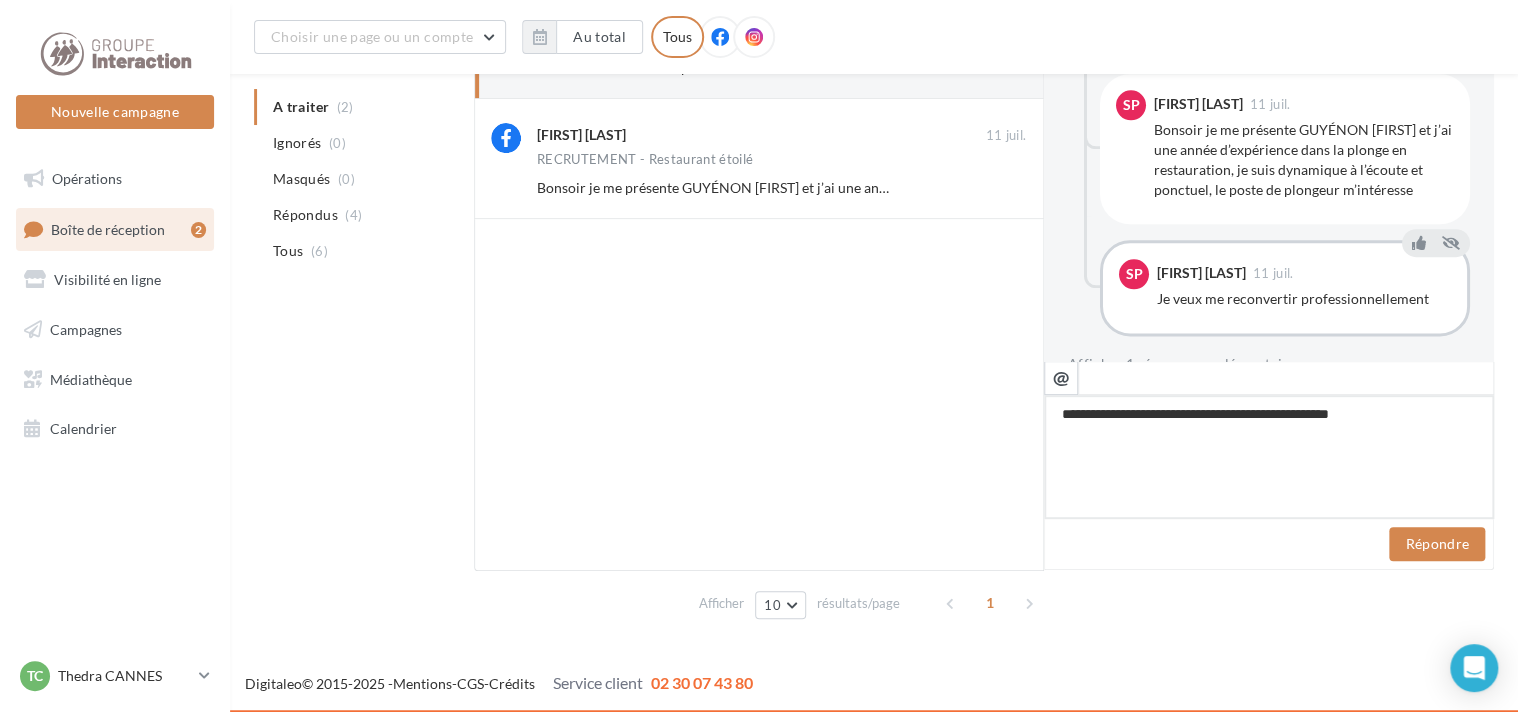 type on "**********" 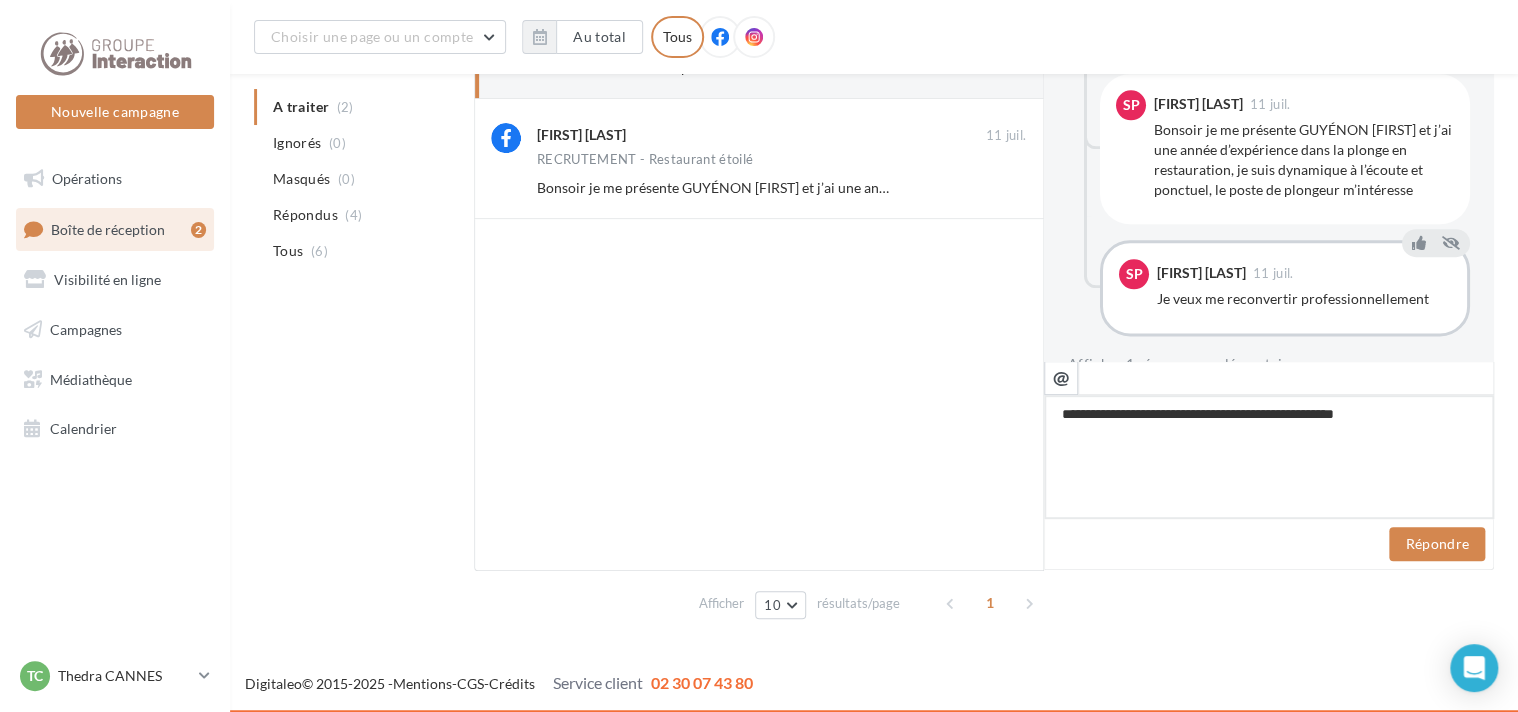 type on "**********" 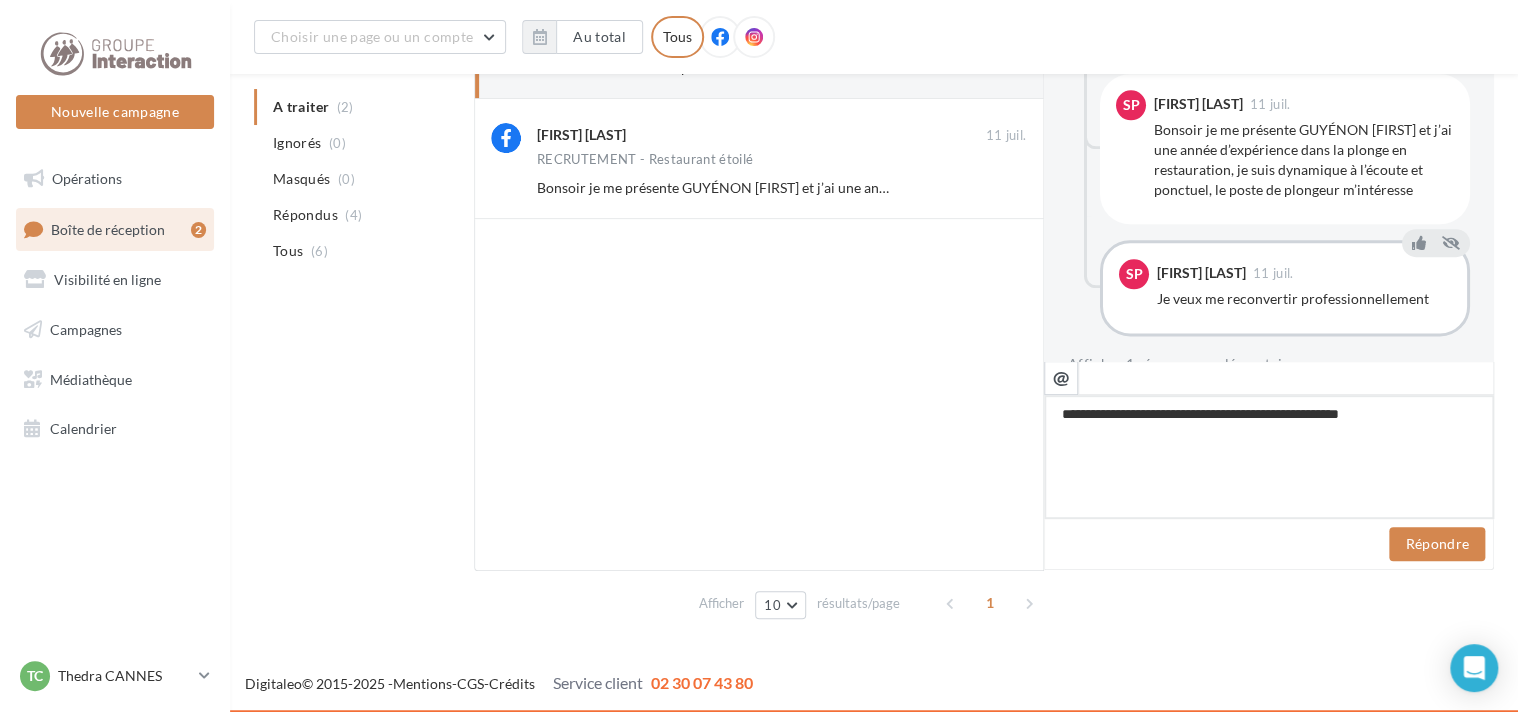 type on "**********" 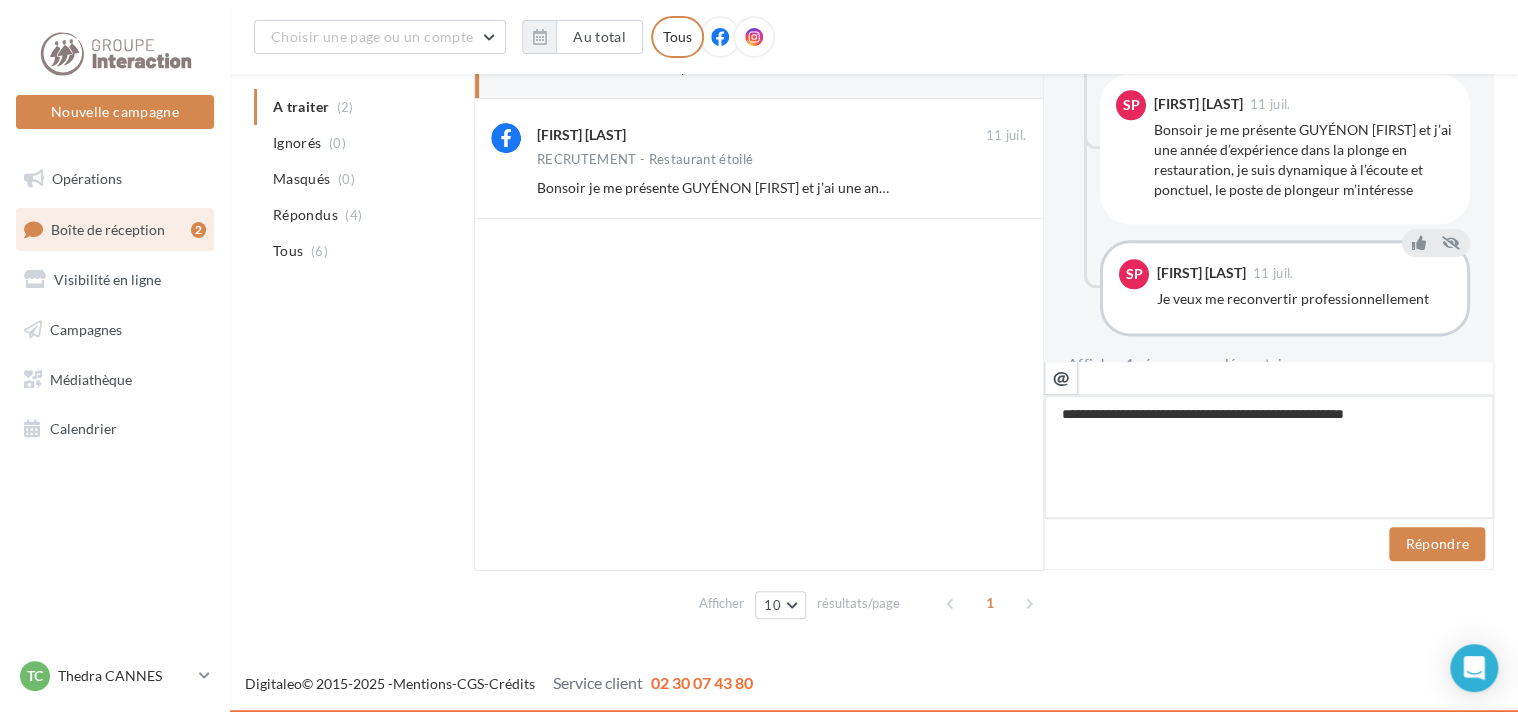 type on "**********" 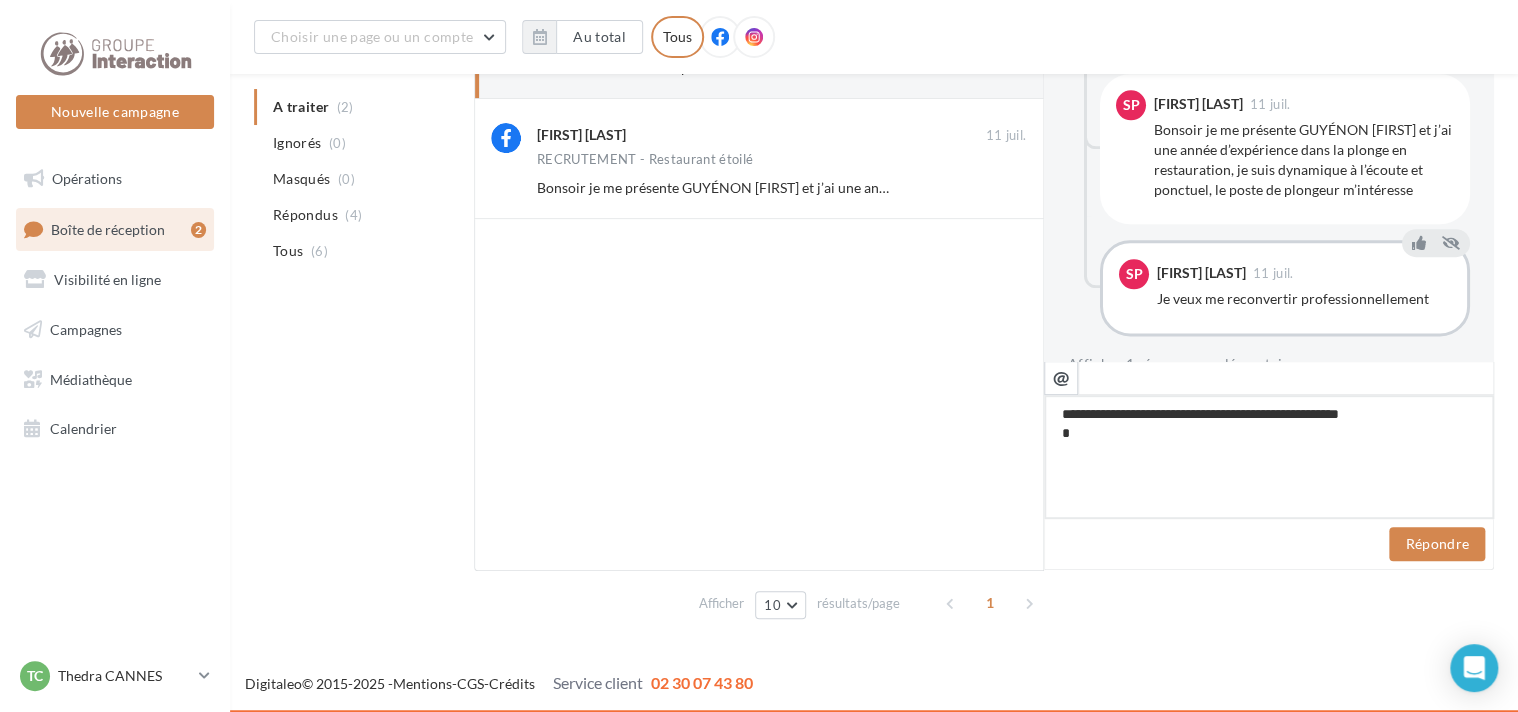 type on "**********" 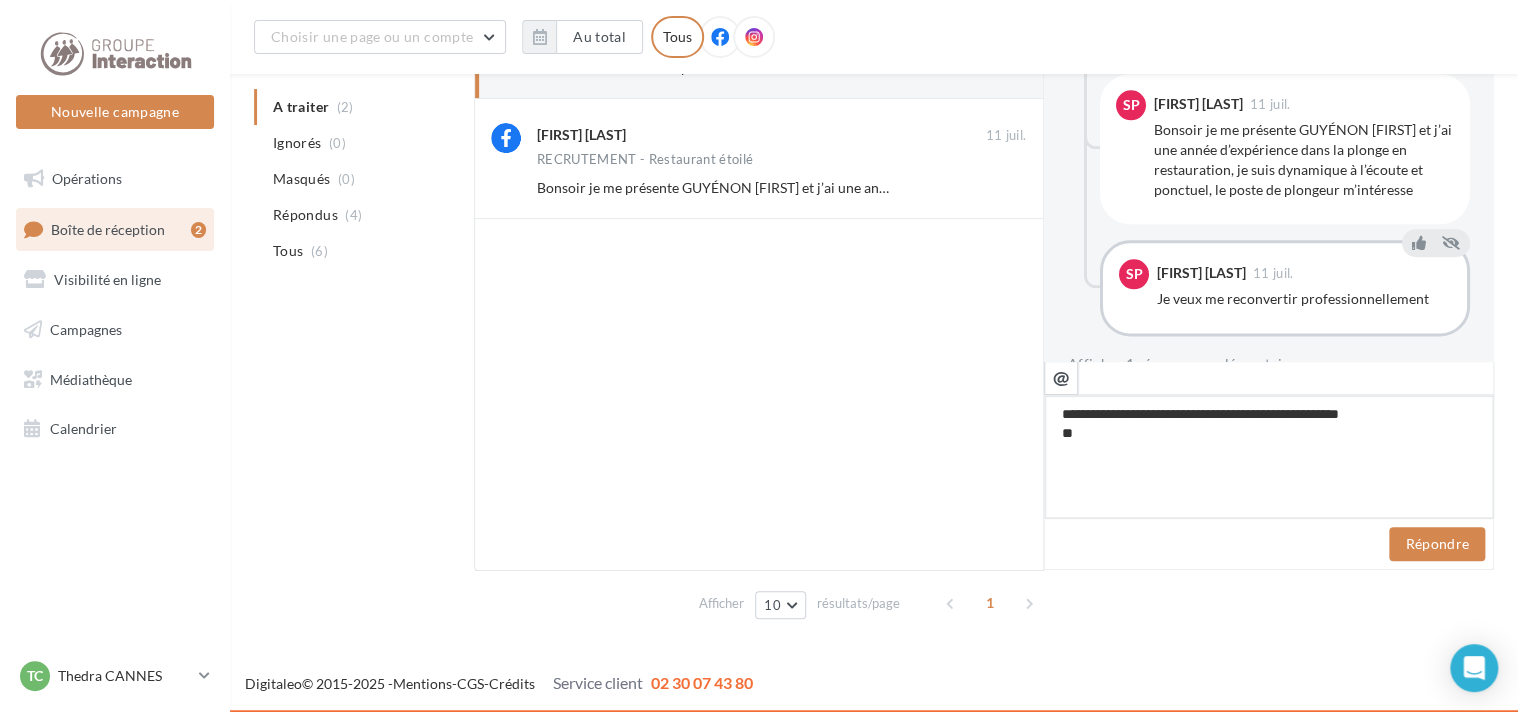 type on "**********" 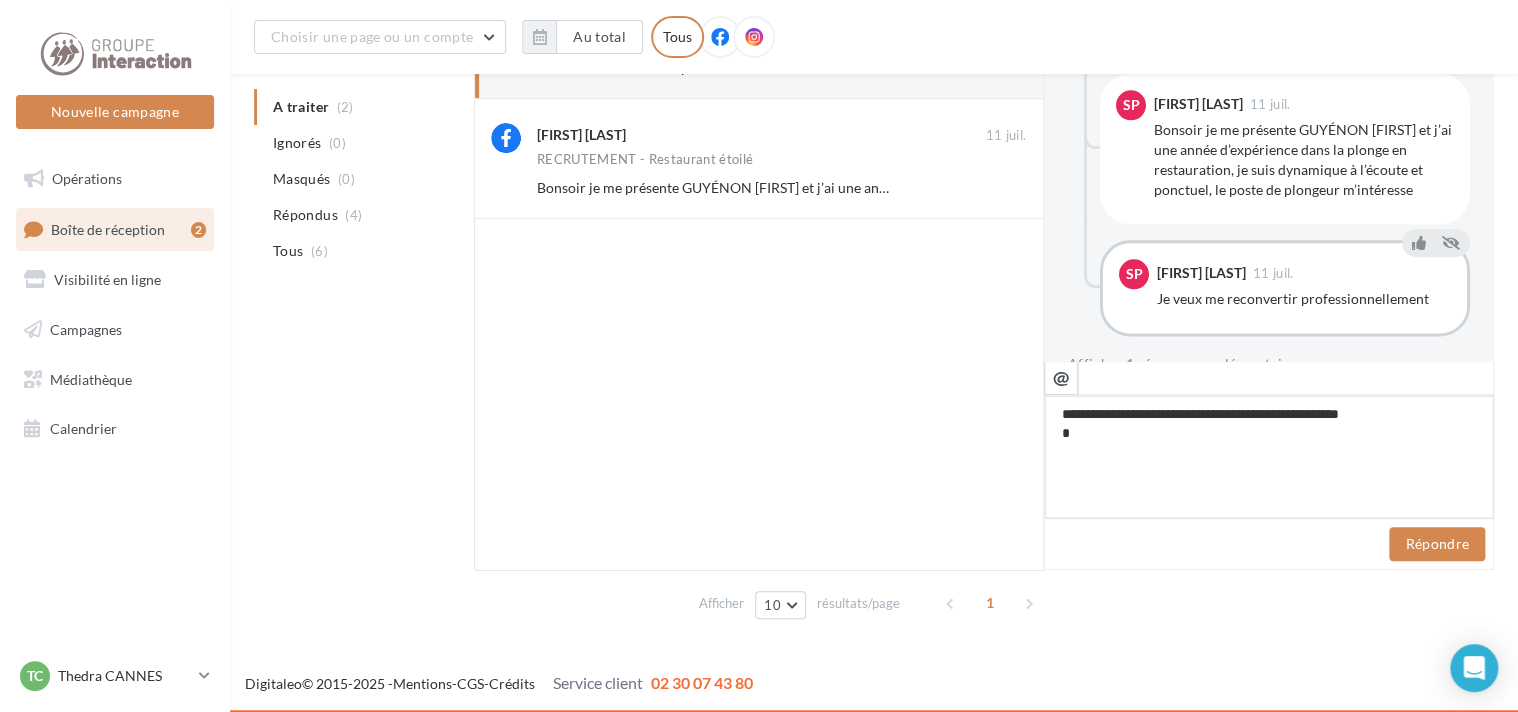 type on "**********" 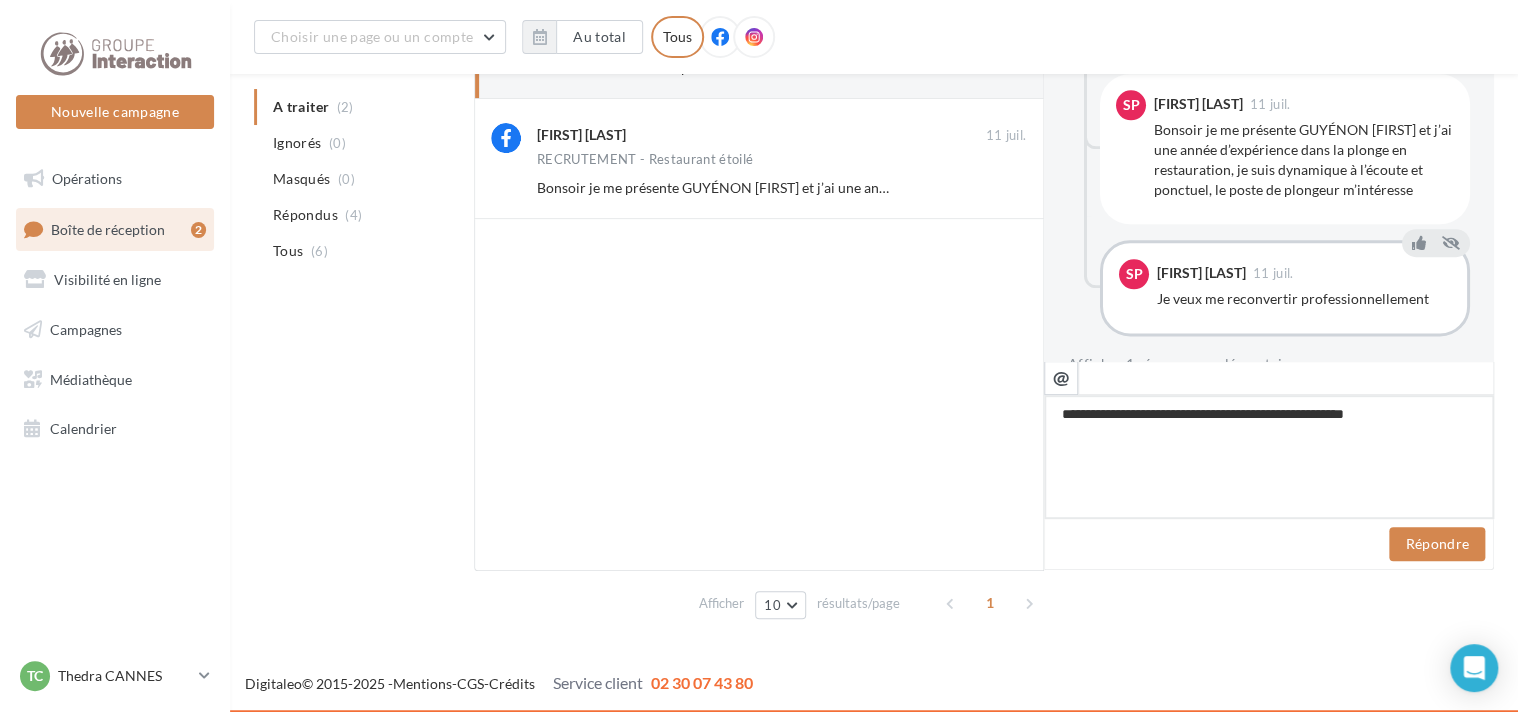 type on "**********" 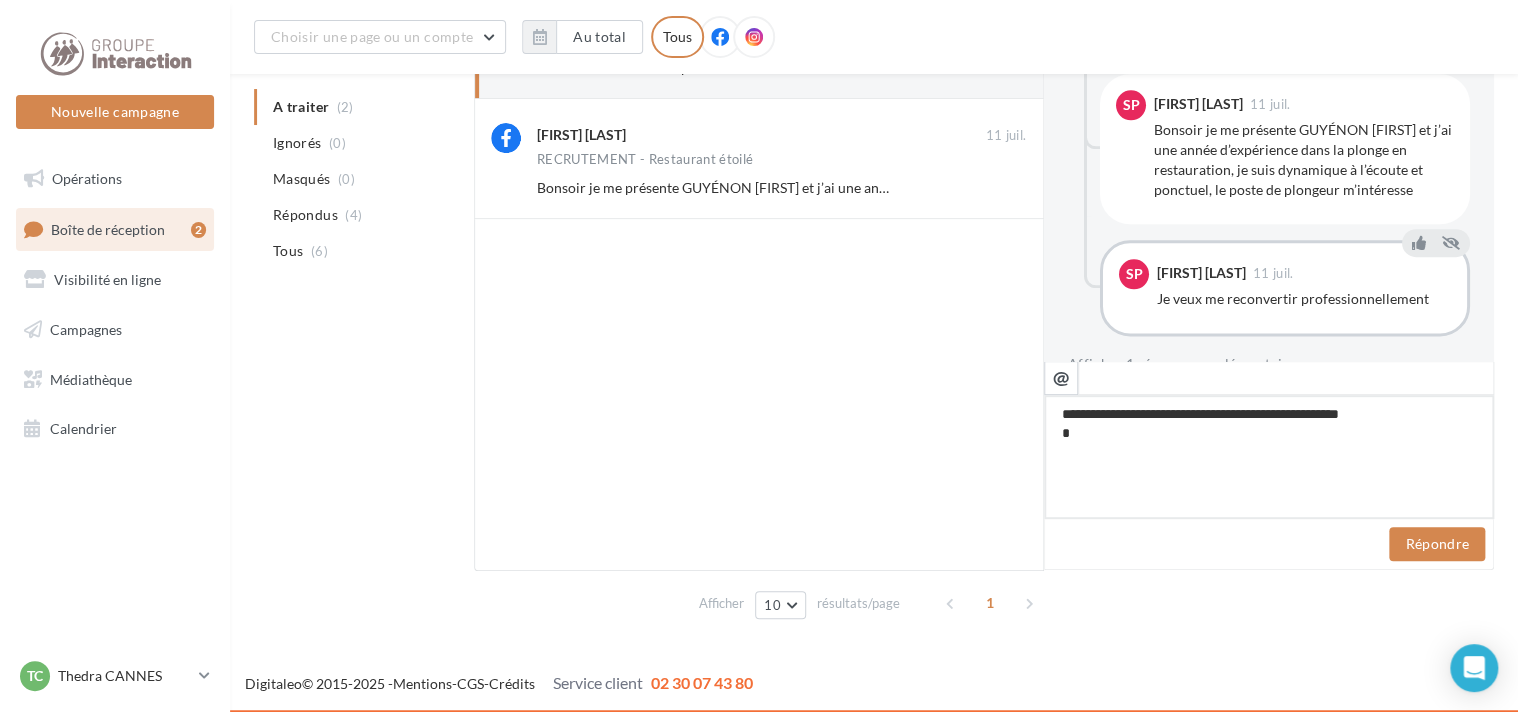 type on "**********" 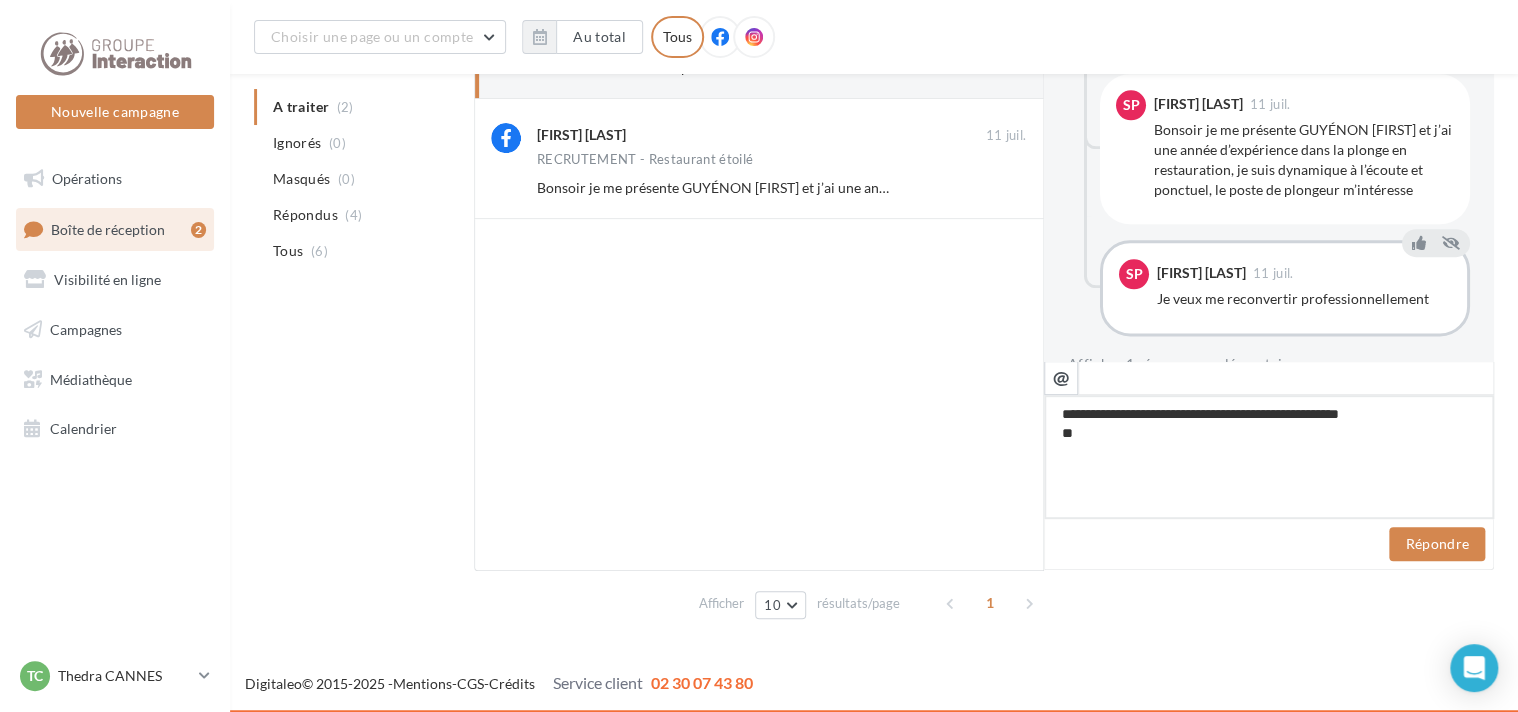 type on "**********" 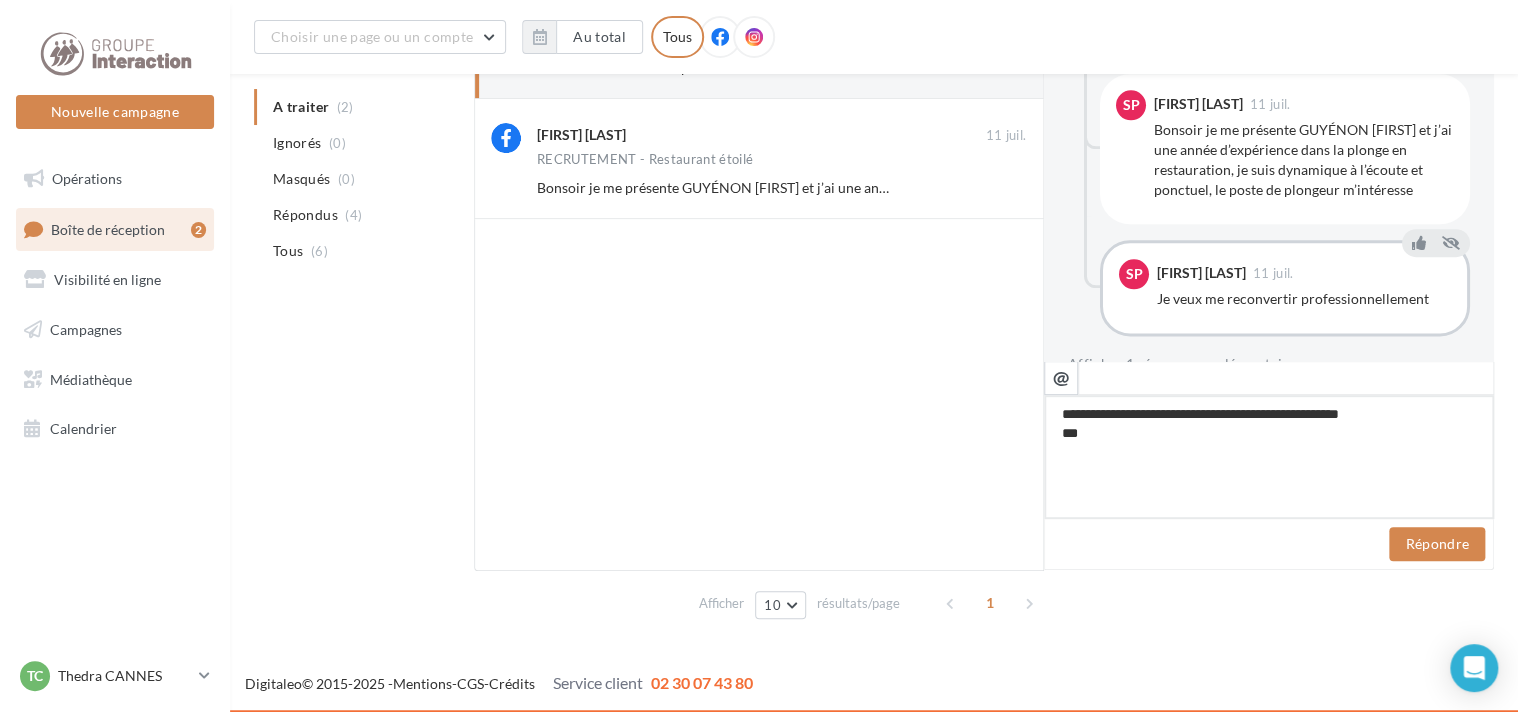 type on "**********" 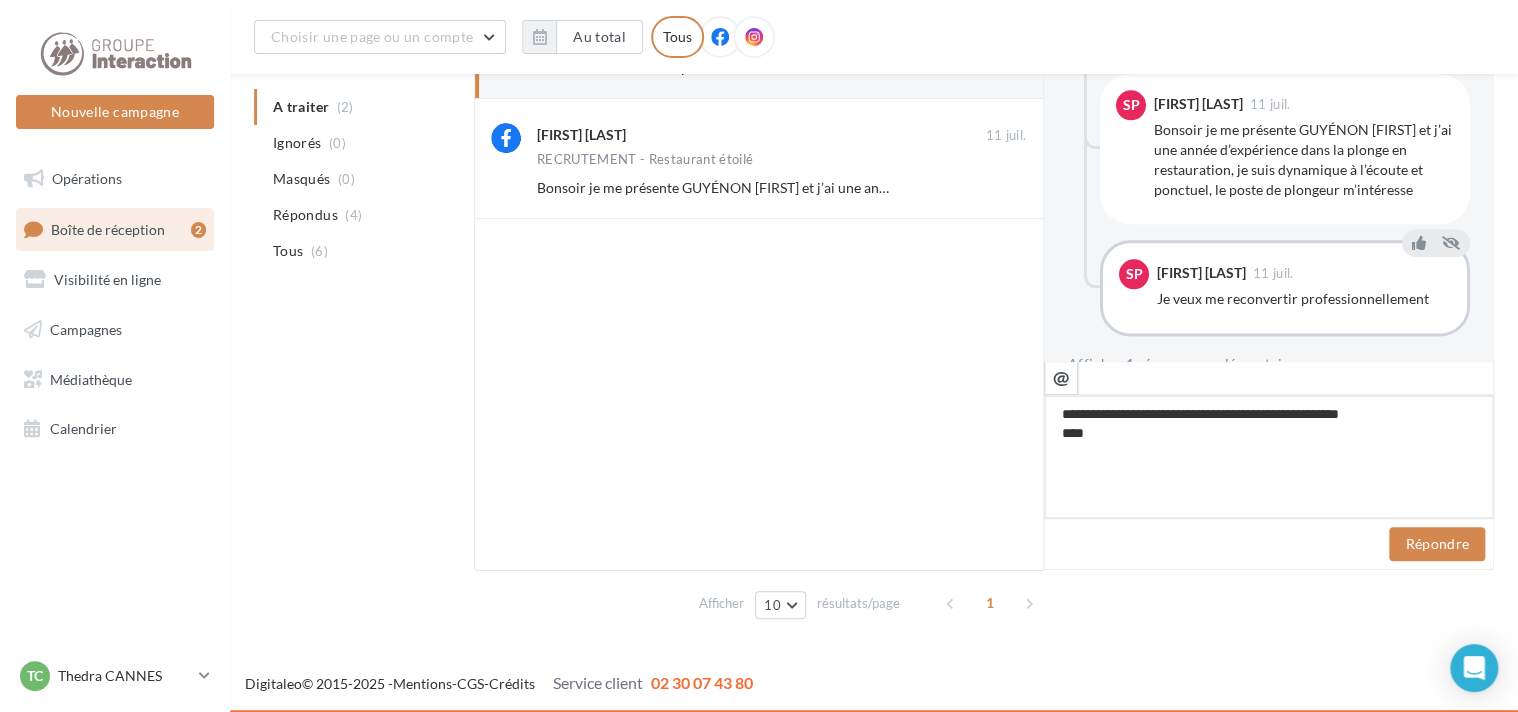 type on "**********" 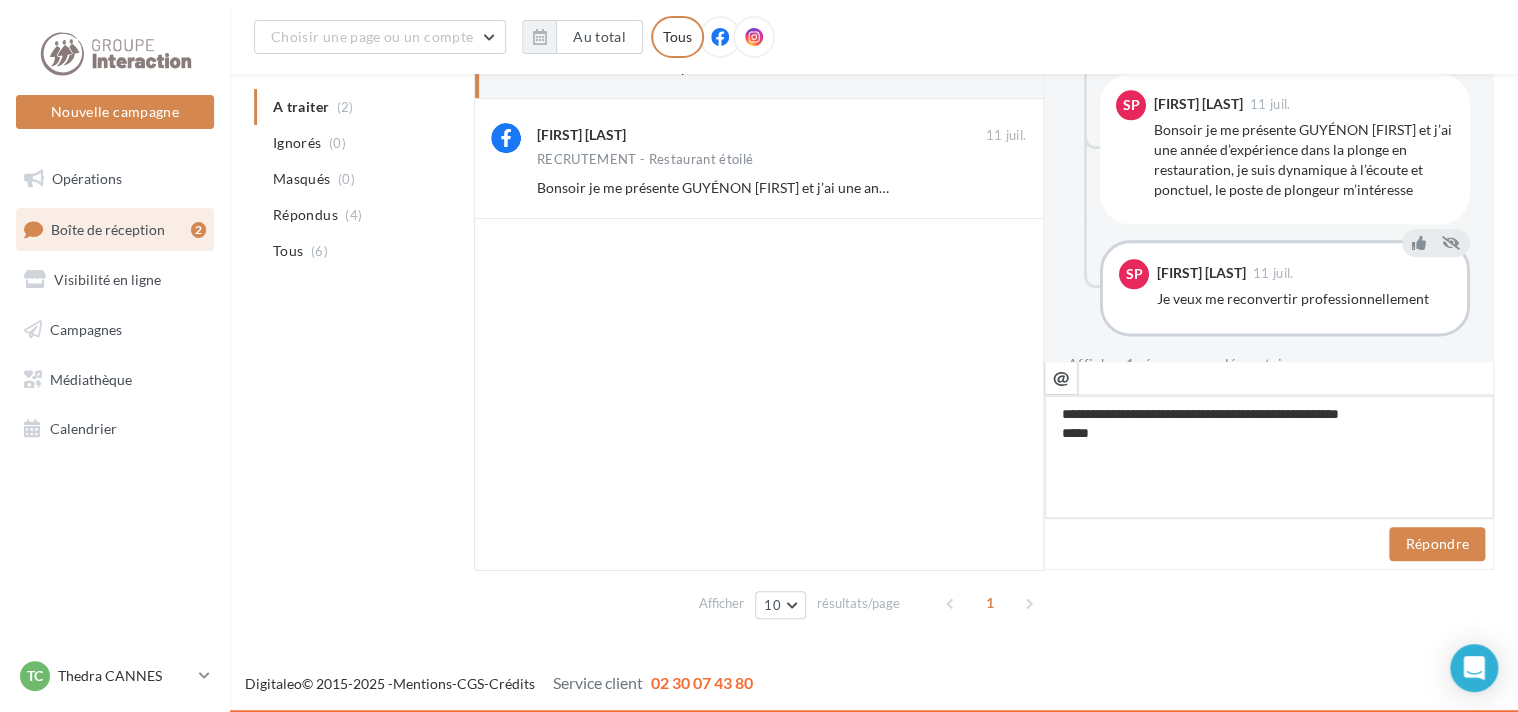 type on "**********" 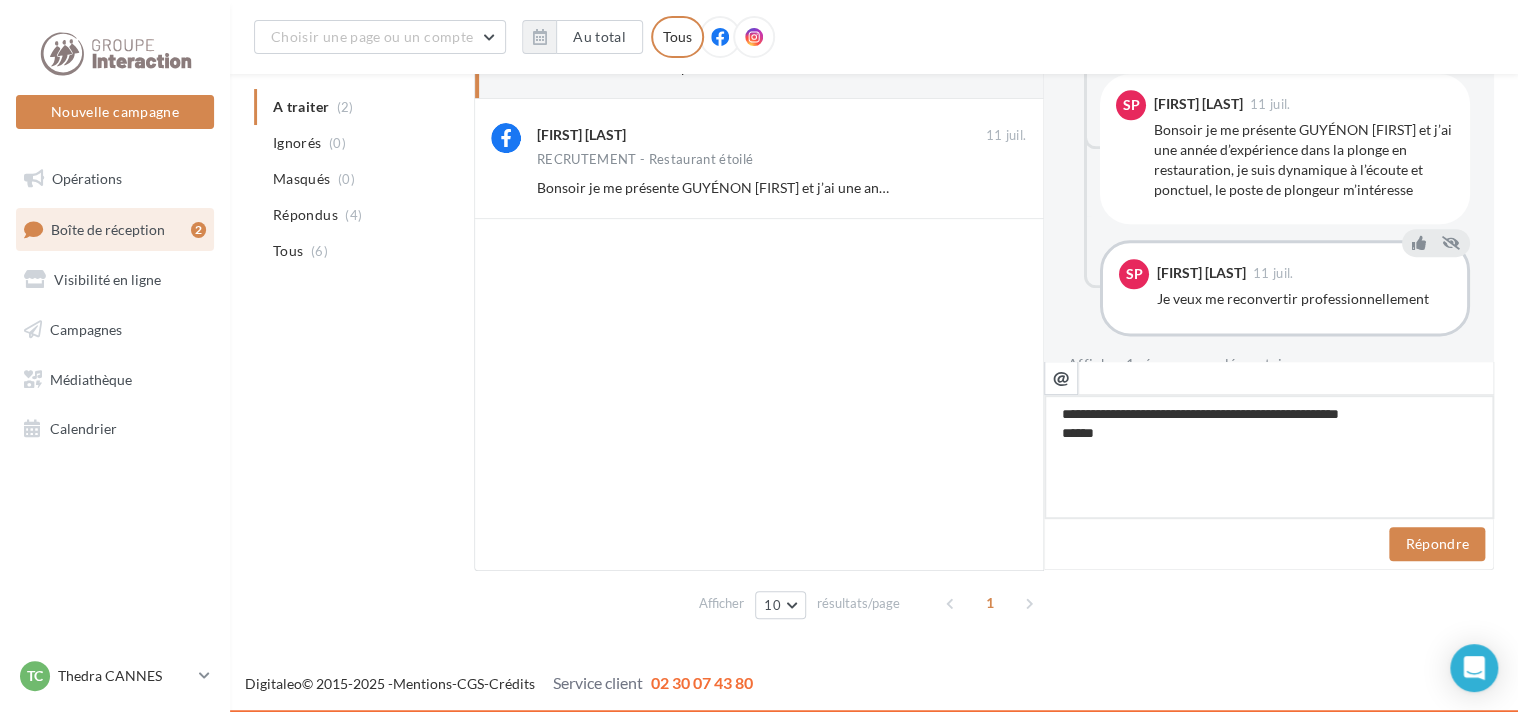 type on "**********" 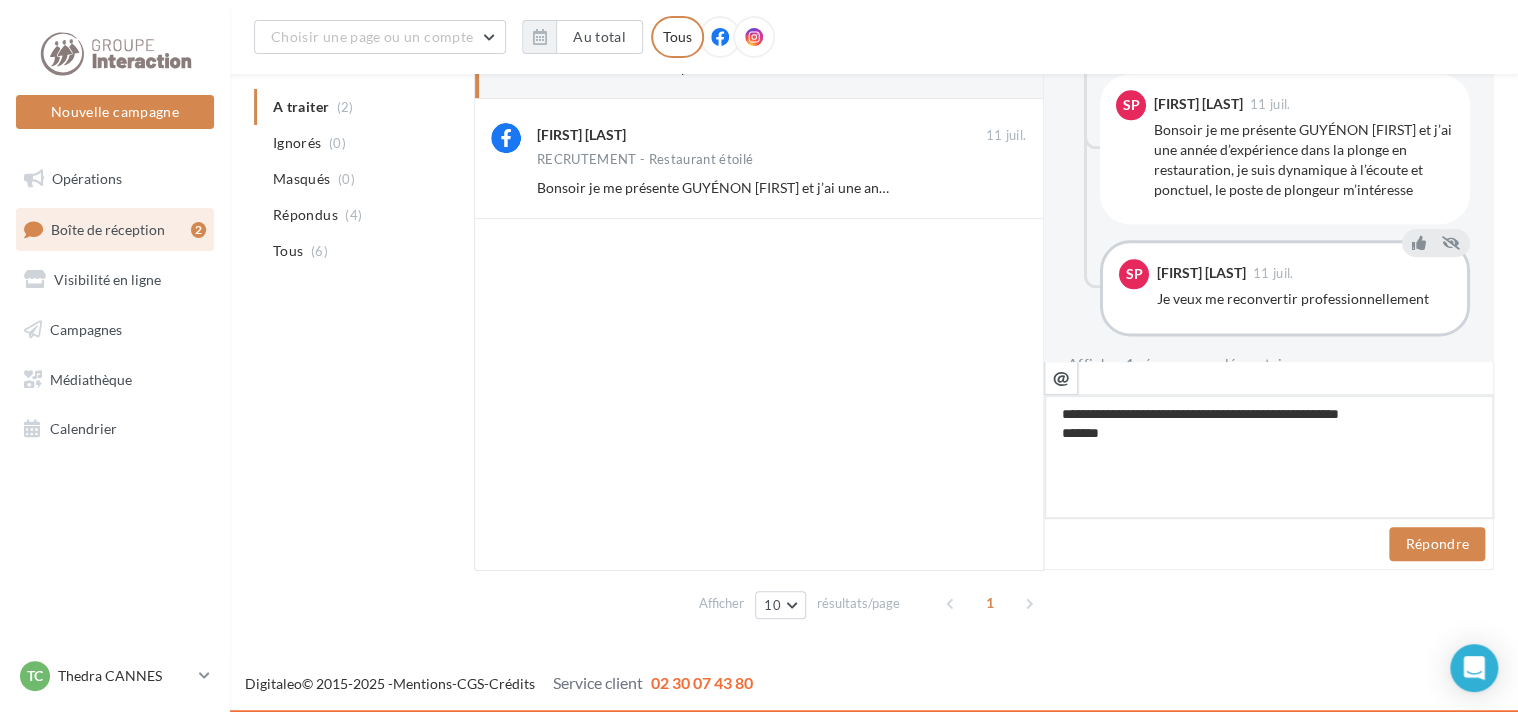 type on "**********" 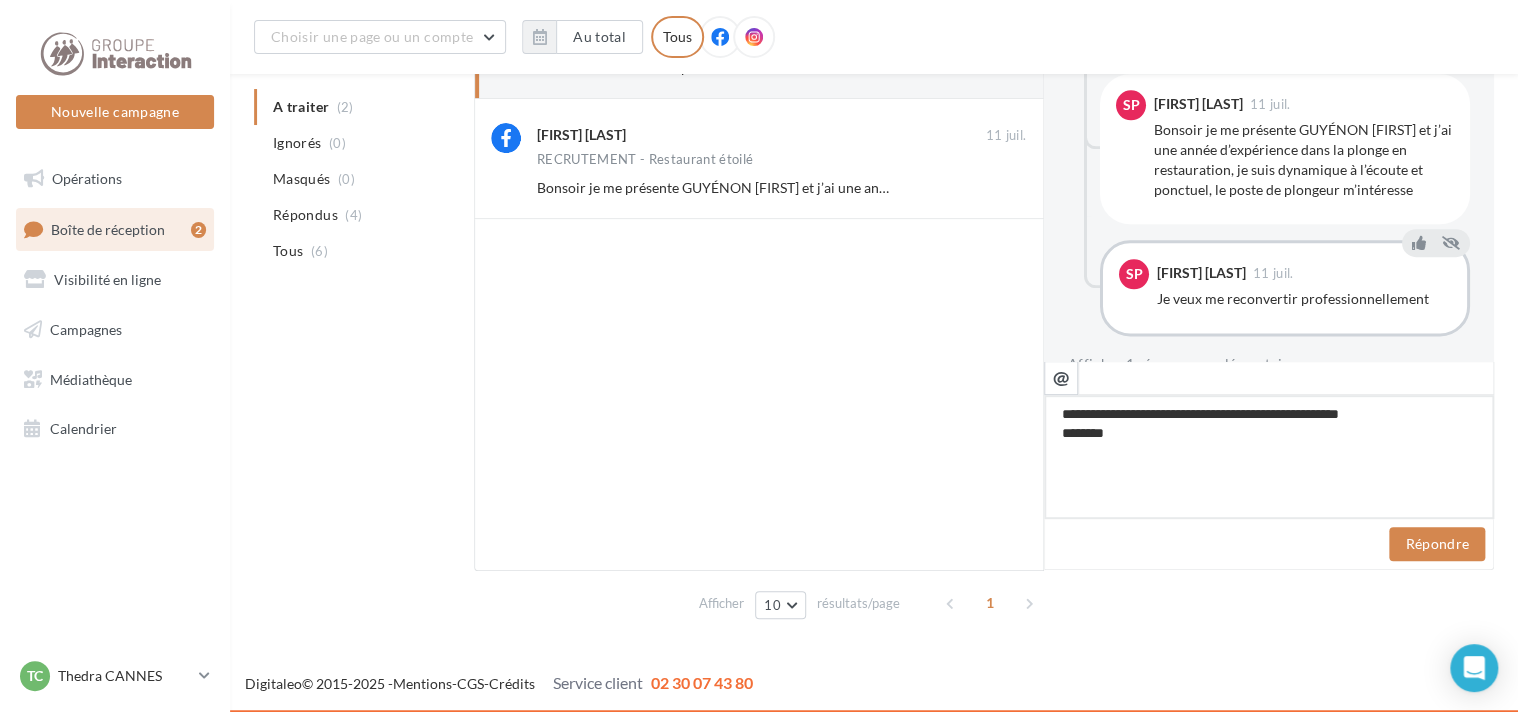 type on "**********" 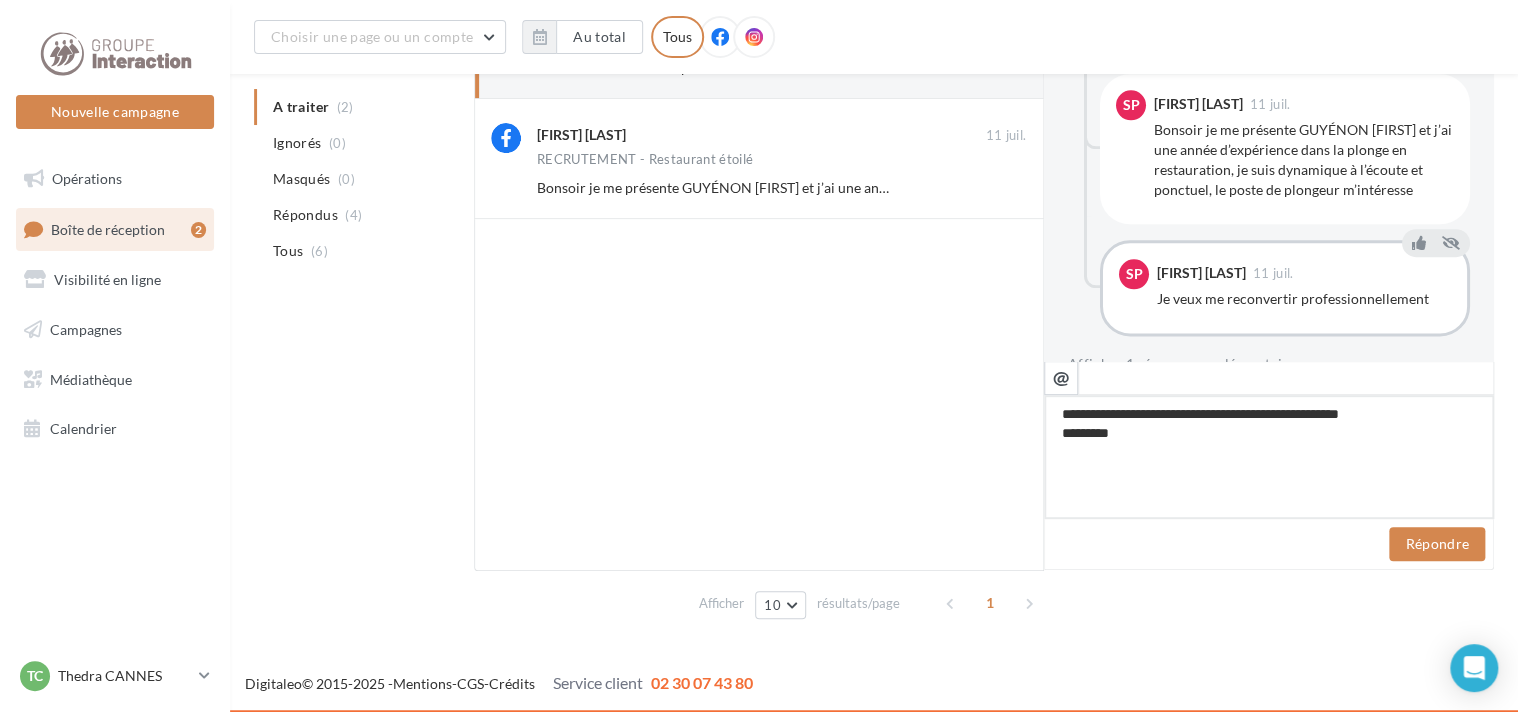 type on "**********" 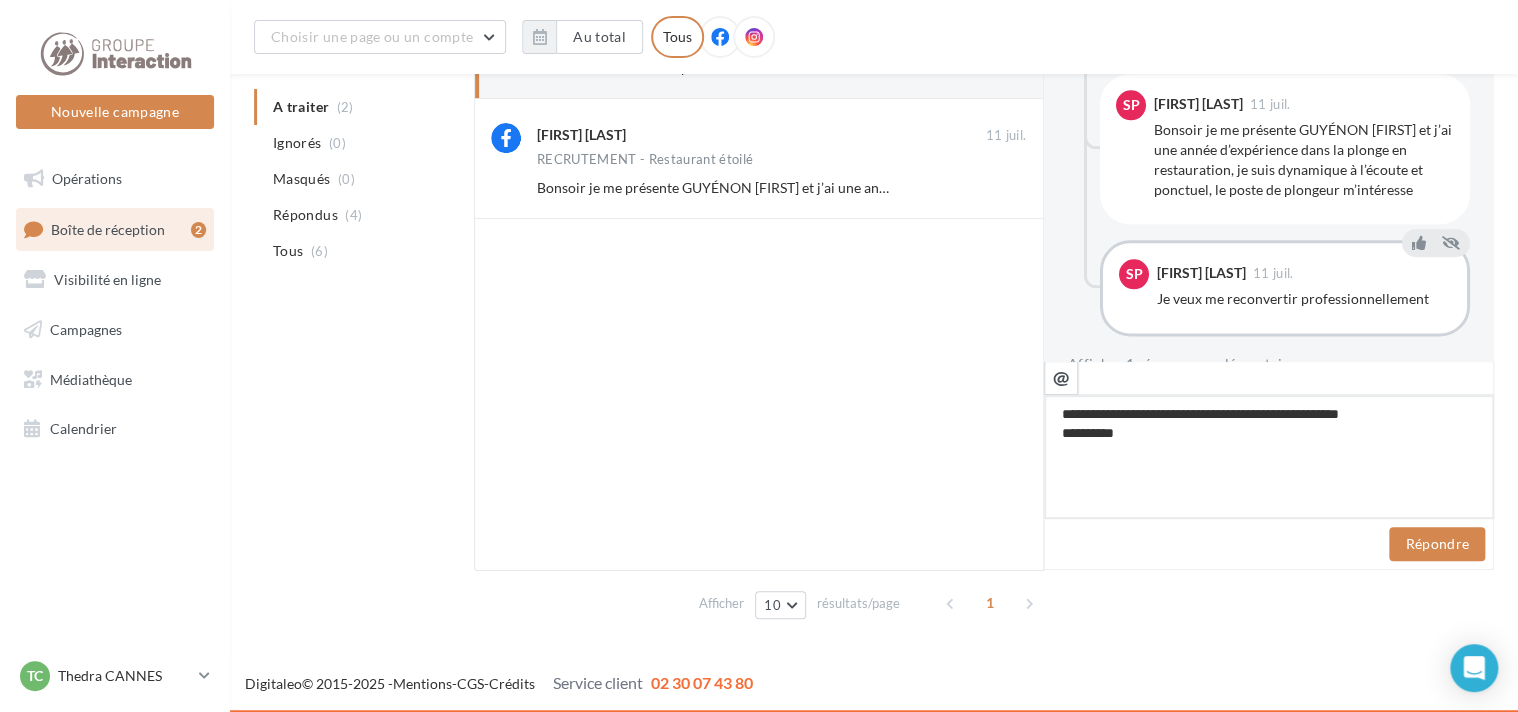 type on "**********" 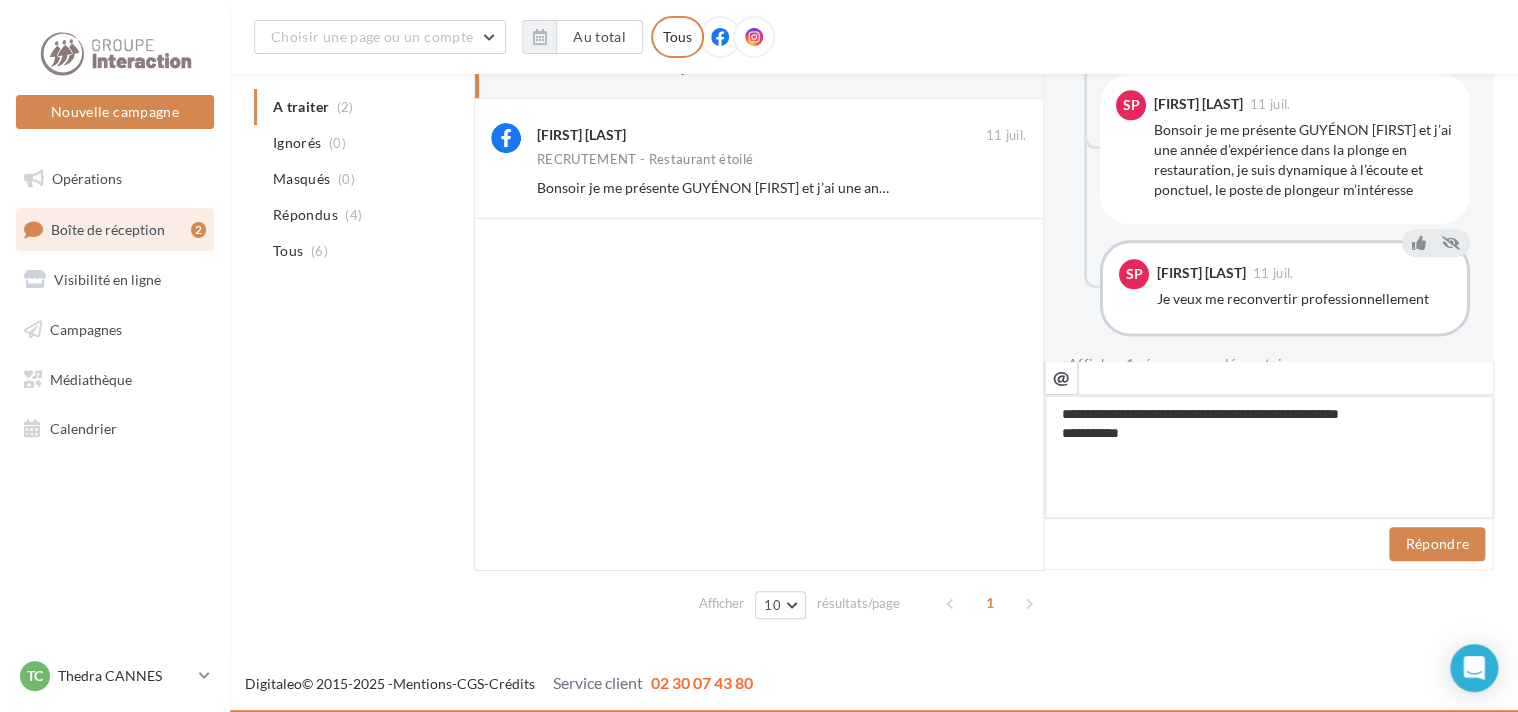 type on "**********" 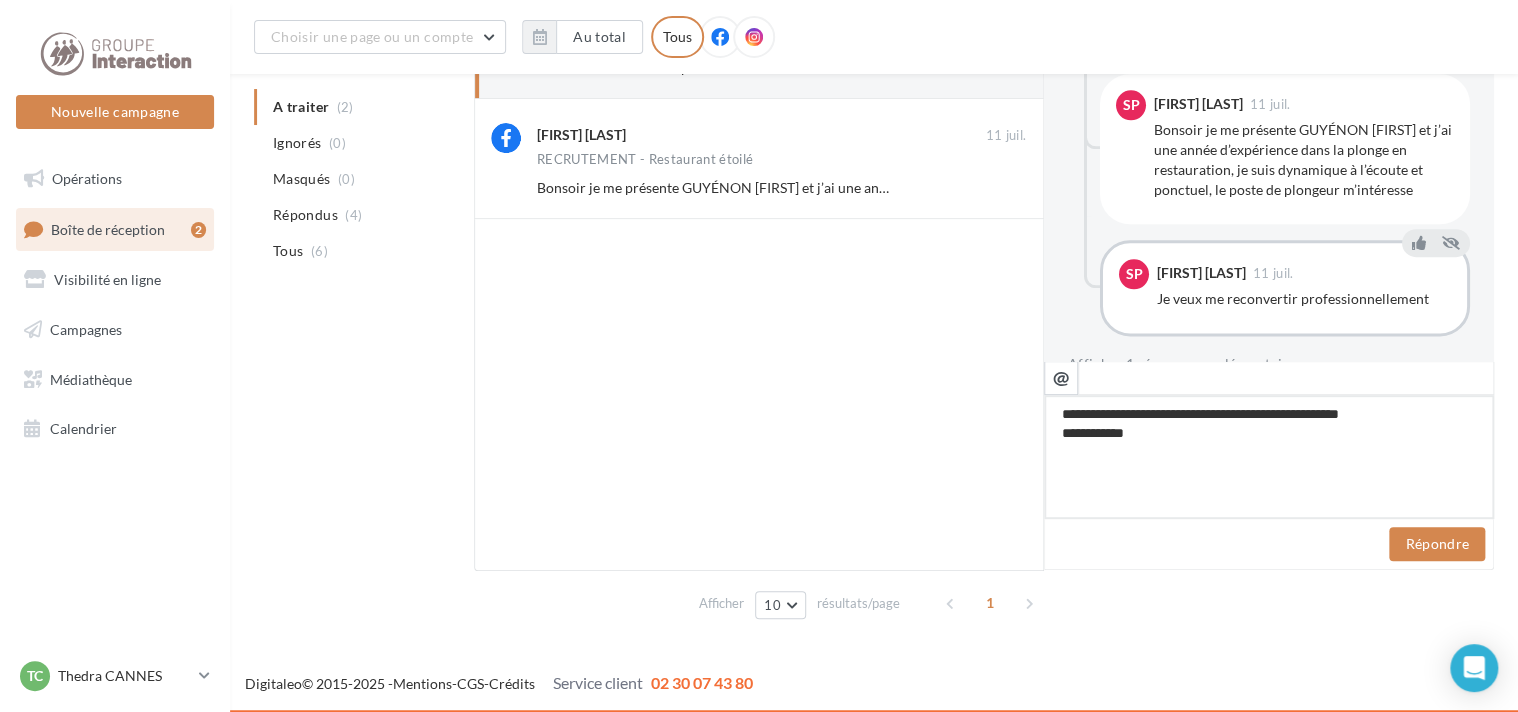 type on "**********" 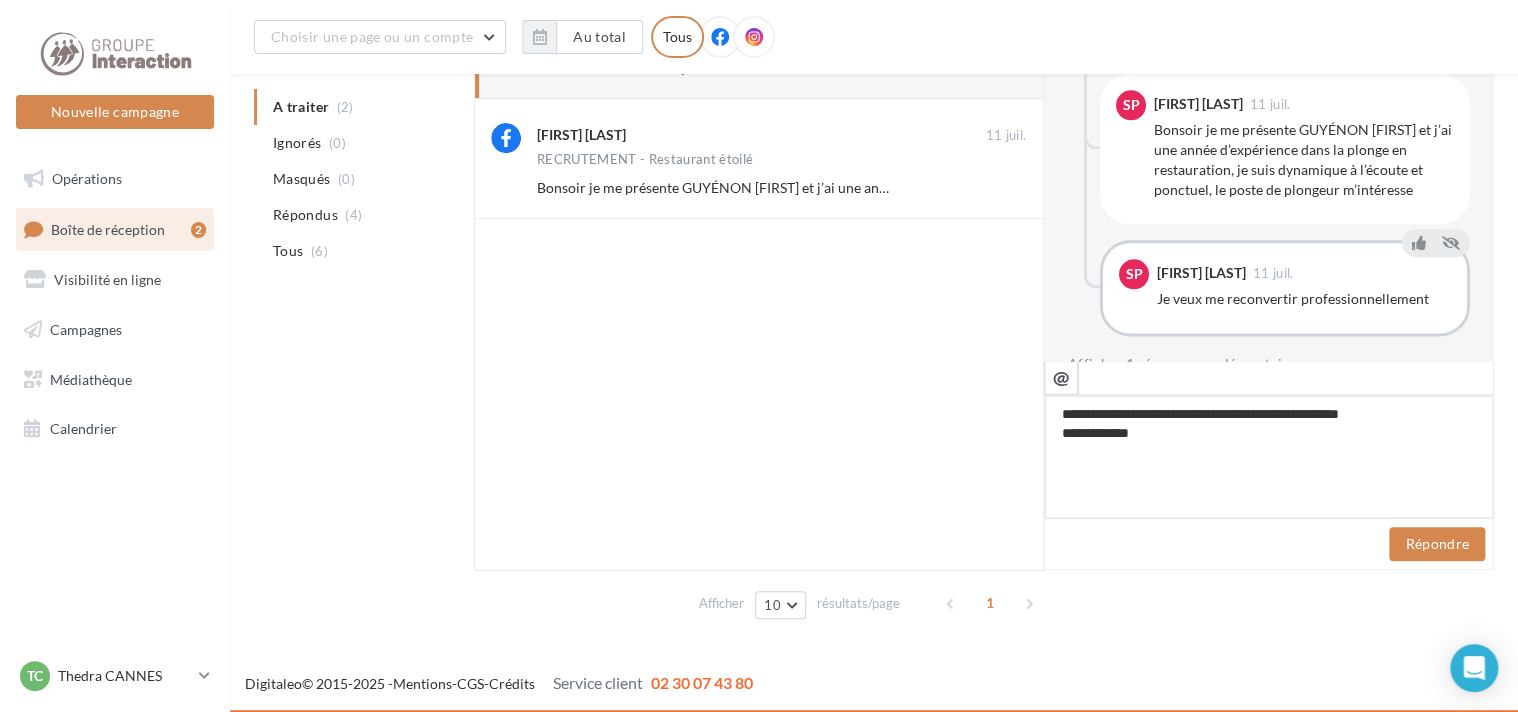 type on "**********" 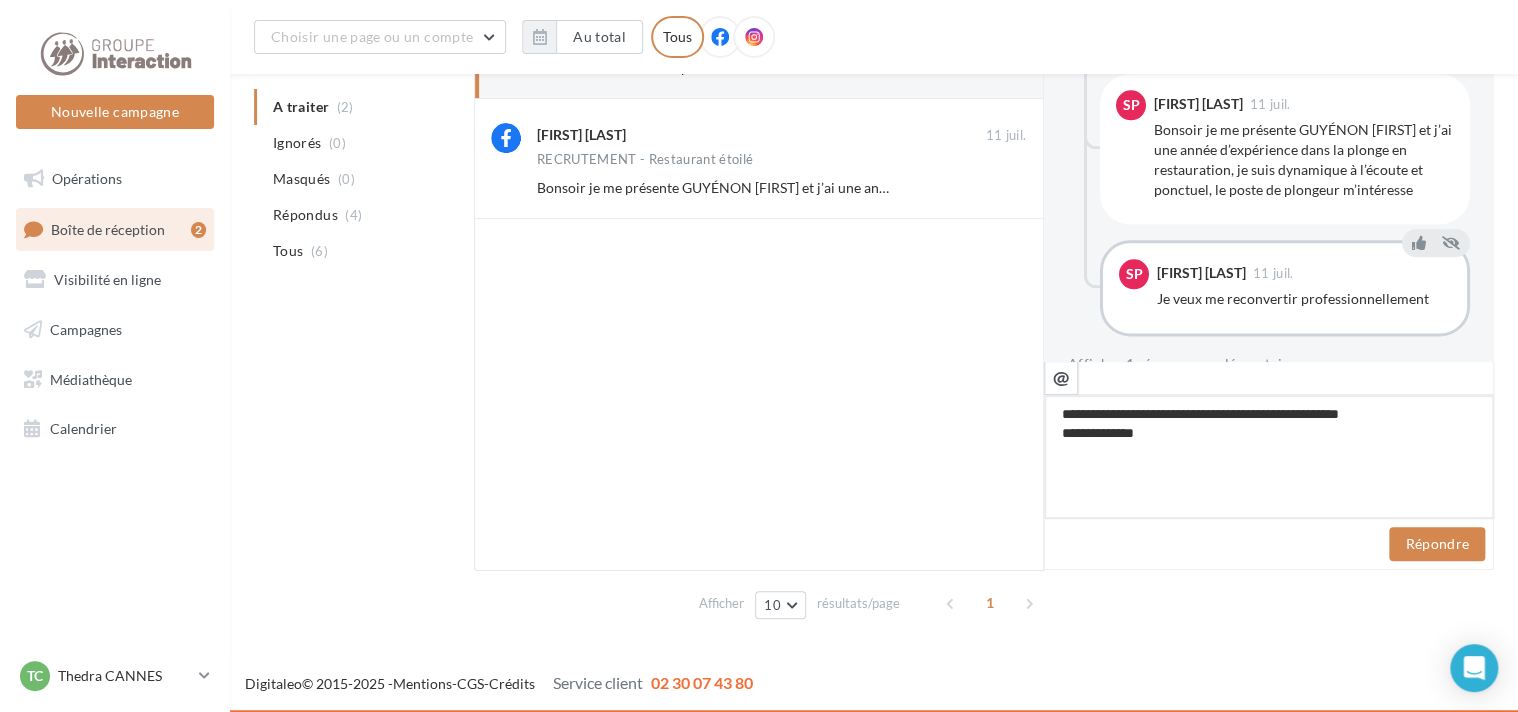 type on "**********" 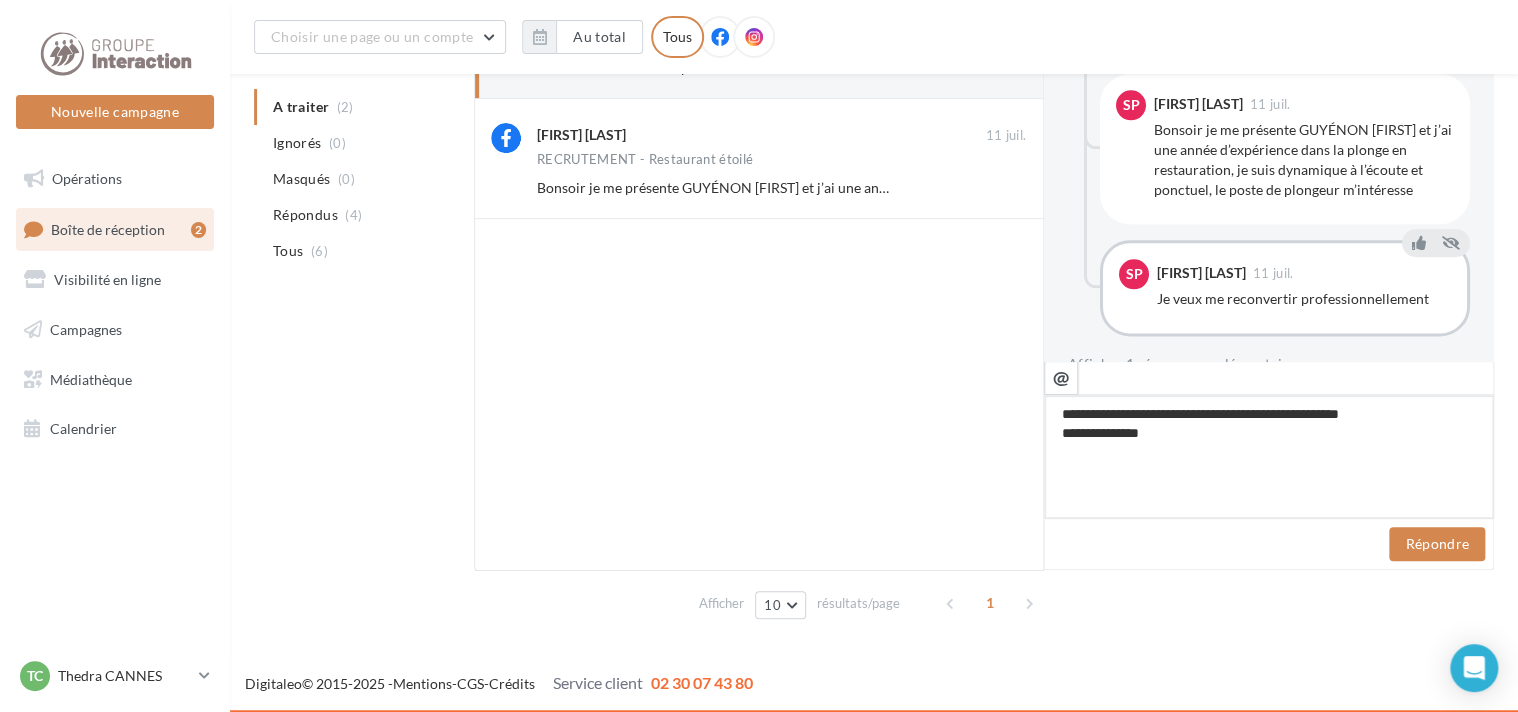 type on "**********" 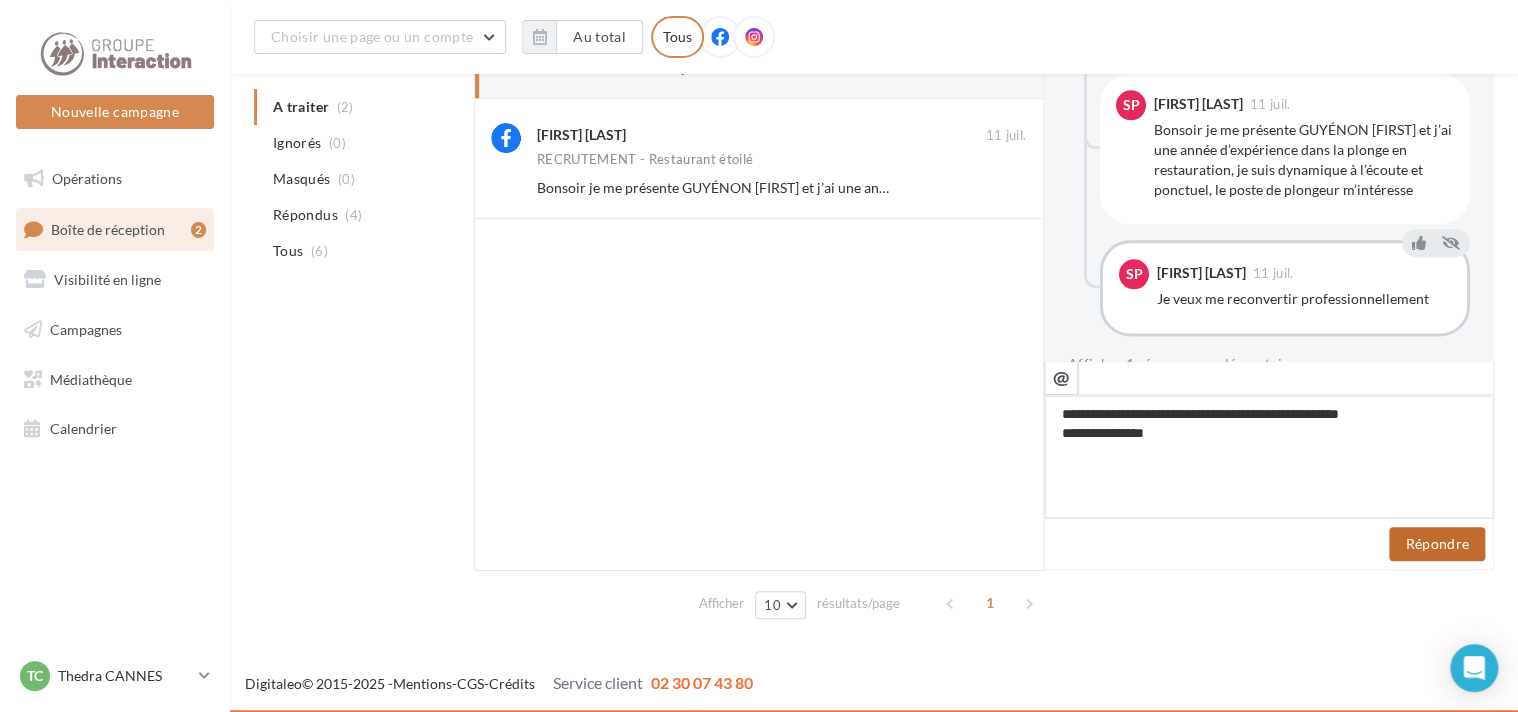 type on "**********" 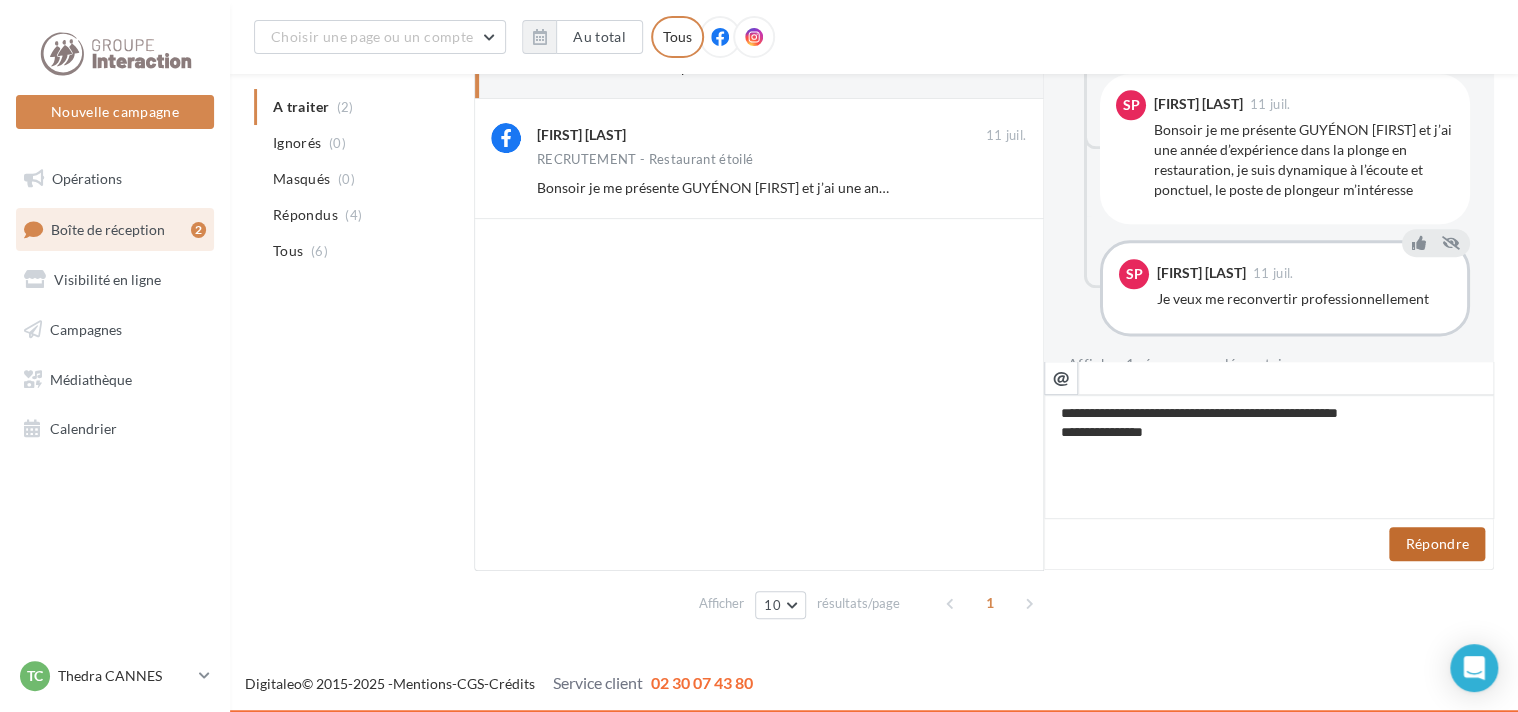 click on "Répondre" at bounding box center (1437, 544) 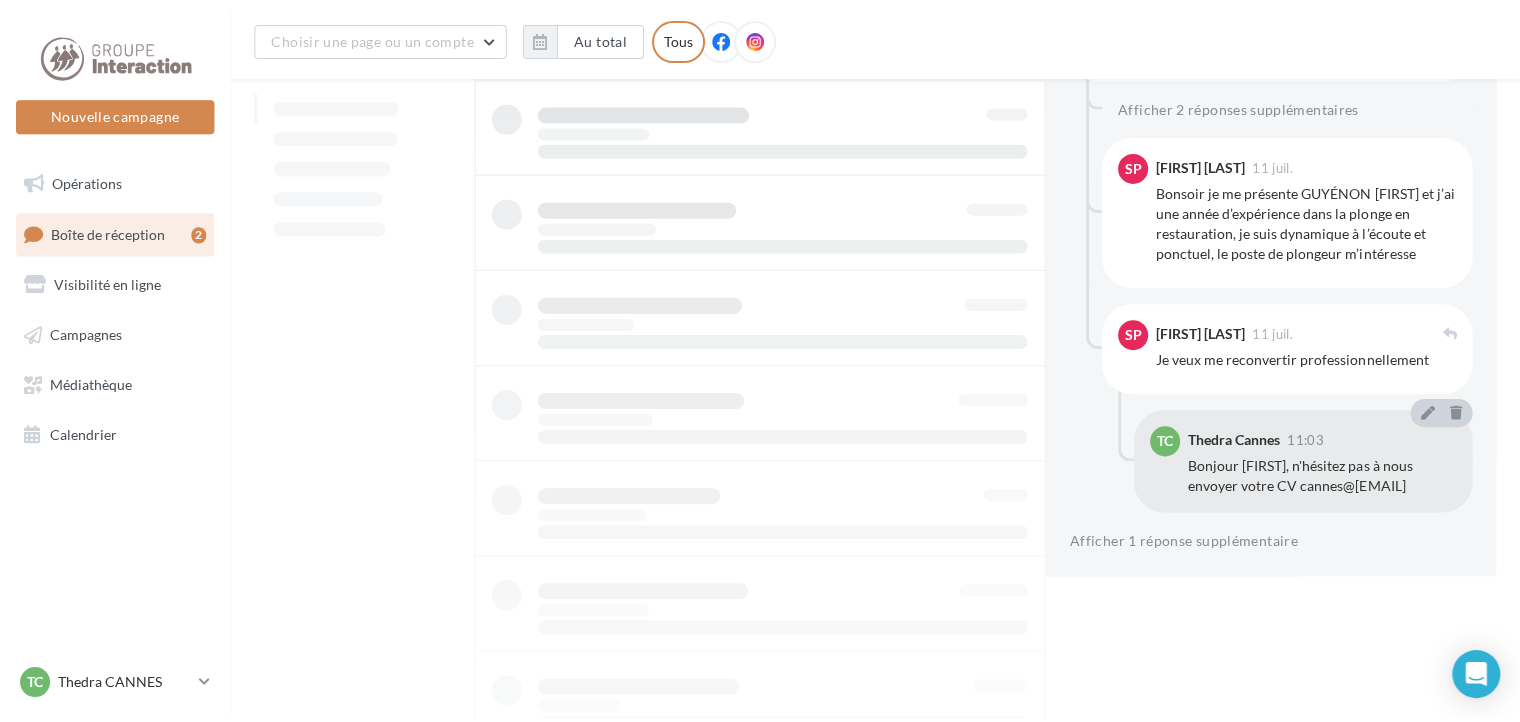 scroll, scrollTop: 1029, scrollLeft: 0, axis: vertical 